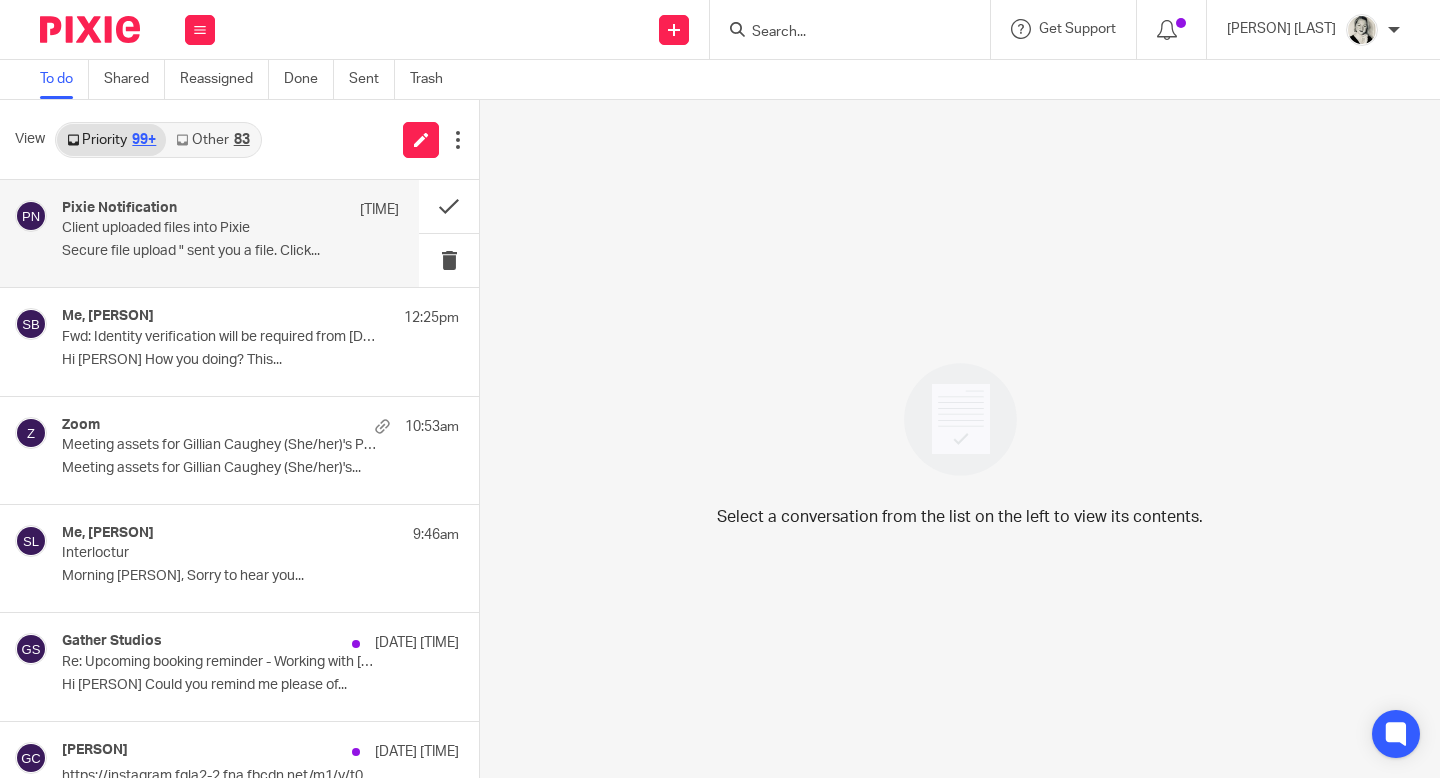 scroll, scrollTop: 0, scrollLeft: 0, axis: both 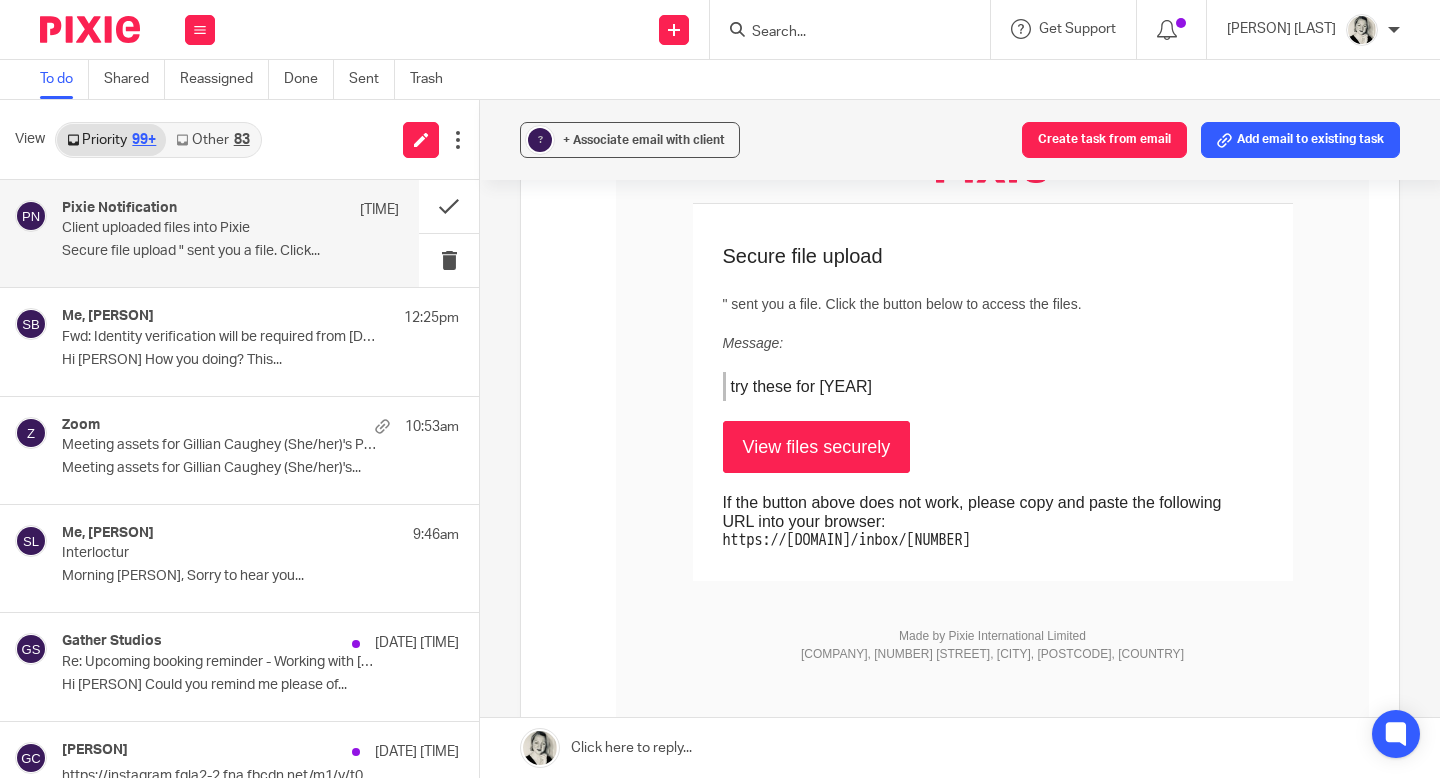click on "View files securely" at bounding box center (817, 447) 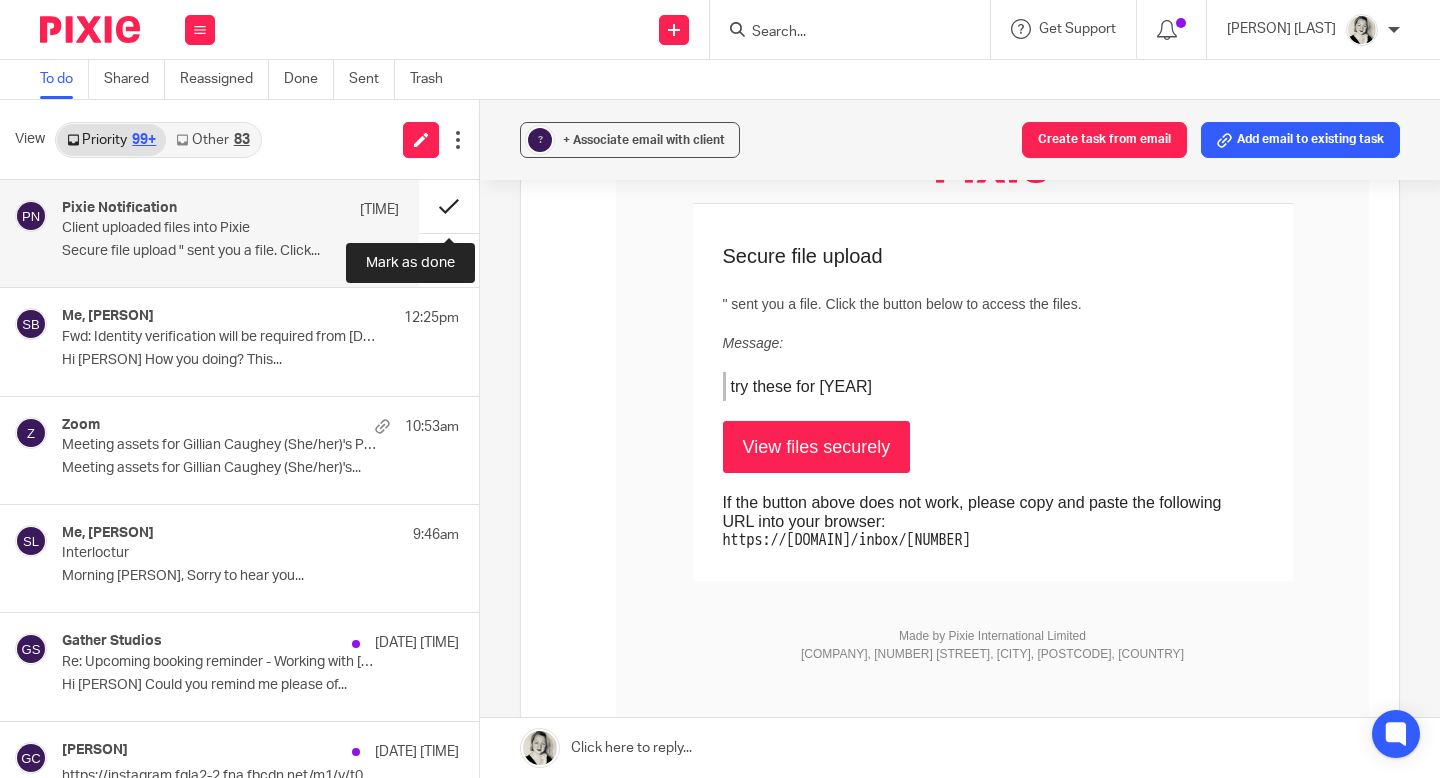 click at bounding box center [449, 206] 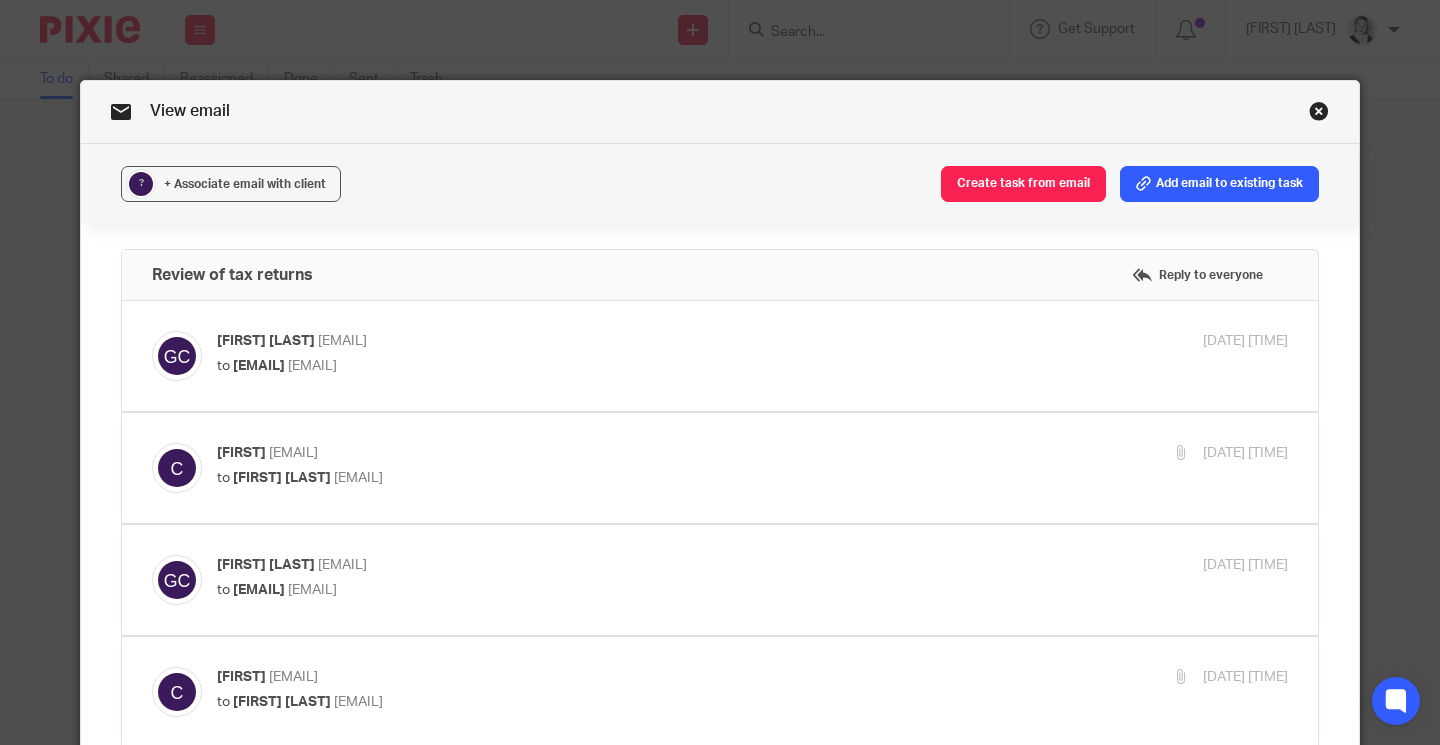 scroll, scrollTop: 0, scrollLeft: 0, axis: both 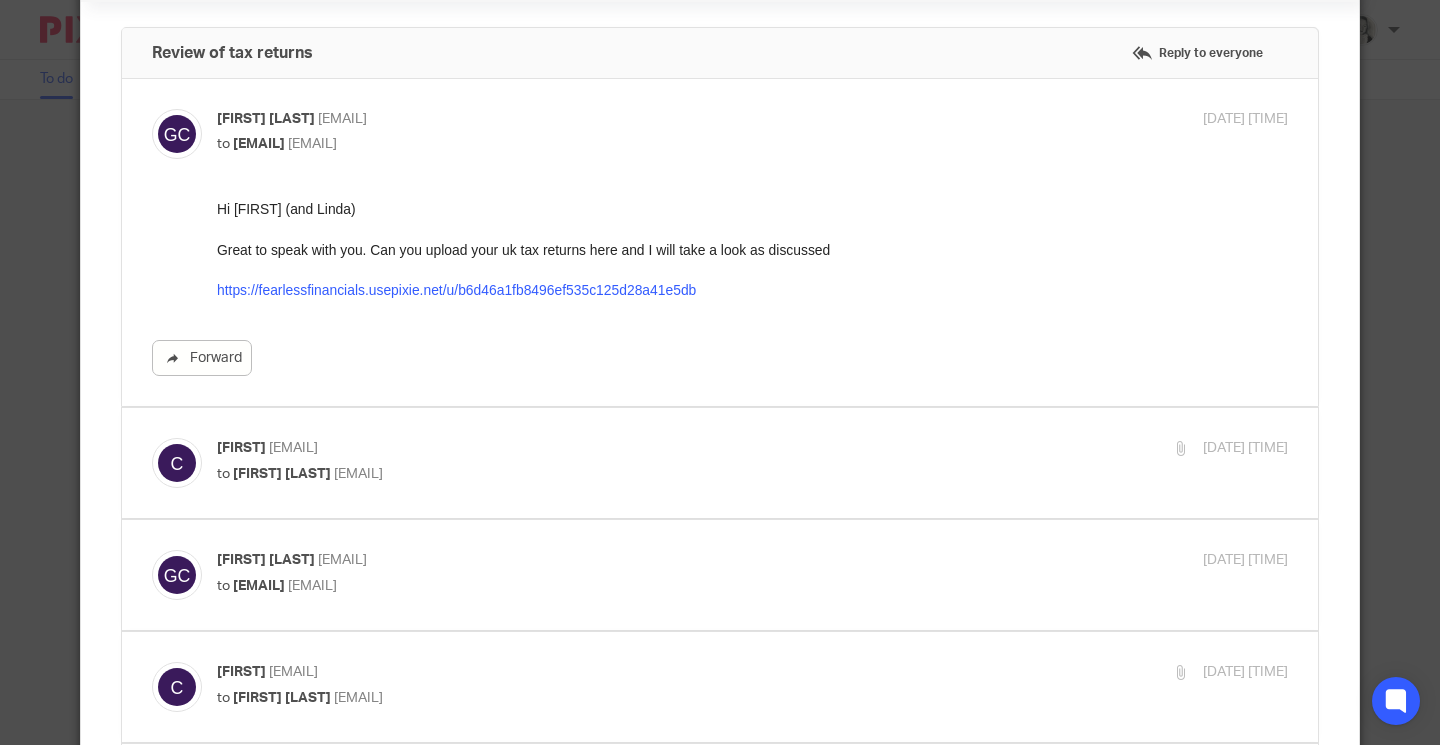click on "to
Gillian Caughey
<gillian@fearlessfinancials.co.uk>" at bounding box center (574, 474) 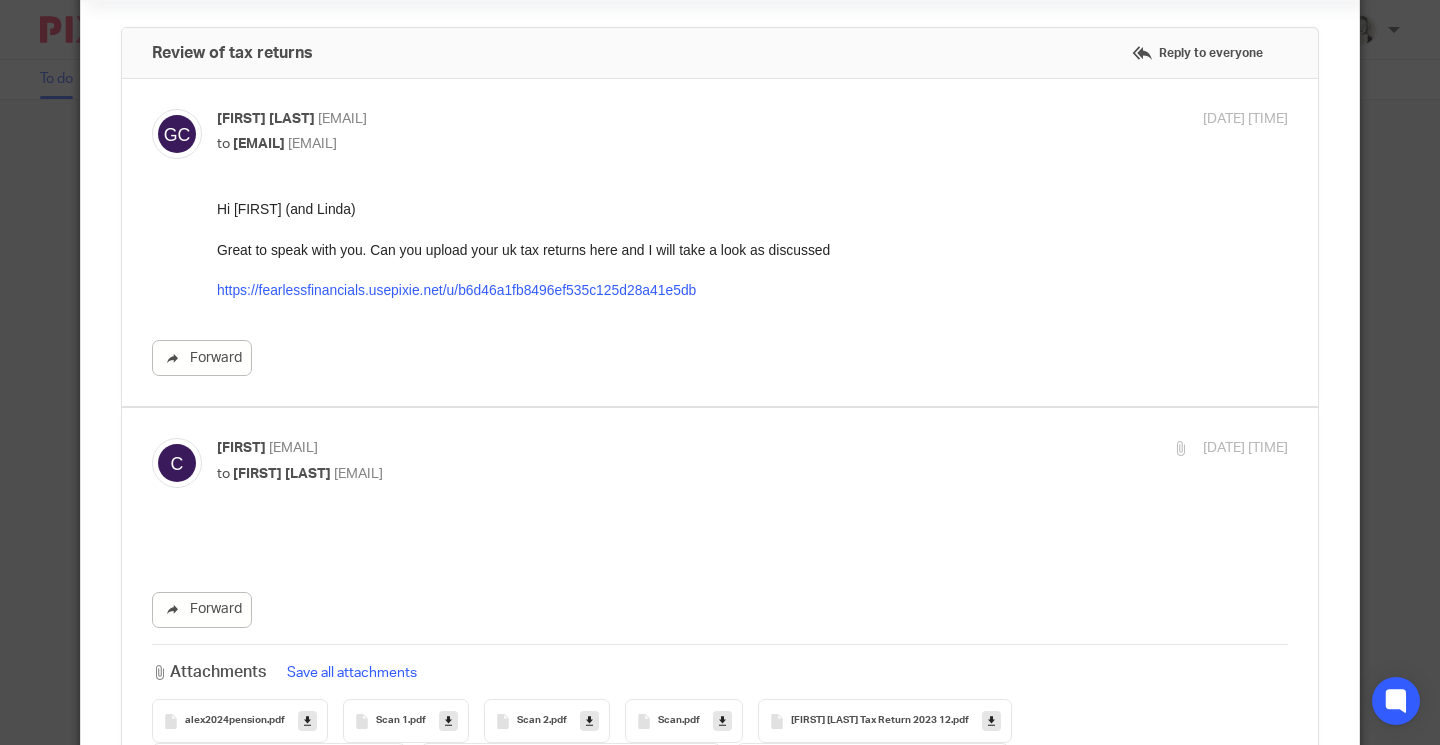 scroll, scrollTop: 0, scrollLeft: 0, axis: both 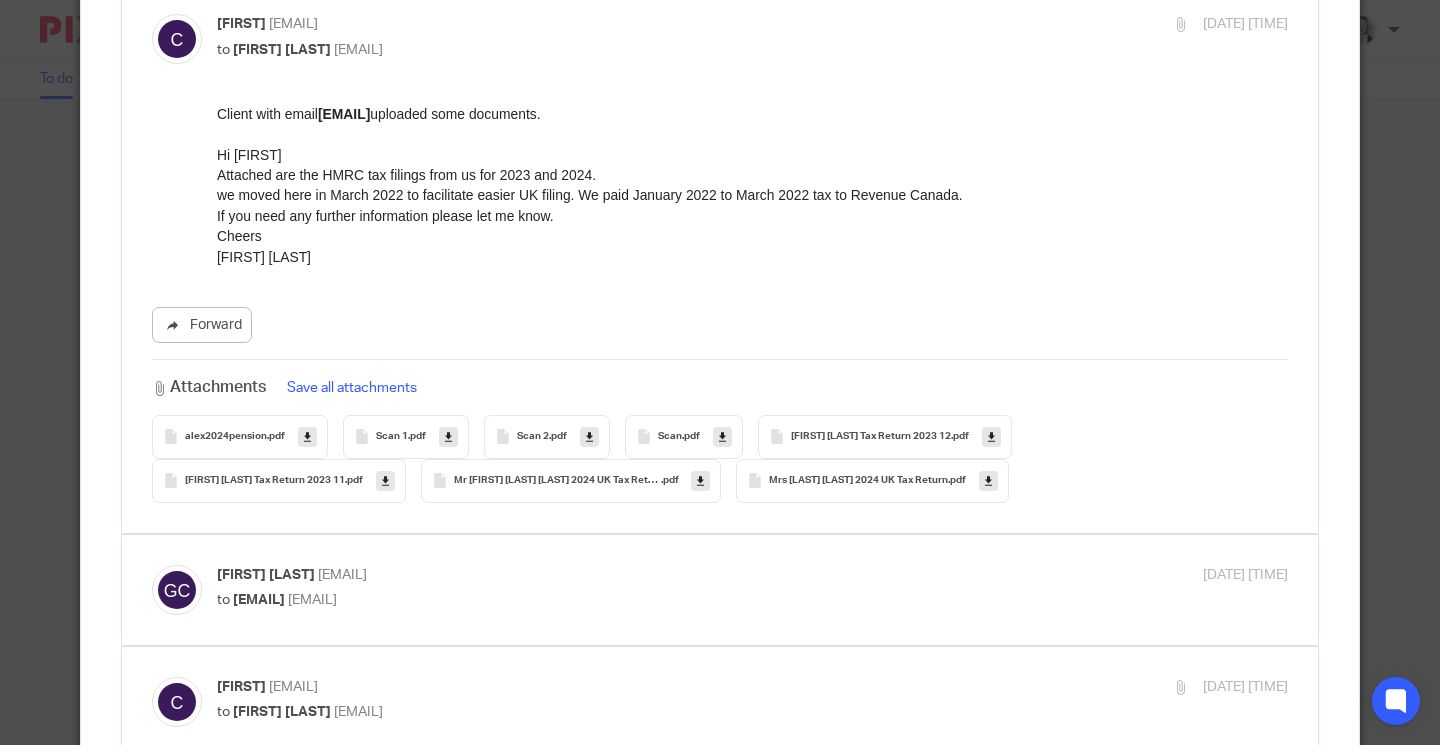 click at bounding box center [307, 436] 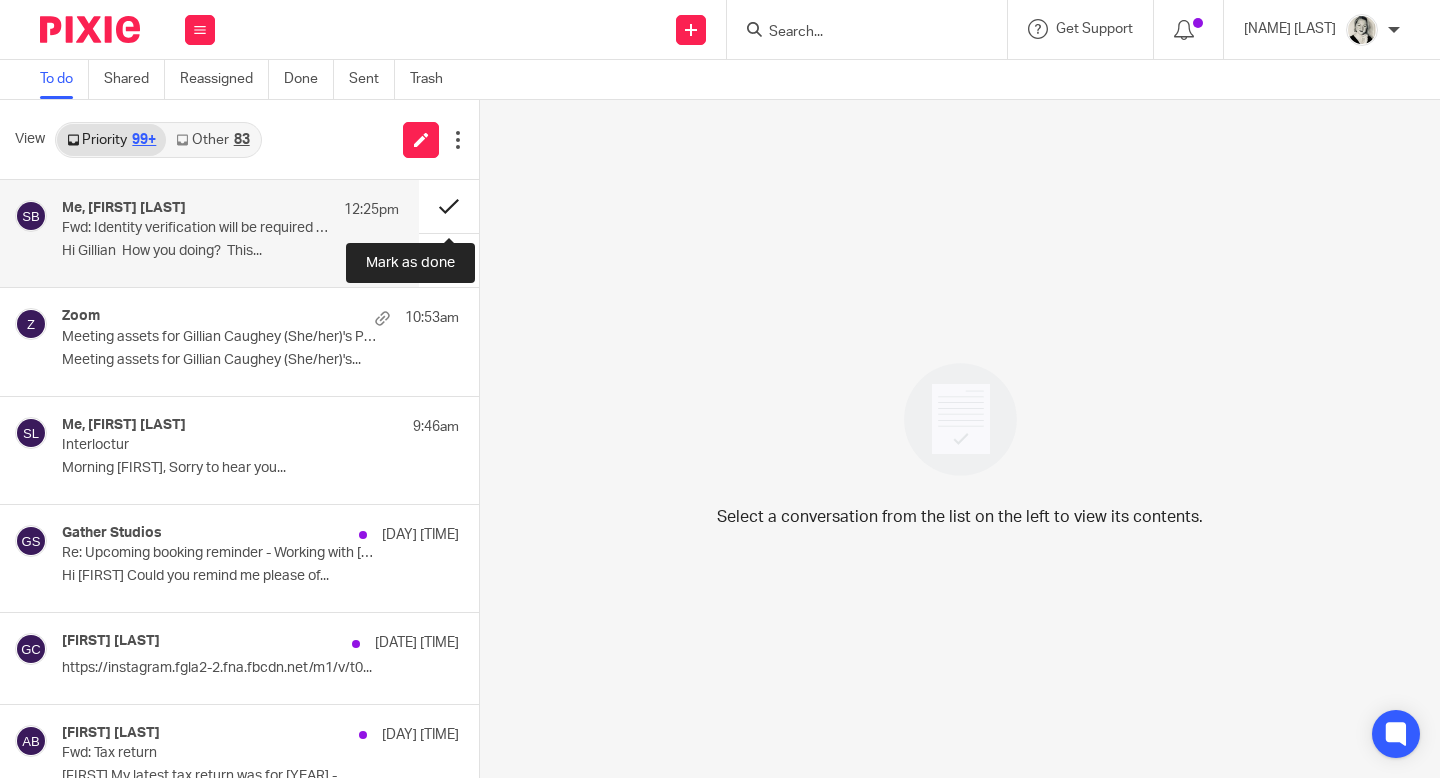 scroll, scrollTop: 0, scrollLeft: 0, axis: both 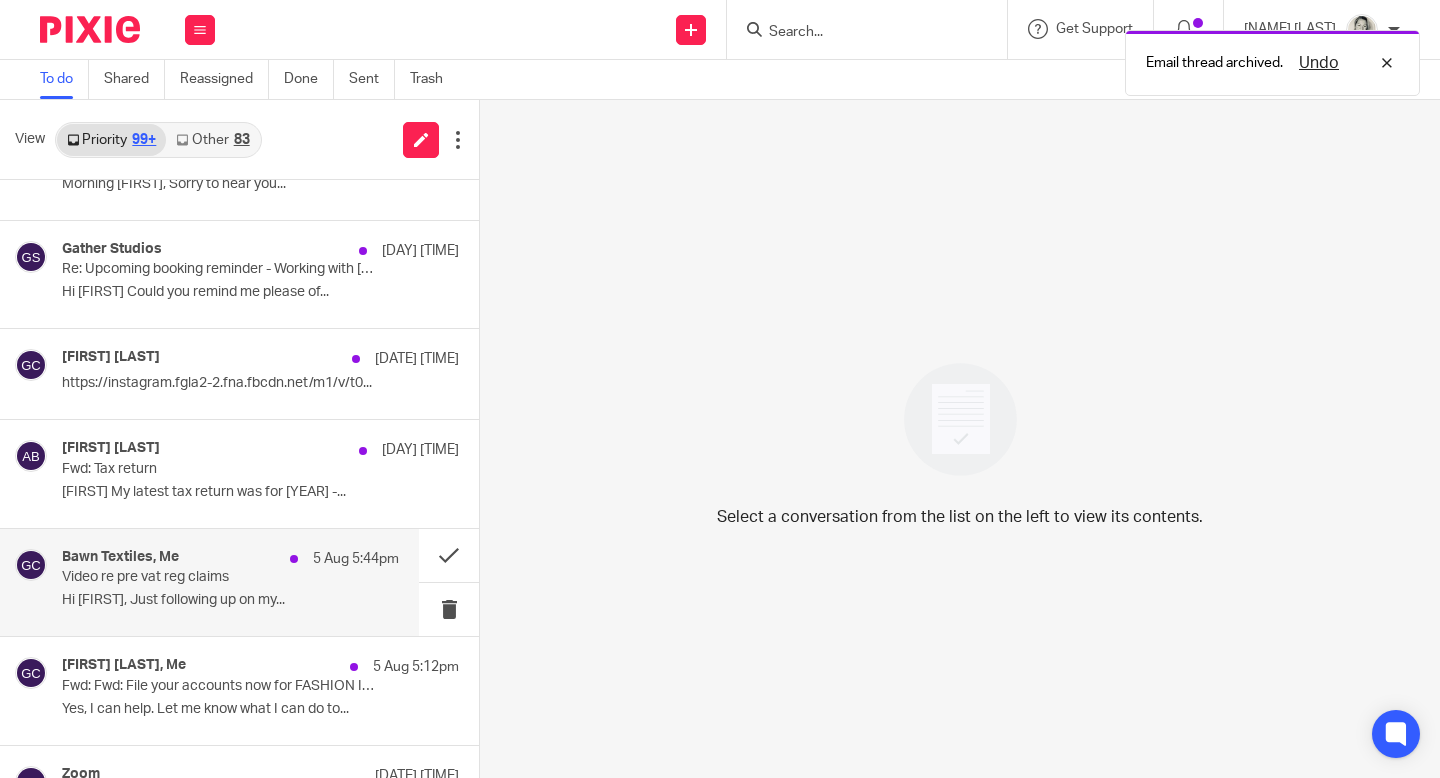 click on "[COMPANY], Me
[DAY] [TIME]   Video re pre vat reg claims   Hi [FIRST],     Just following up on my..." at bounding box center (230, 582) 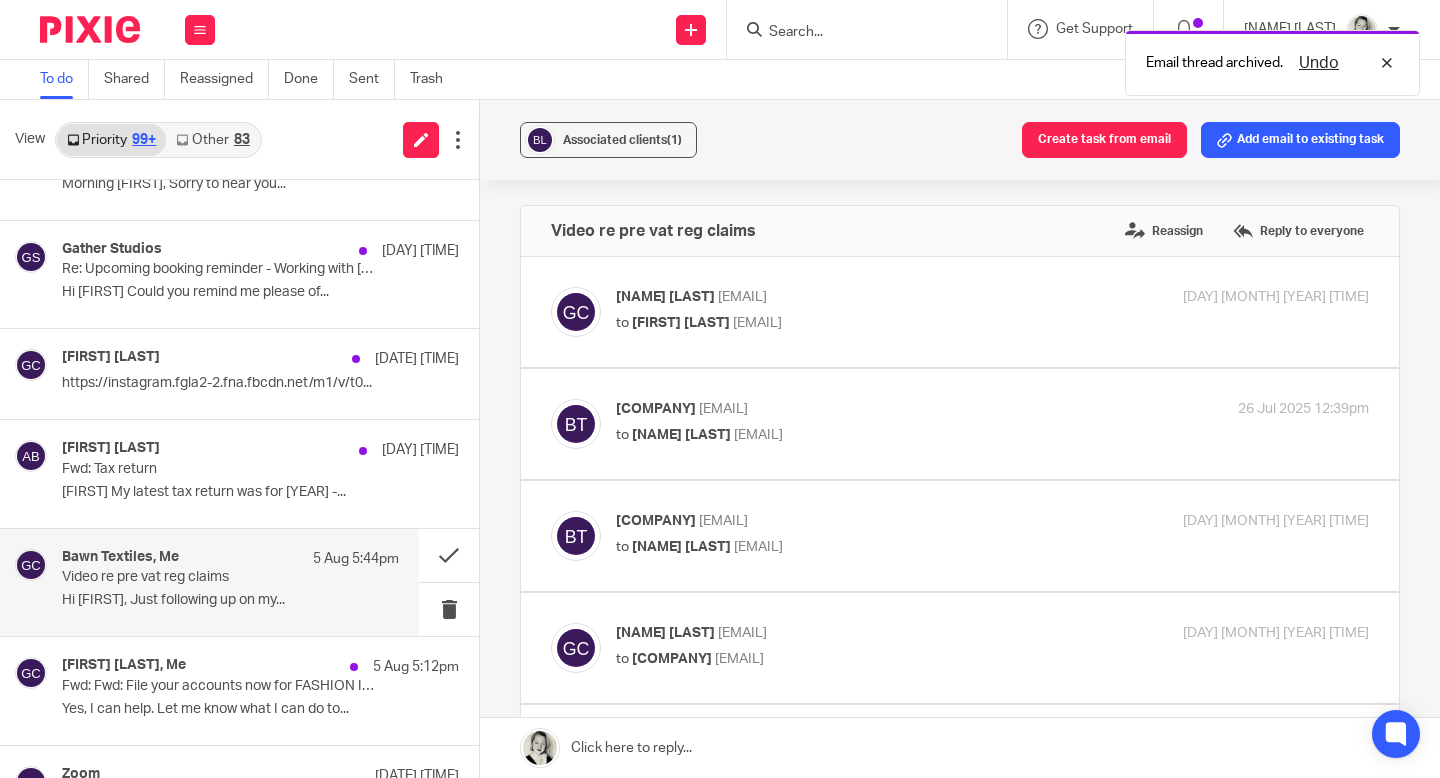 scroll, scrollTop: 0, scrollLeft: 0, axis: both 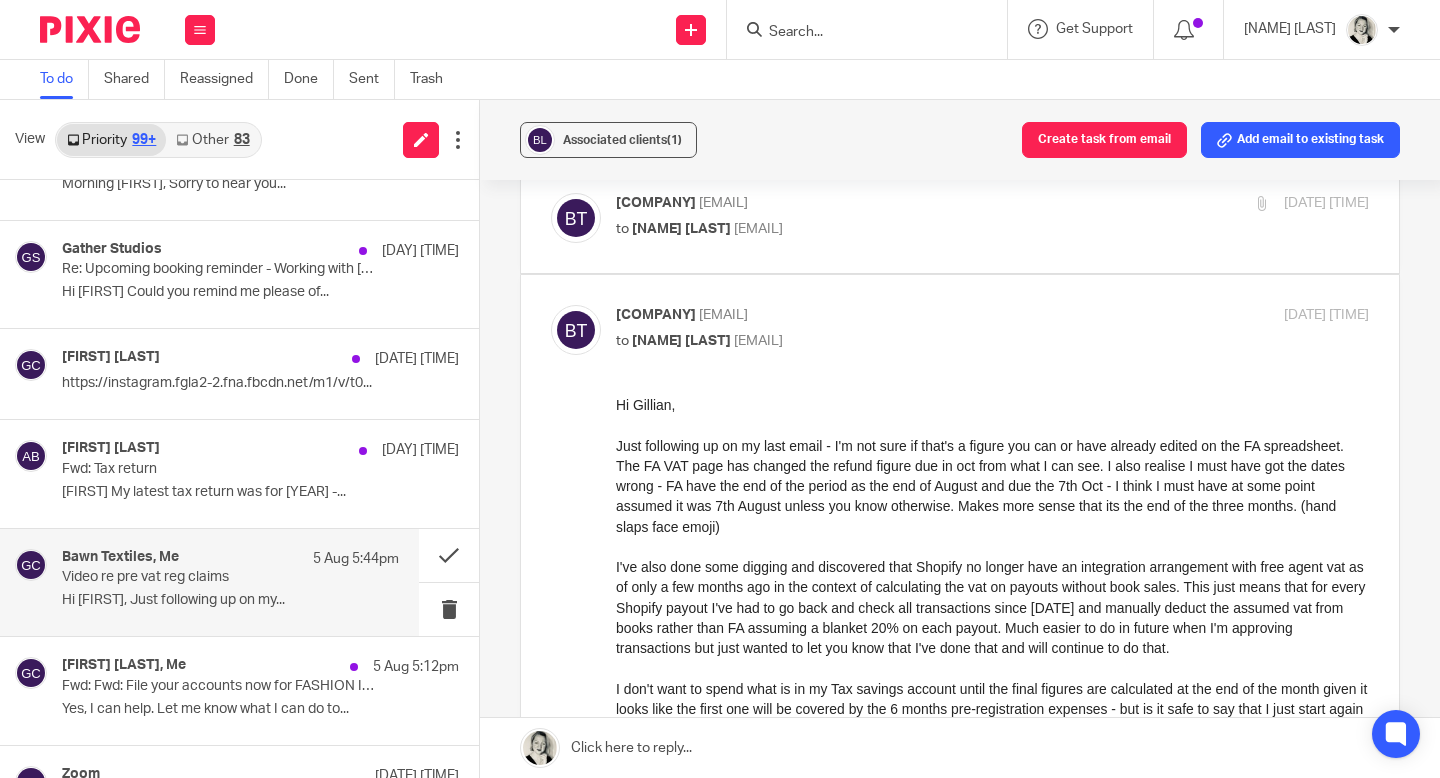 click on "[NAME] [LAST]" at bounding box center (681, 229) 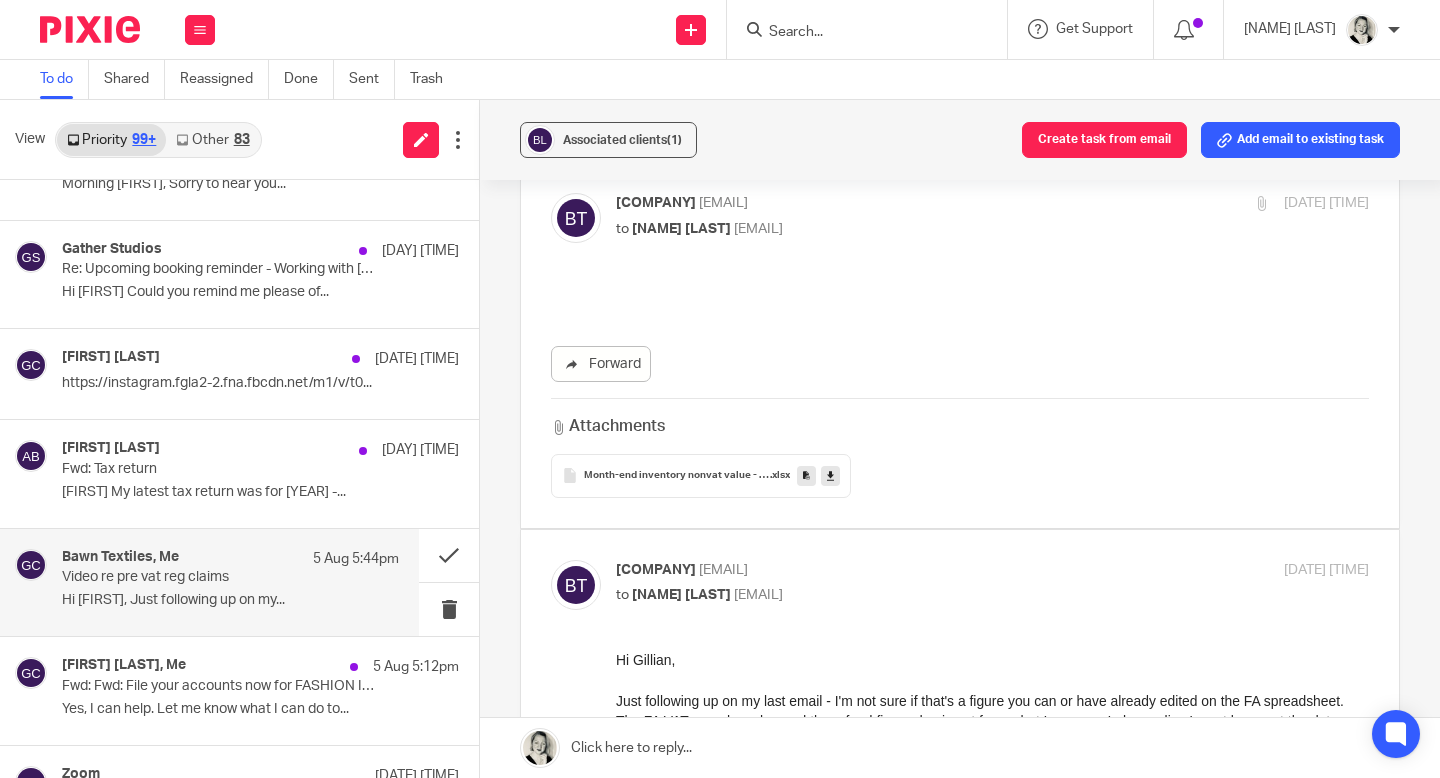 scroll, scrollTop: 0, scrollLeft: 0, axis: both 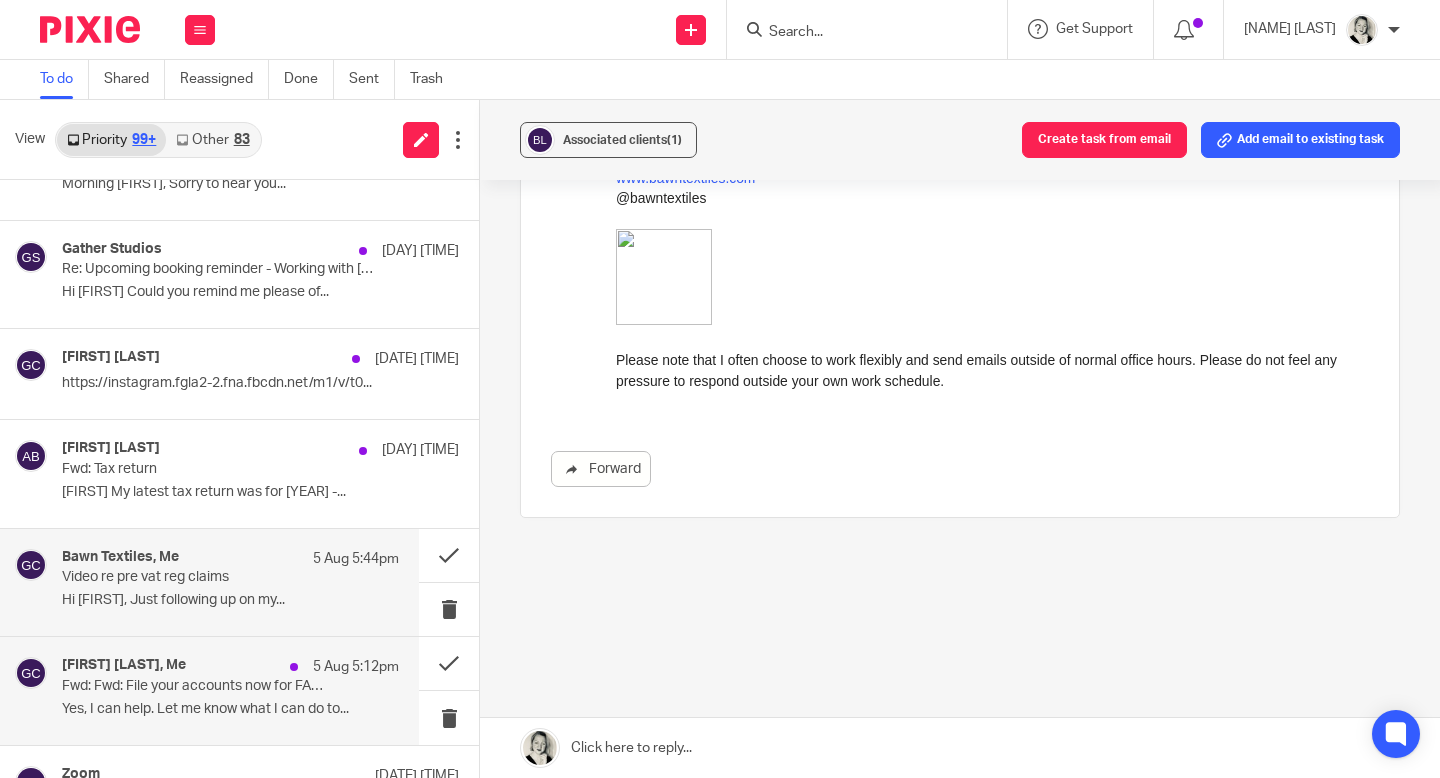click on "[FIRST] [LAST], Me
[DAY] [TIME]   Fwd: Fwd: File your accounts now for [COMPANY] SC681762   Yes, I can help. Let me know what I can do to..." at bounding box center (230, 690) 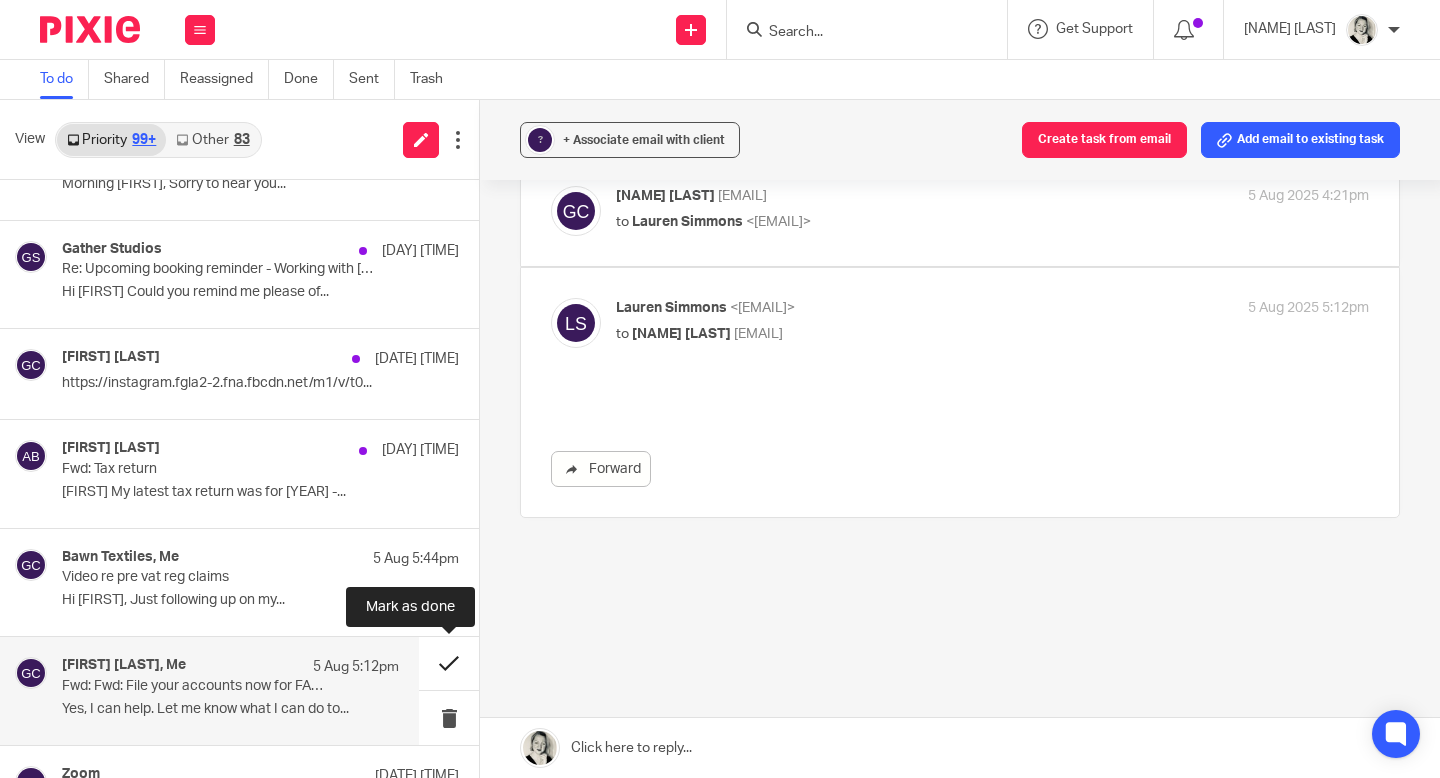 scroll, scrollTop: 0, scrollLeft: 0, axis: both 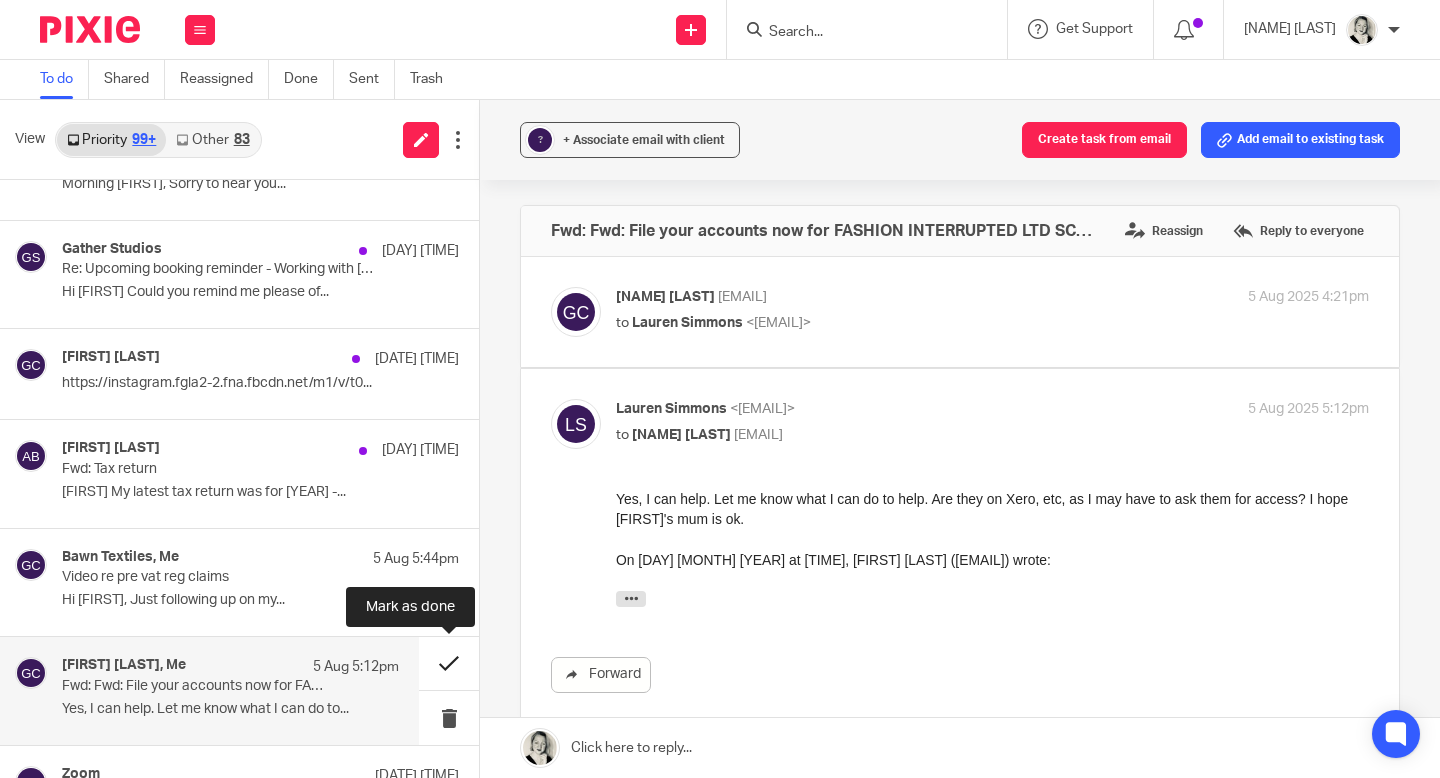click at bounding box center [449, 663] 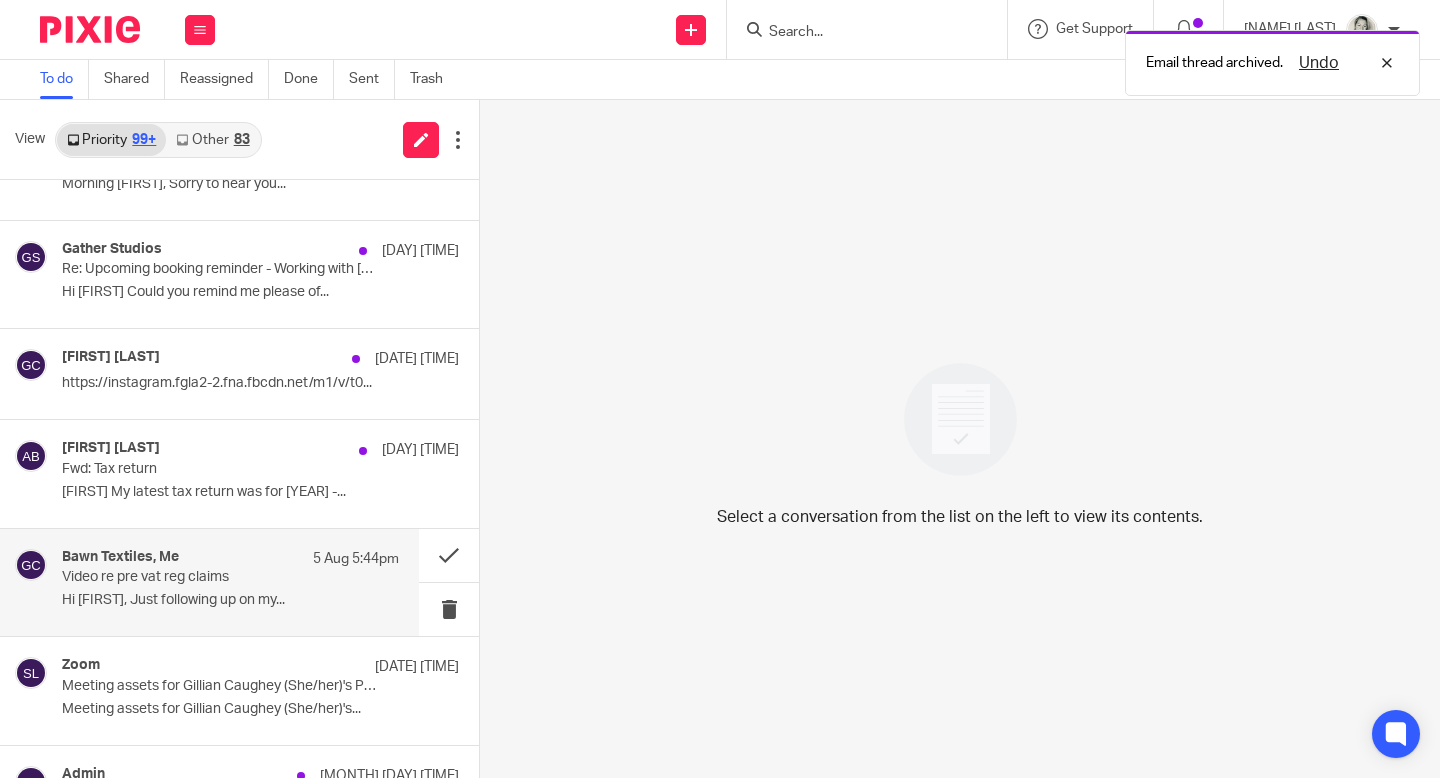 click on "Hi Gillian,     Just following up on my..." at bounding box center (230, 600) 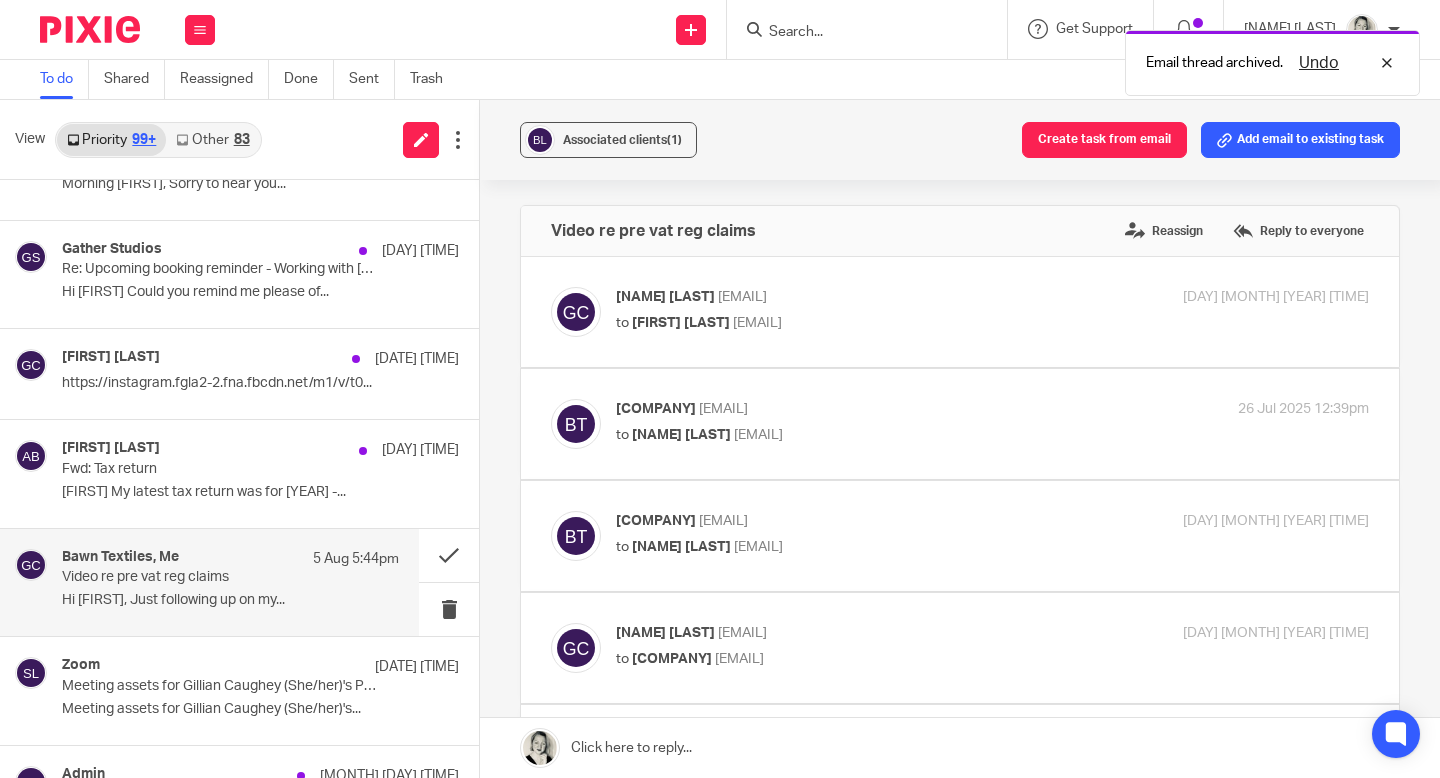 scroll, scrollTop: 0, scrollLeft: 0, axis: both 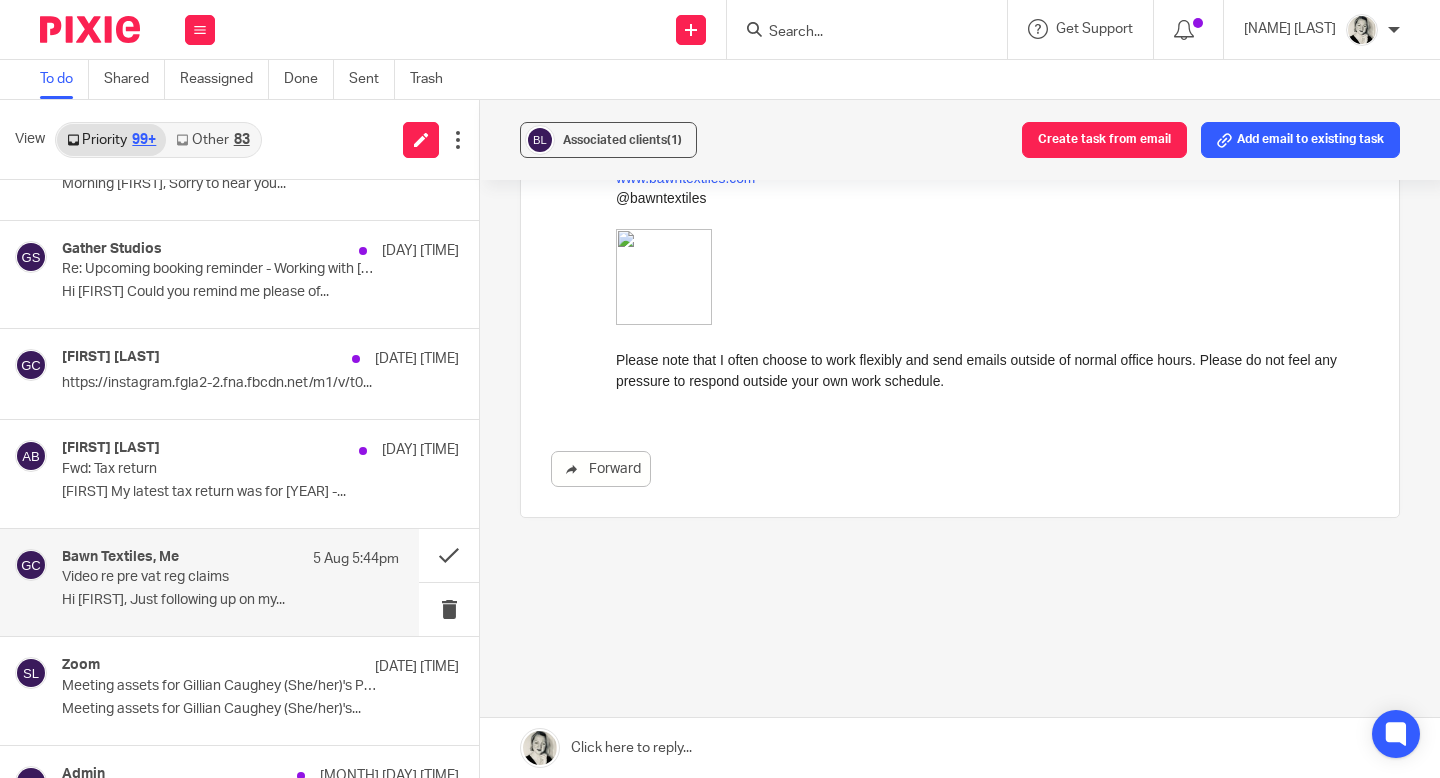 click at bounding box center [960, 748] 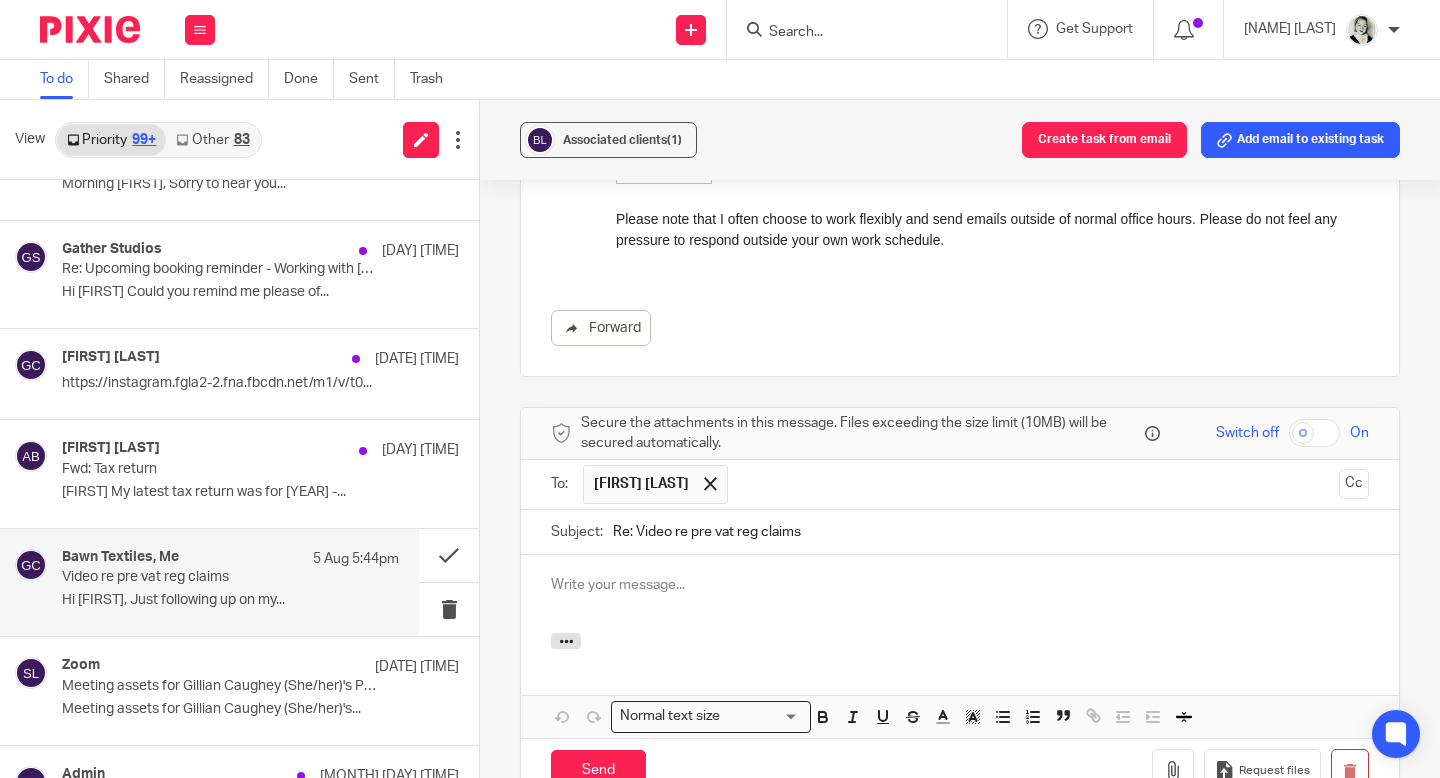 scroll, scrollTop: 2034, scrollLeft: 0, axis: vertical 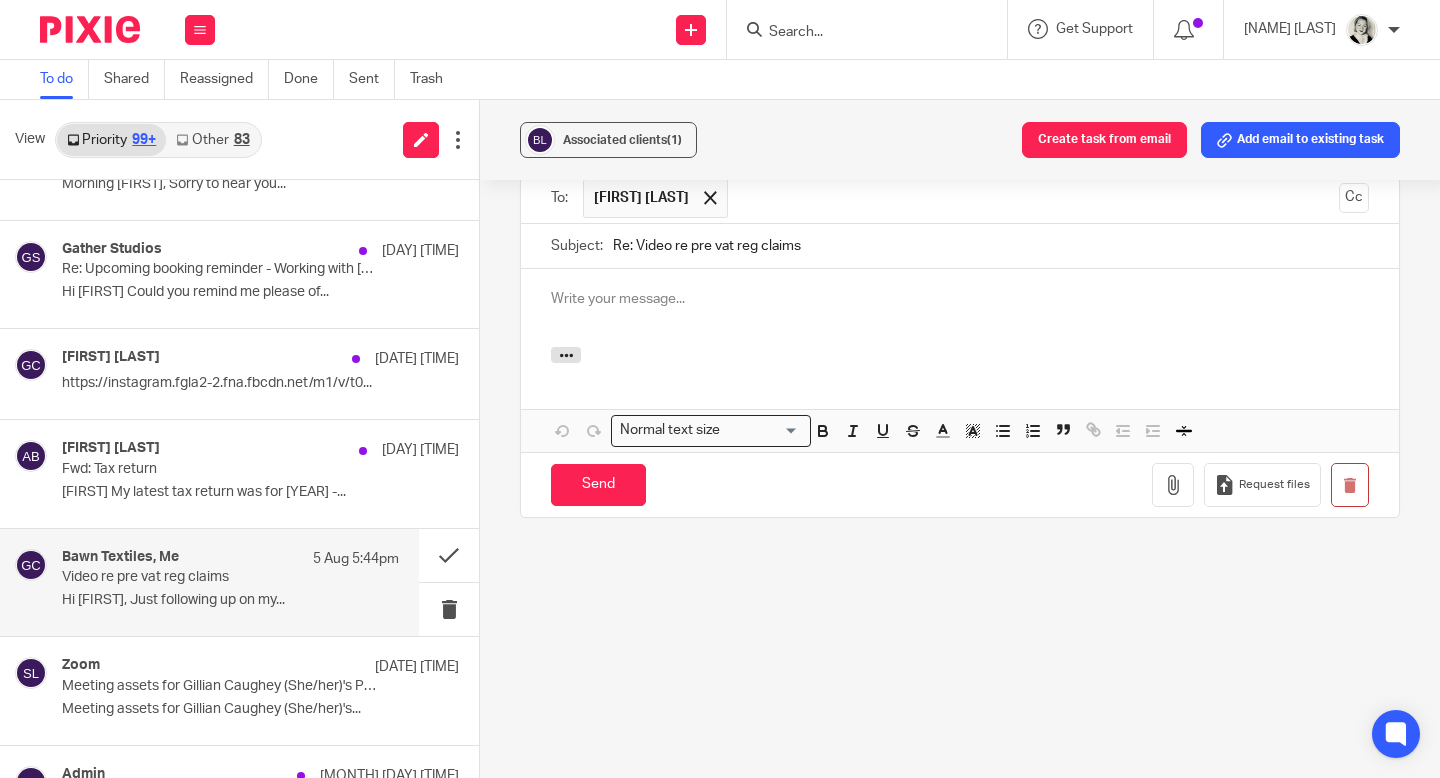 type 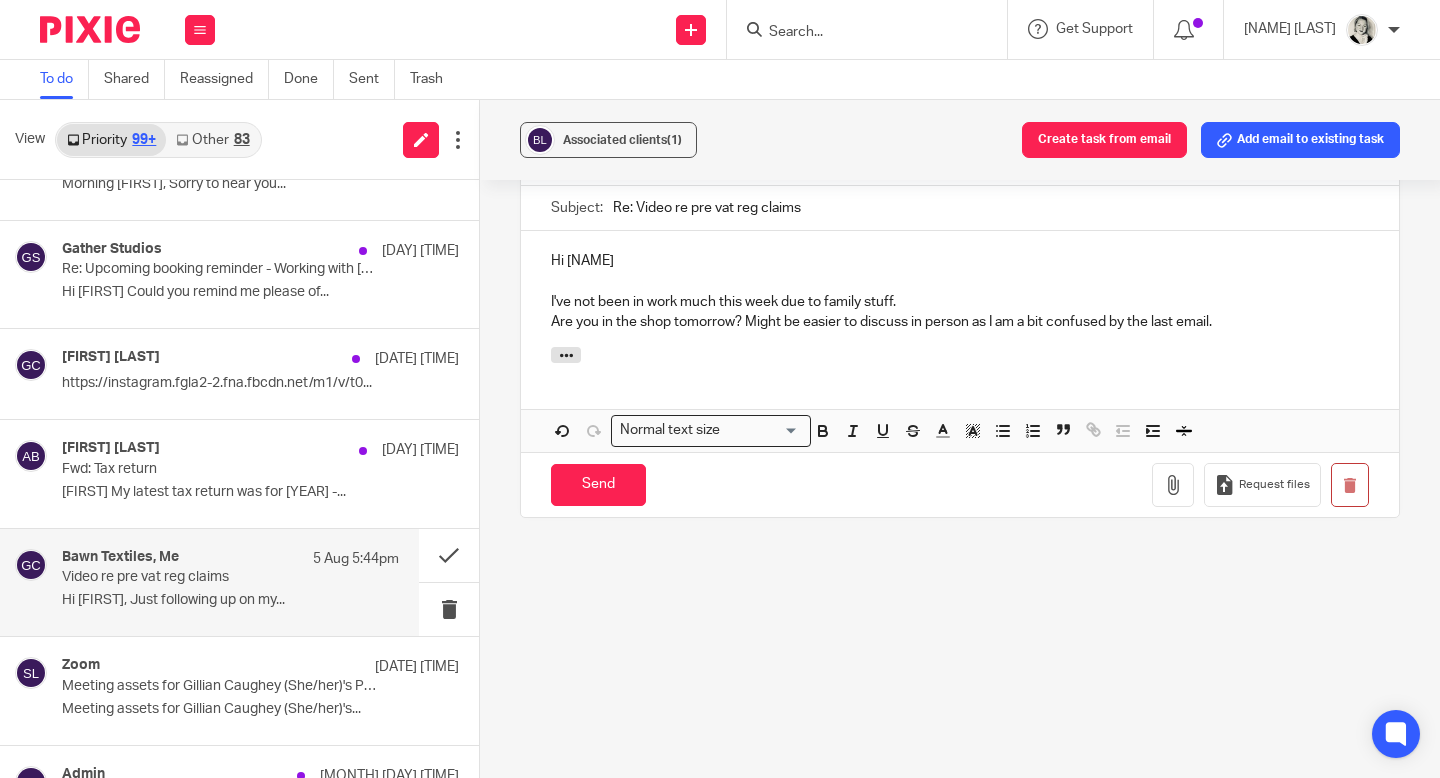 click on "I've not been in work much this week due to family stuff." at bounding box center [960, 302] 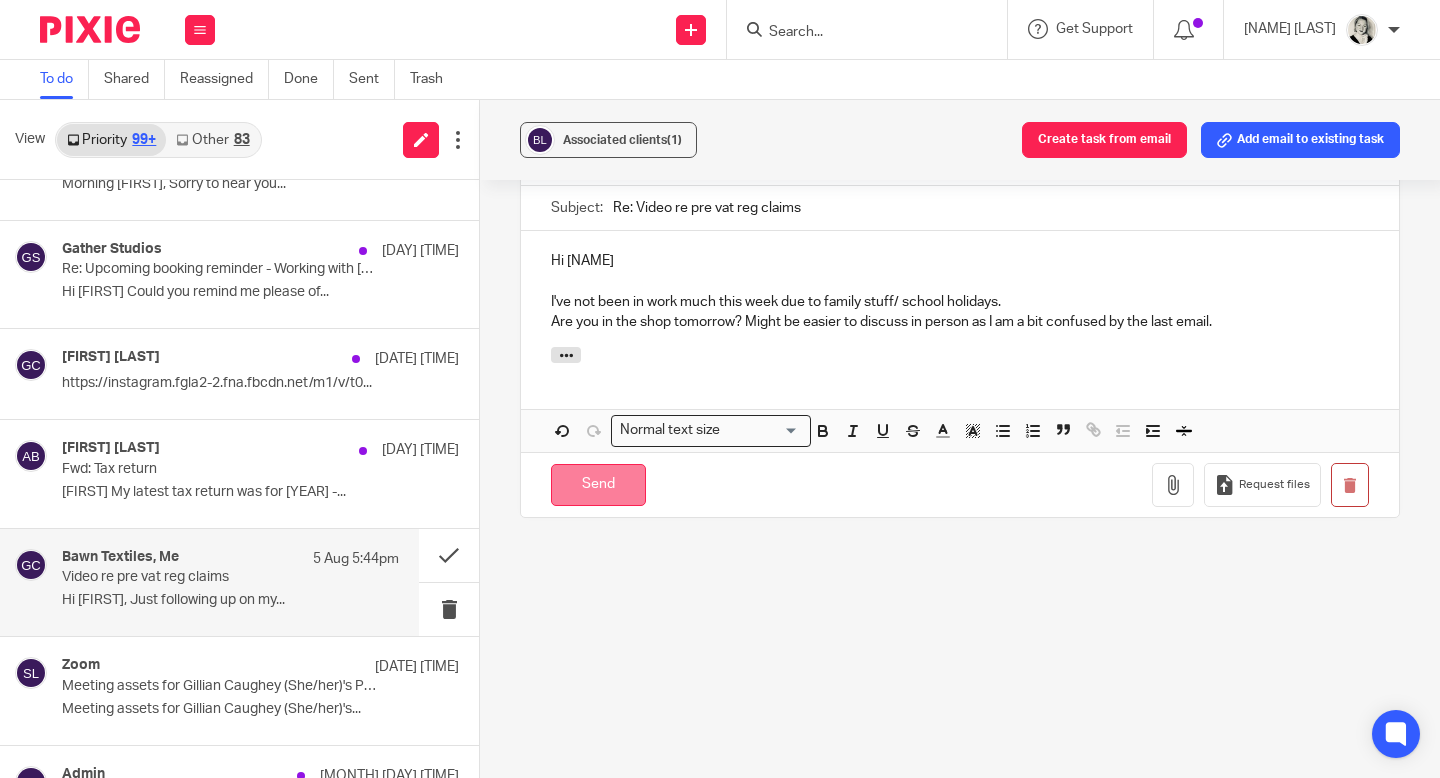 click on "Send" at bounding box center [598, 485] 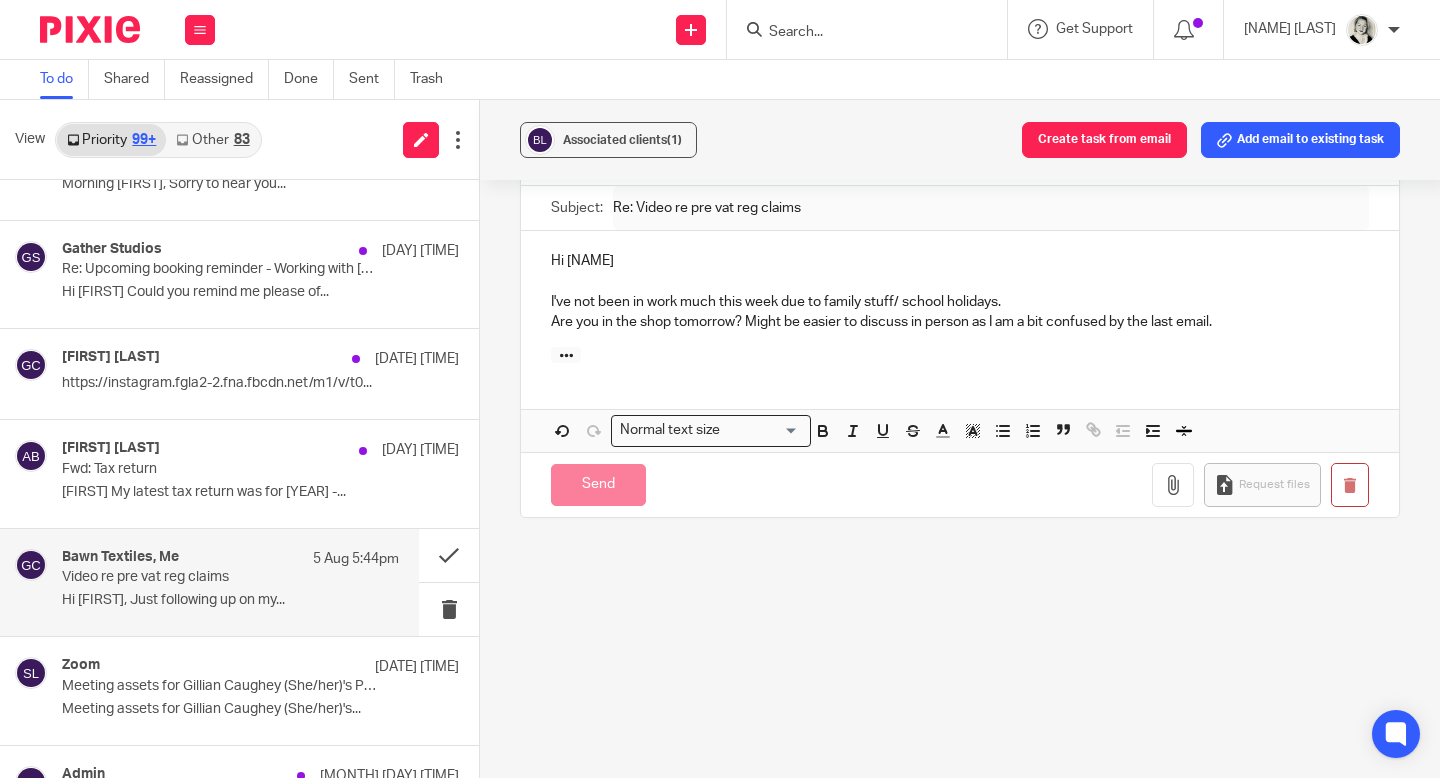 scroll, scrollTop: 324, scrollLeft: 0, axis: vertical 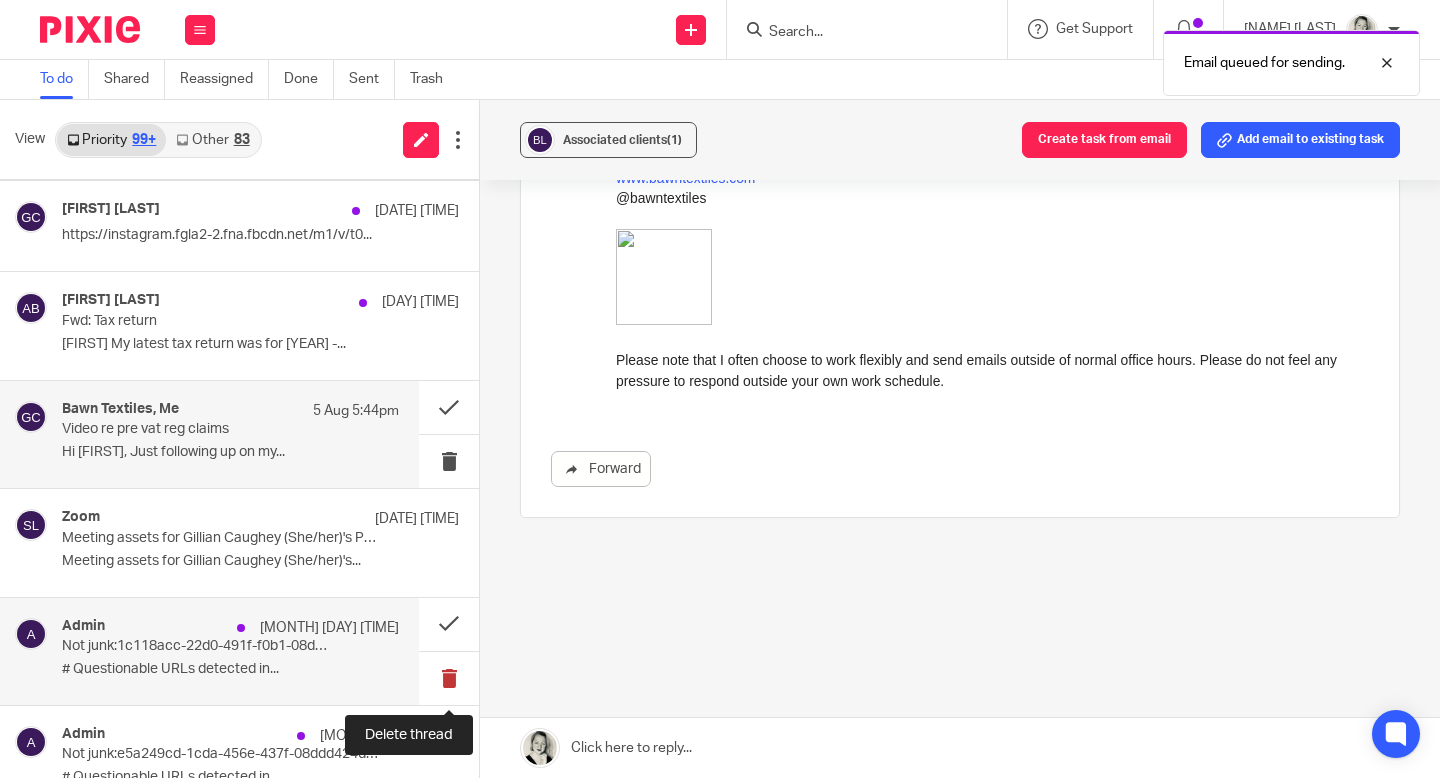 click at bounding box center [449, 678] 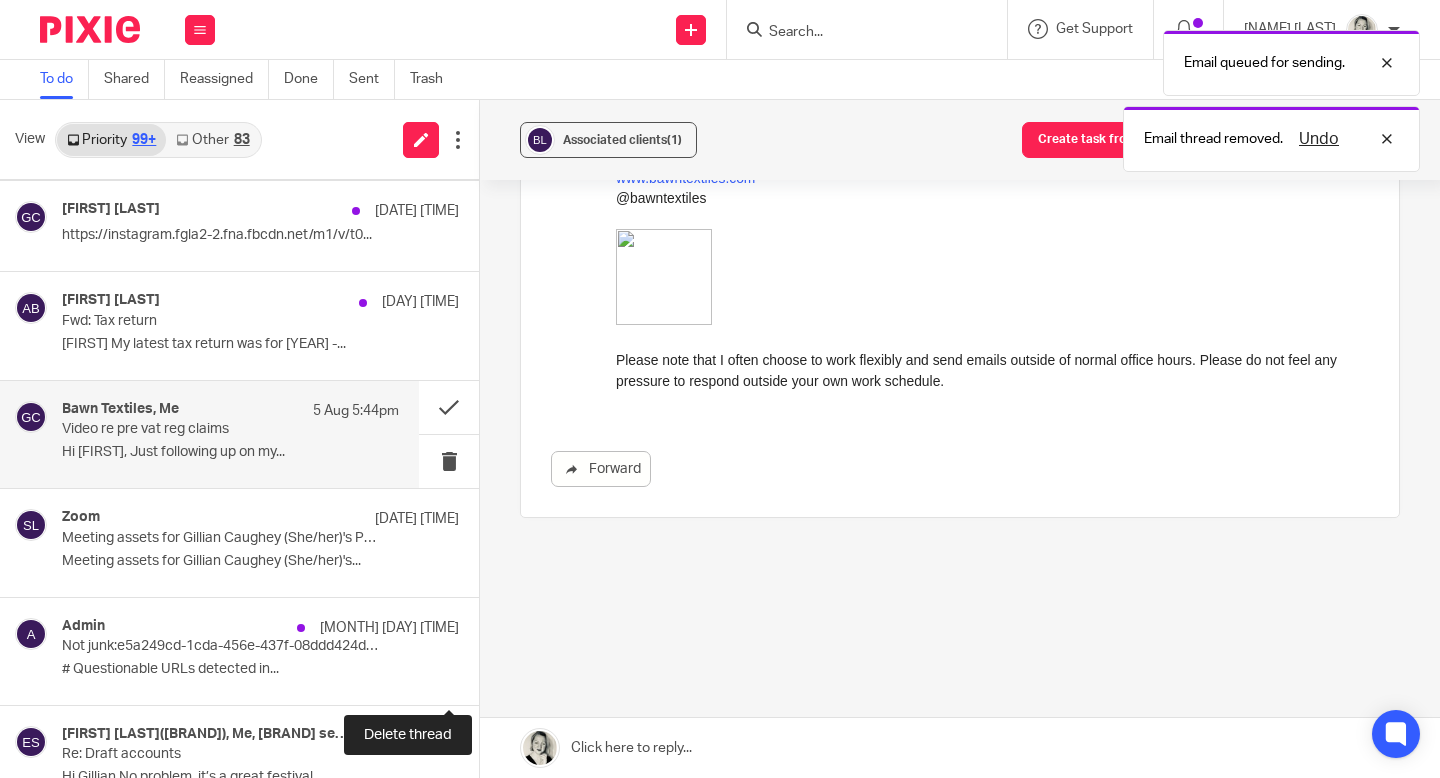 click at bounding box center (487, 678) 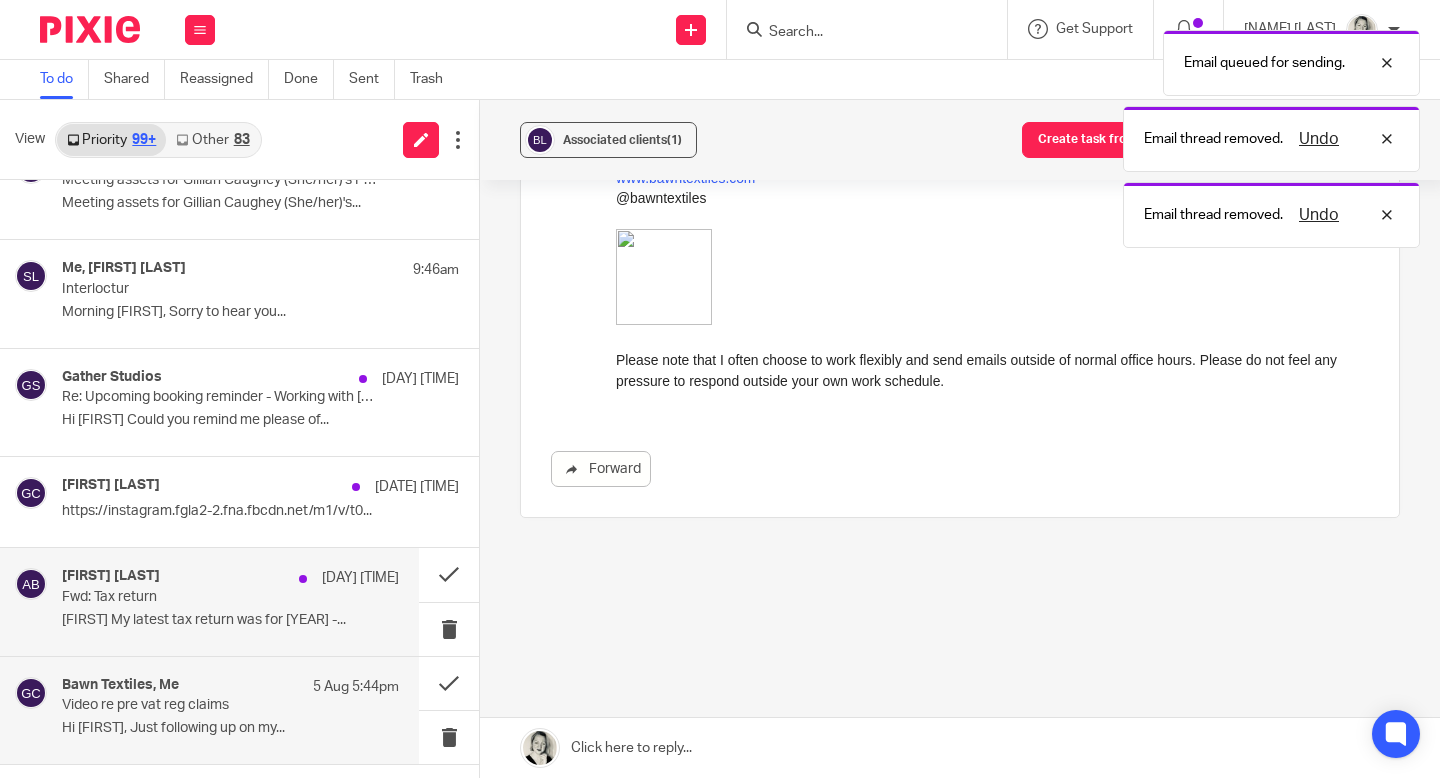 scroll, scrollTop: 0, scrollLeft: 0, axis: both 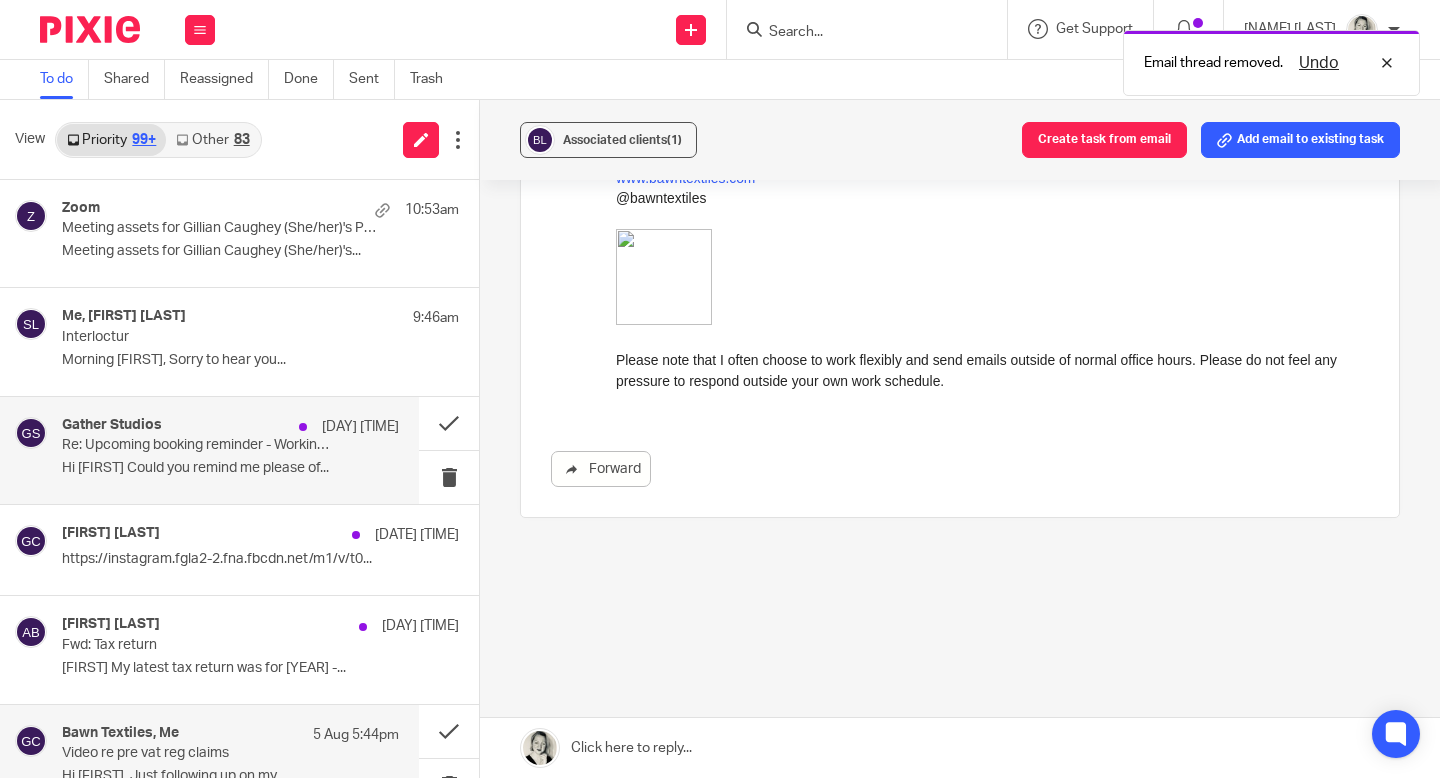 click on "Re: Upcoming booking reminder - Working with Fearless Financials - Initial Call" at bounding box center (197, 445) 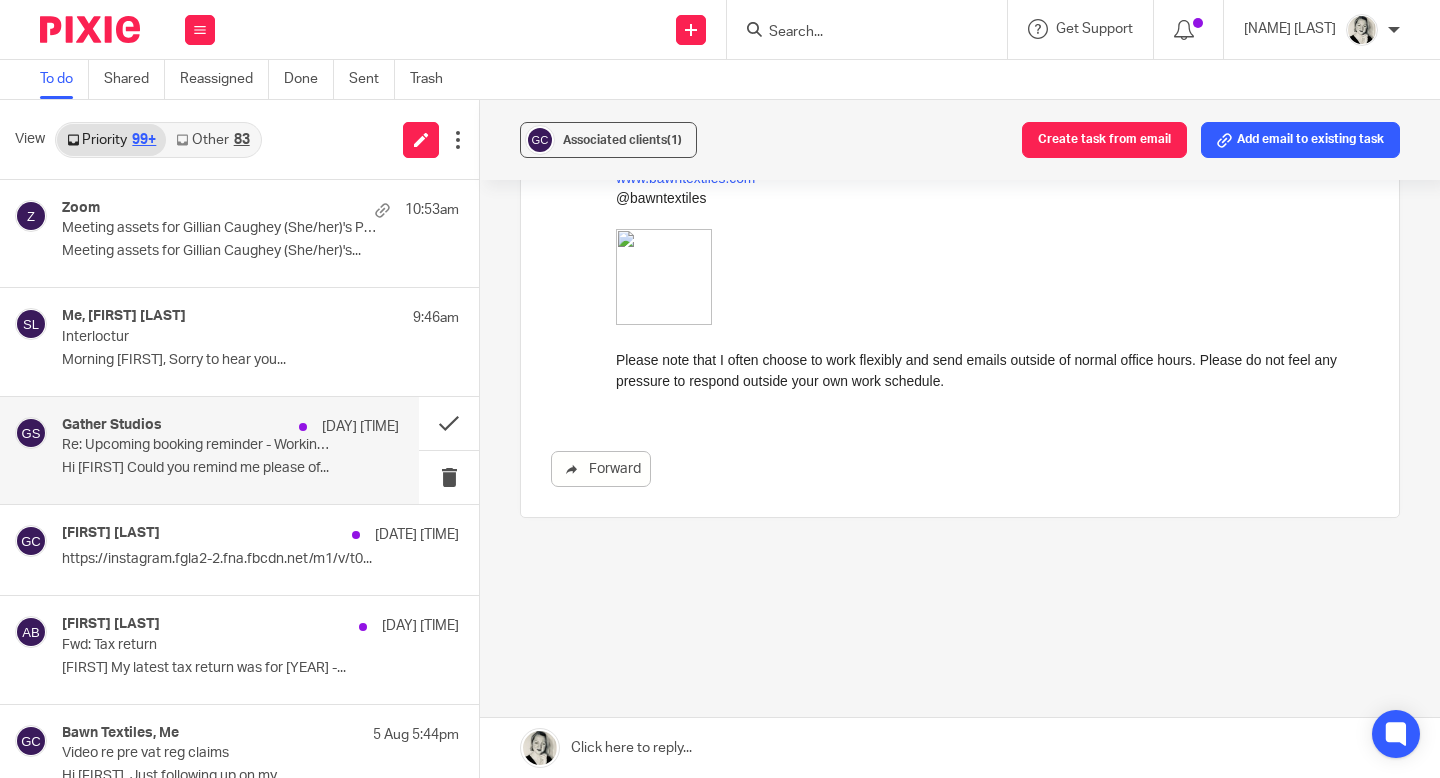 scroll, scrollTop: 0, scrollLeft: 0, axis: both 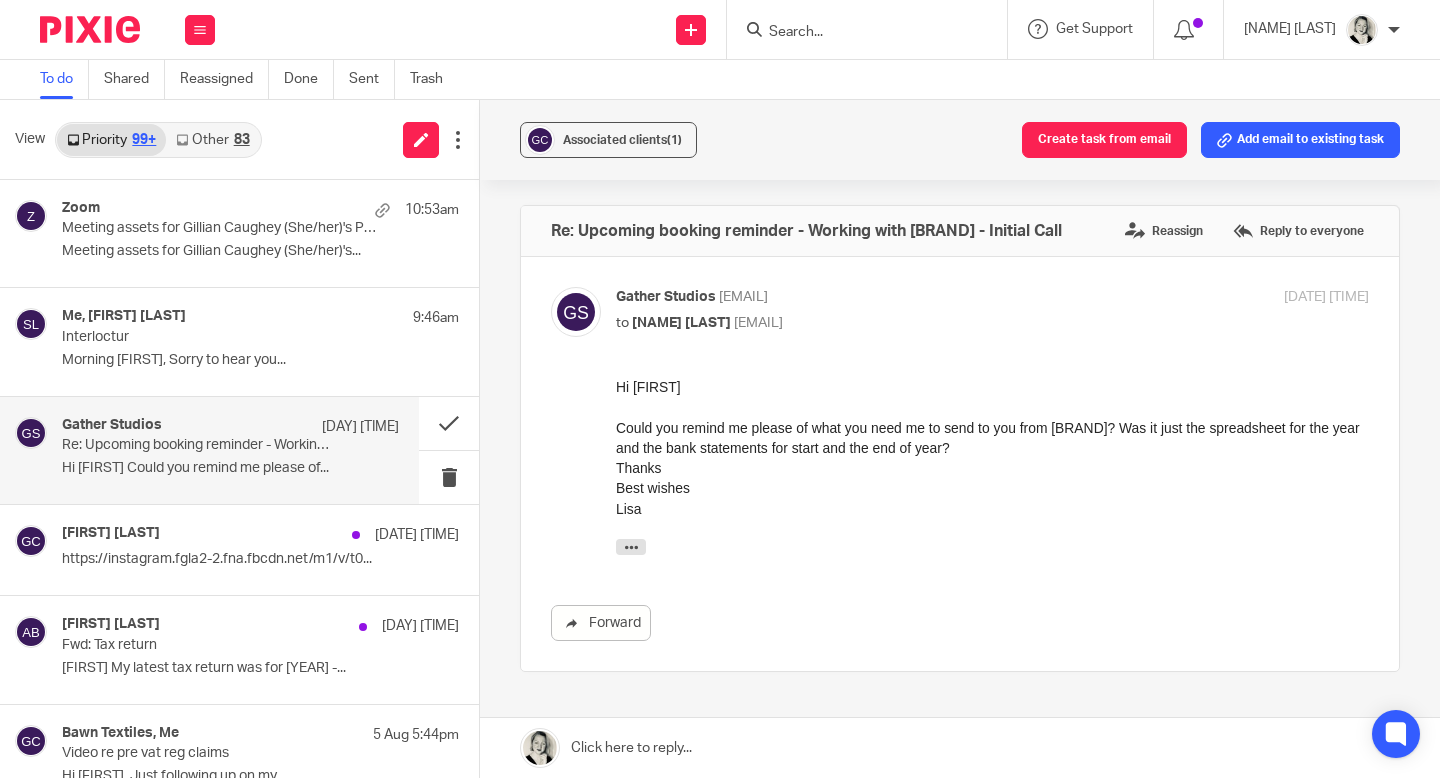 click at bounding box center (960, 748) 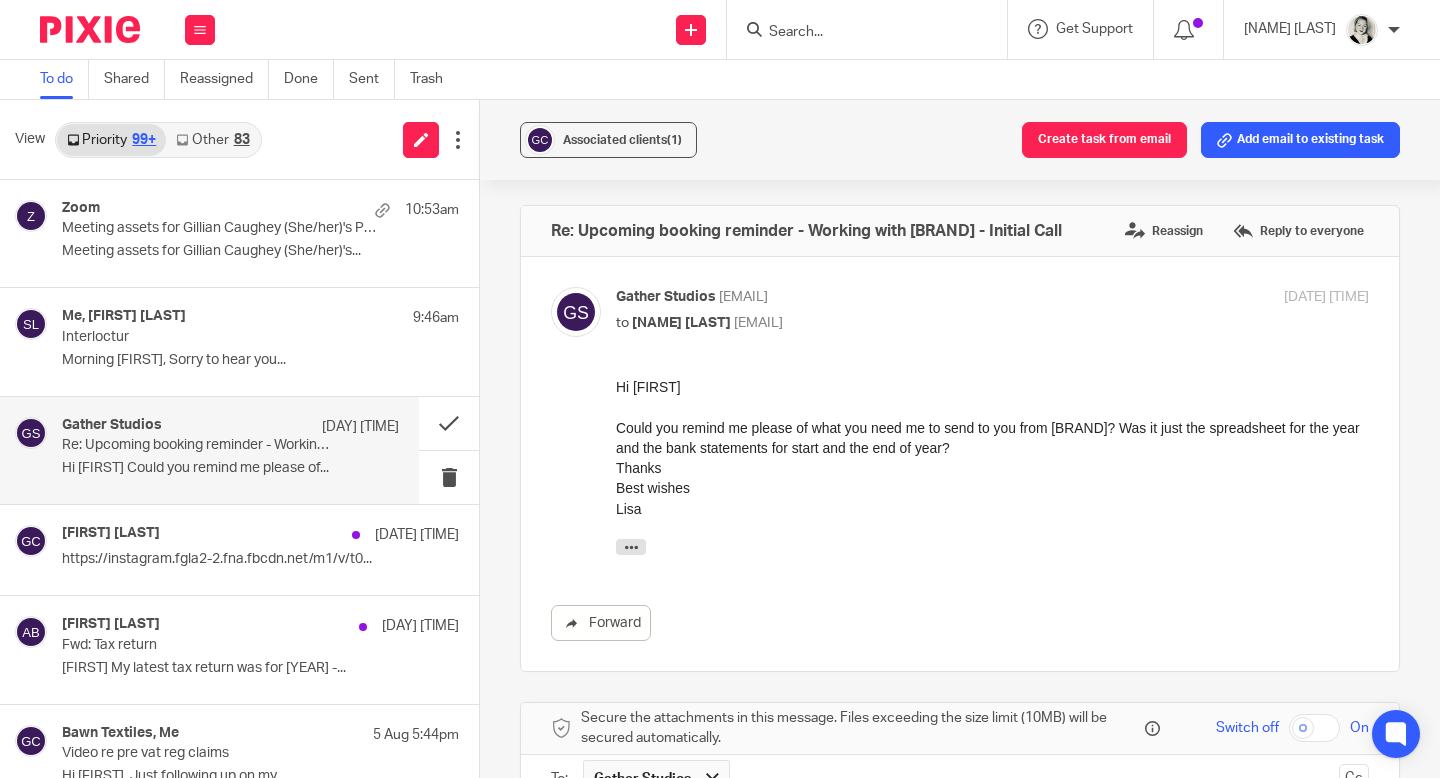 scroll, scrollTop: 540, scrollLeft: 0, axis: vertical 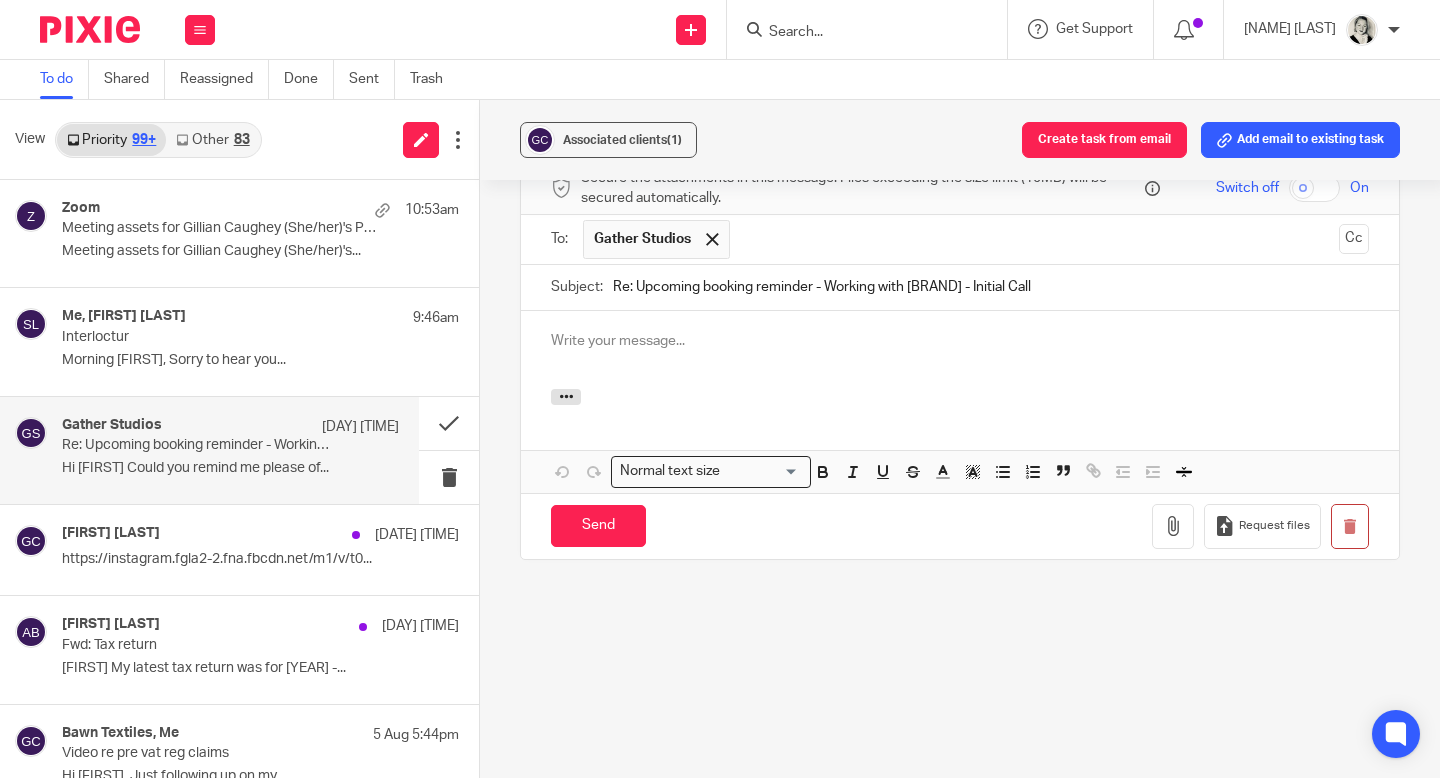 type 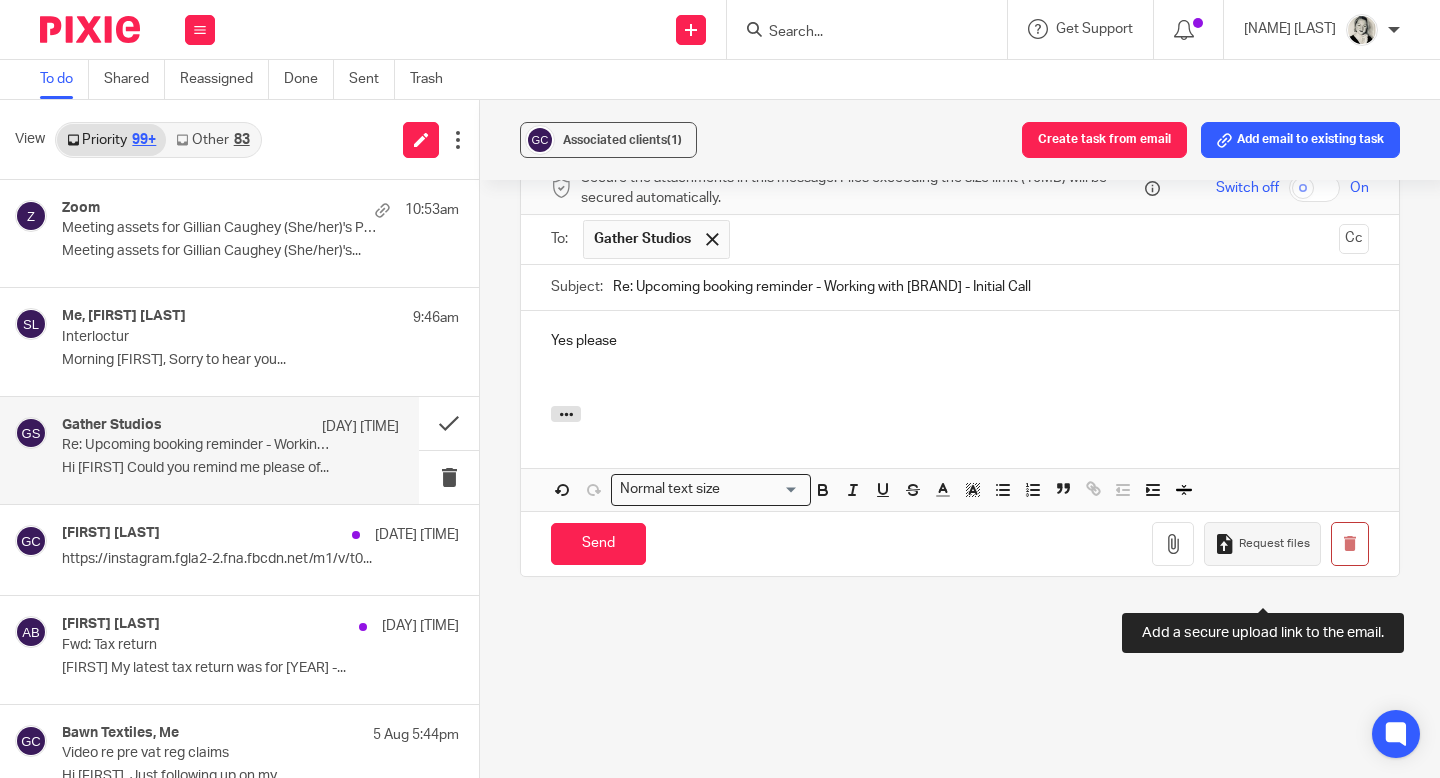 click on "Request files" at bounding box center (1274, 544) 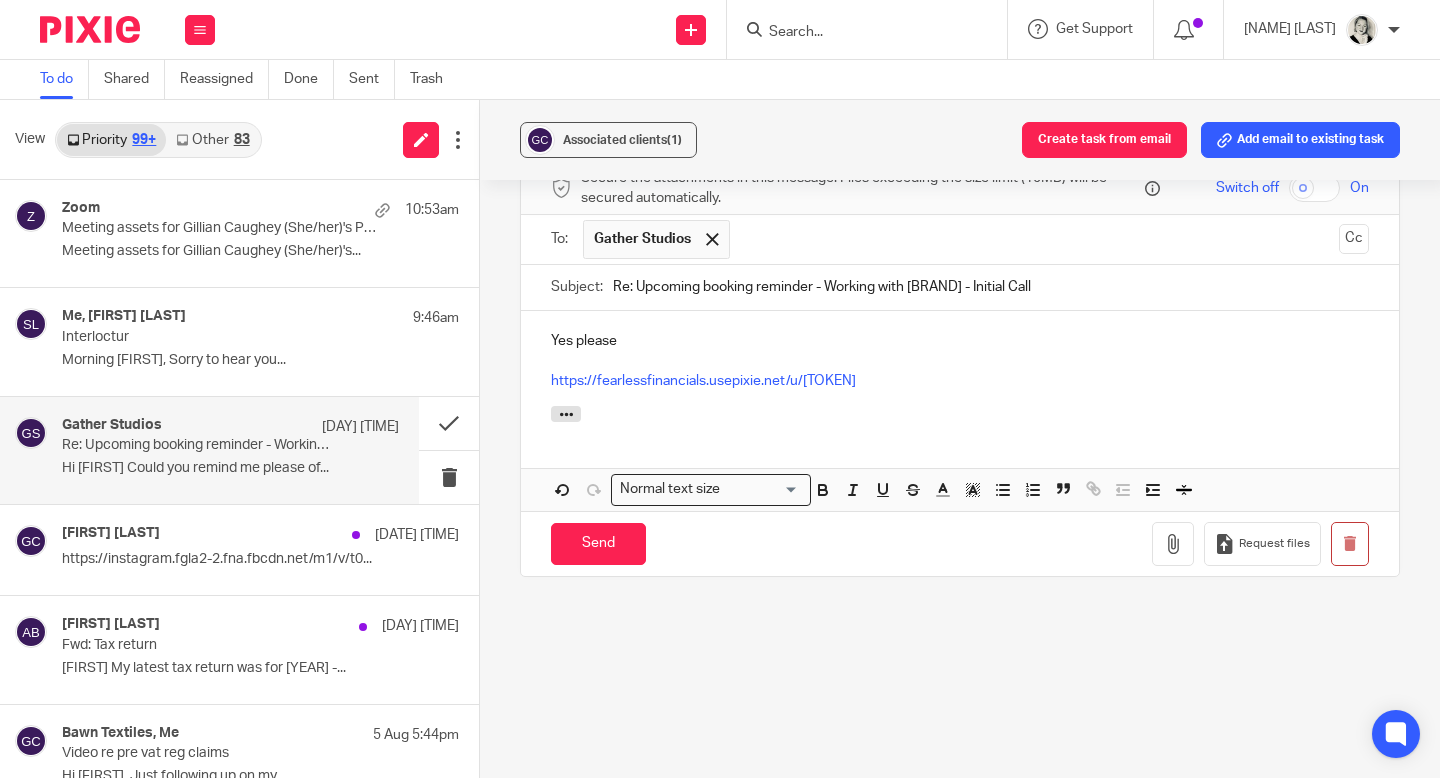 click at bounding box center (960, 361) 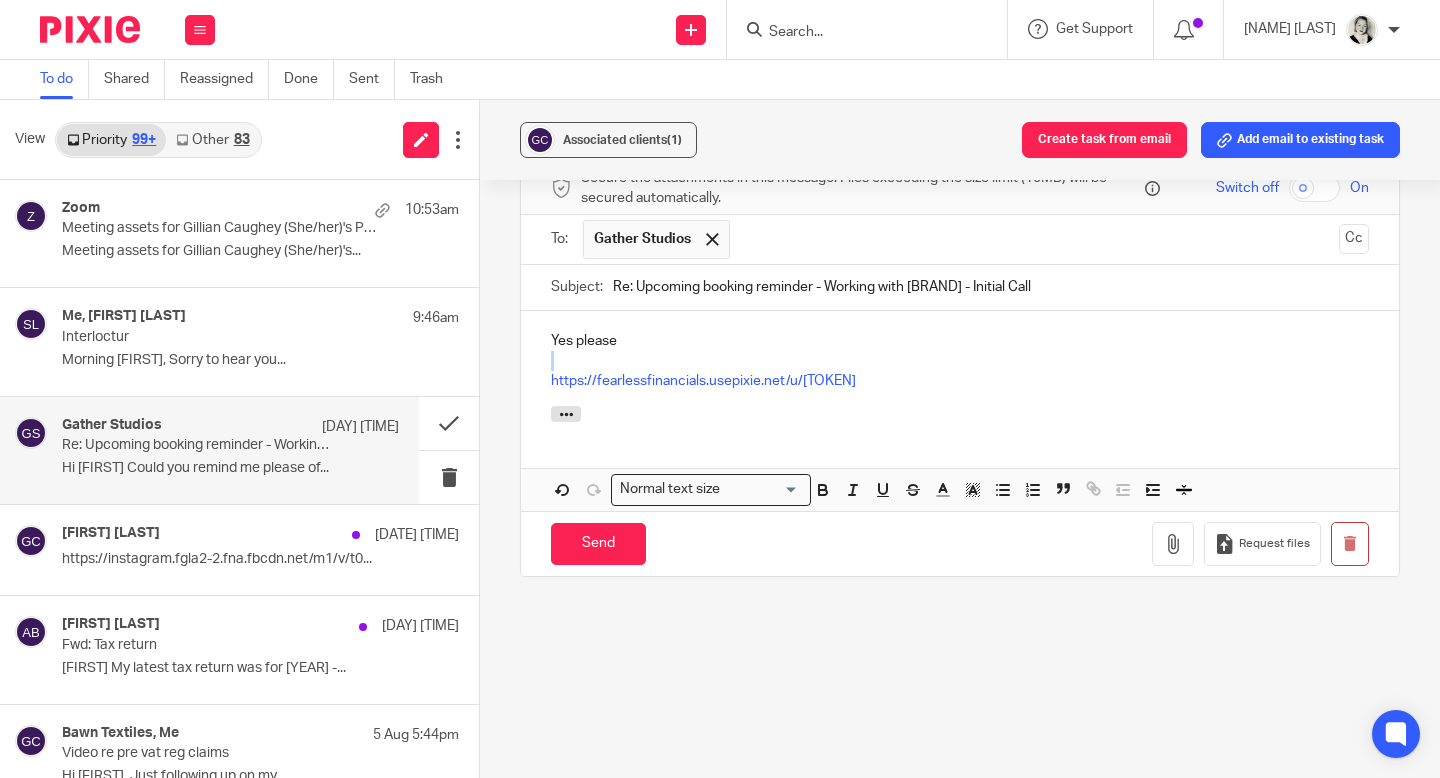 click at bounding box center [960, 361] 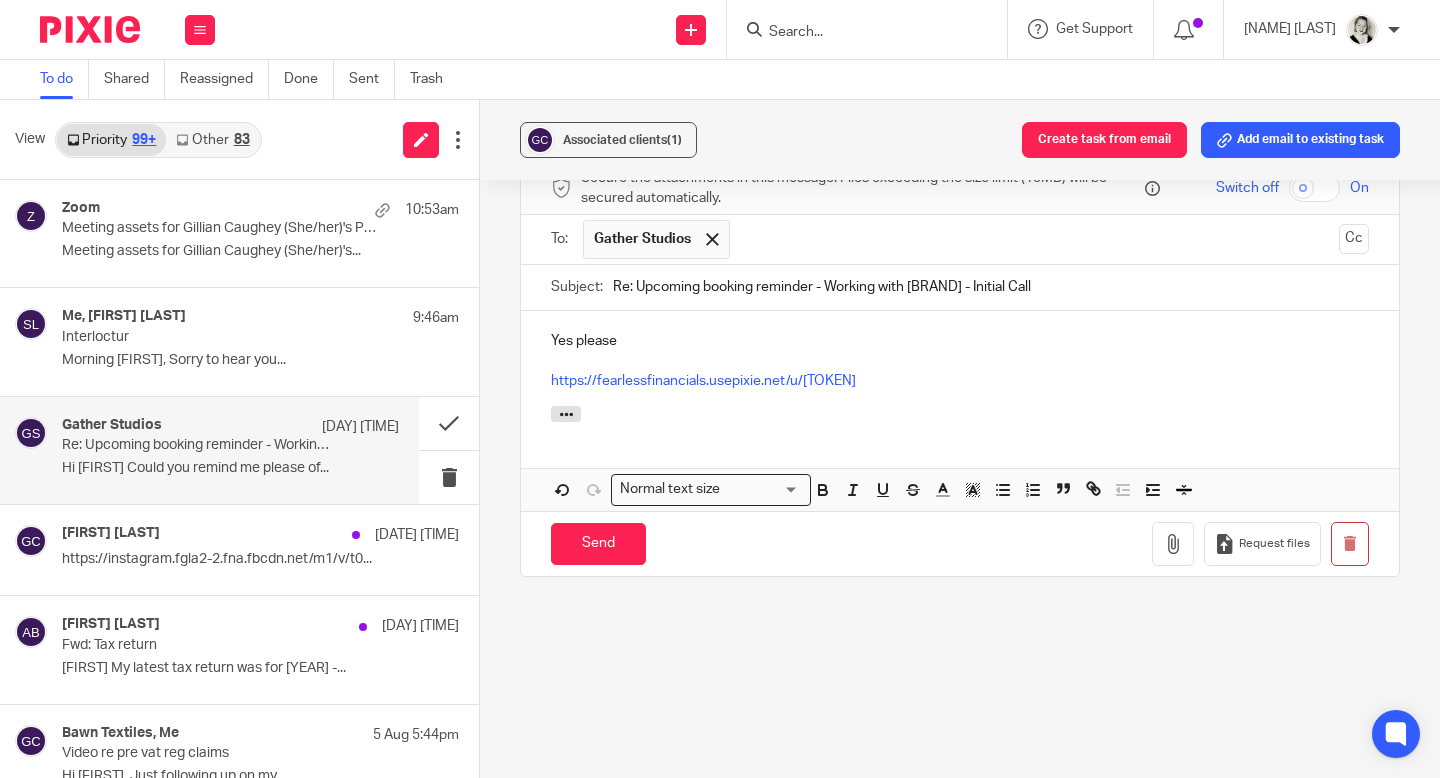 click on "Yes please" at bounding box center (960, 341) 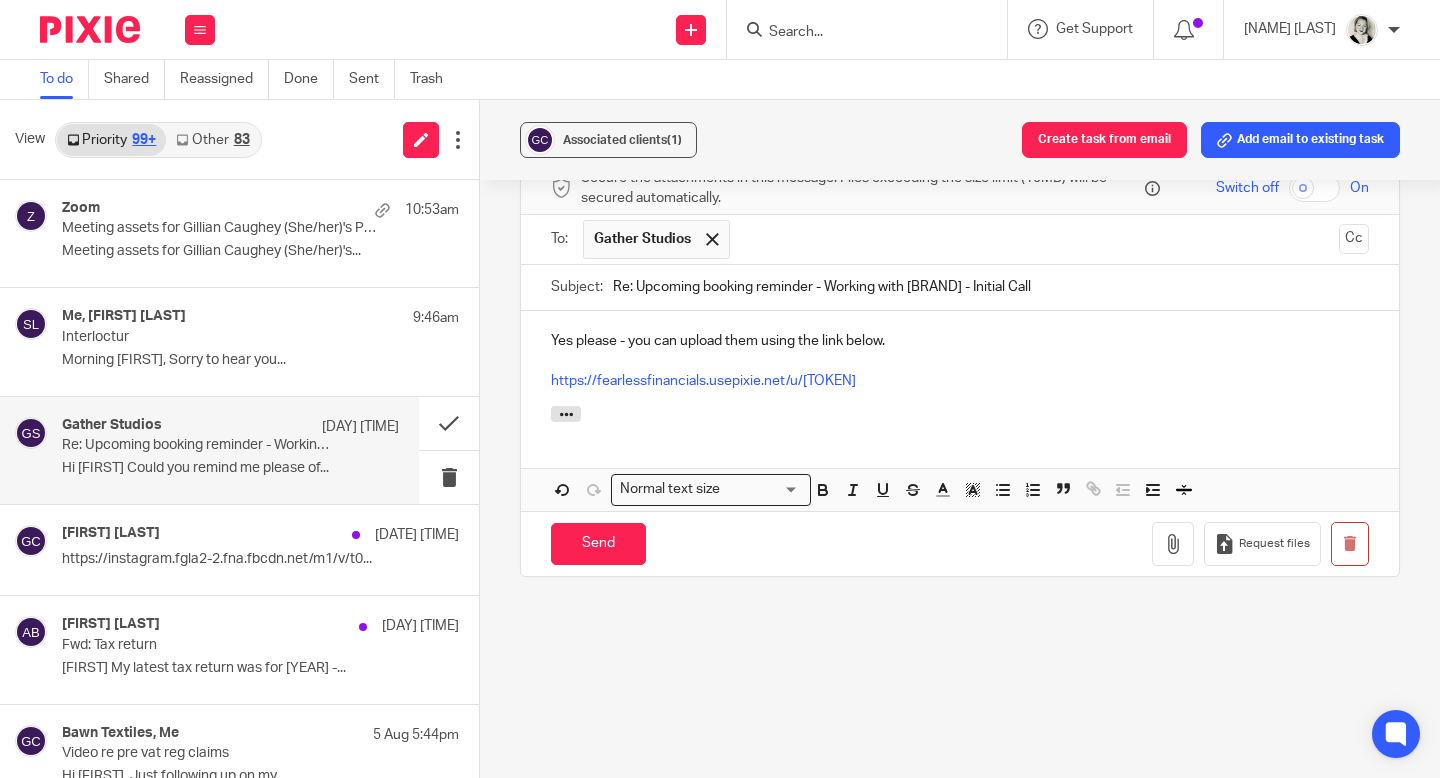 click on "Yes please - you can upload them using the link below." at bounding box center (960, 341) 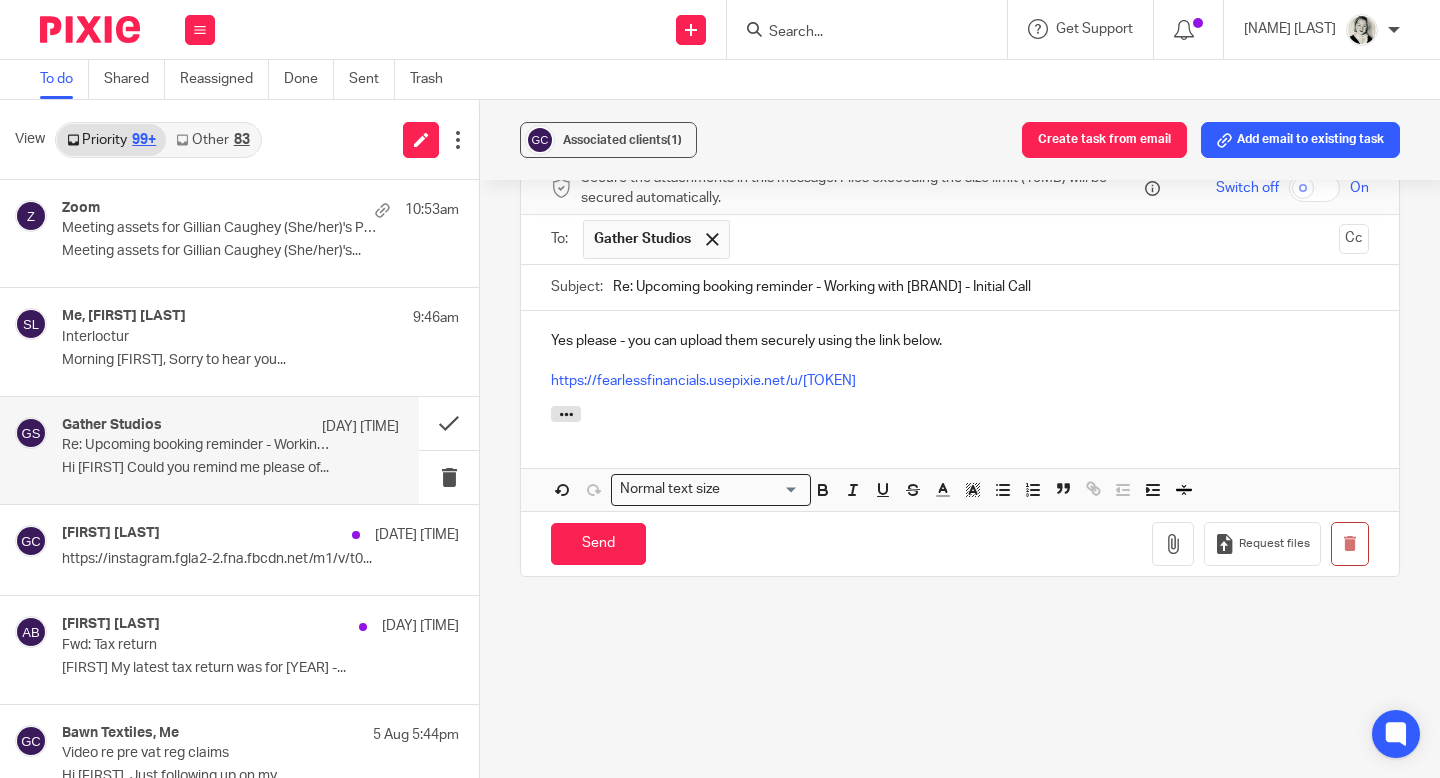 click on "Yes please - you can upload them securely using the link below." at bounding box center [960, 341] 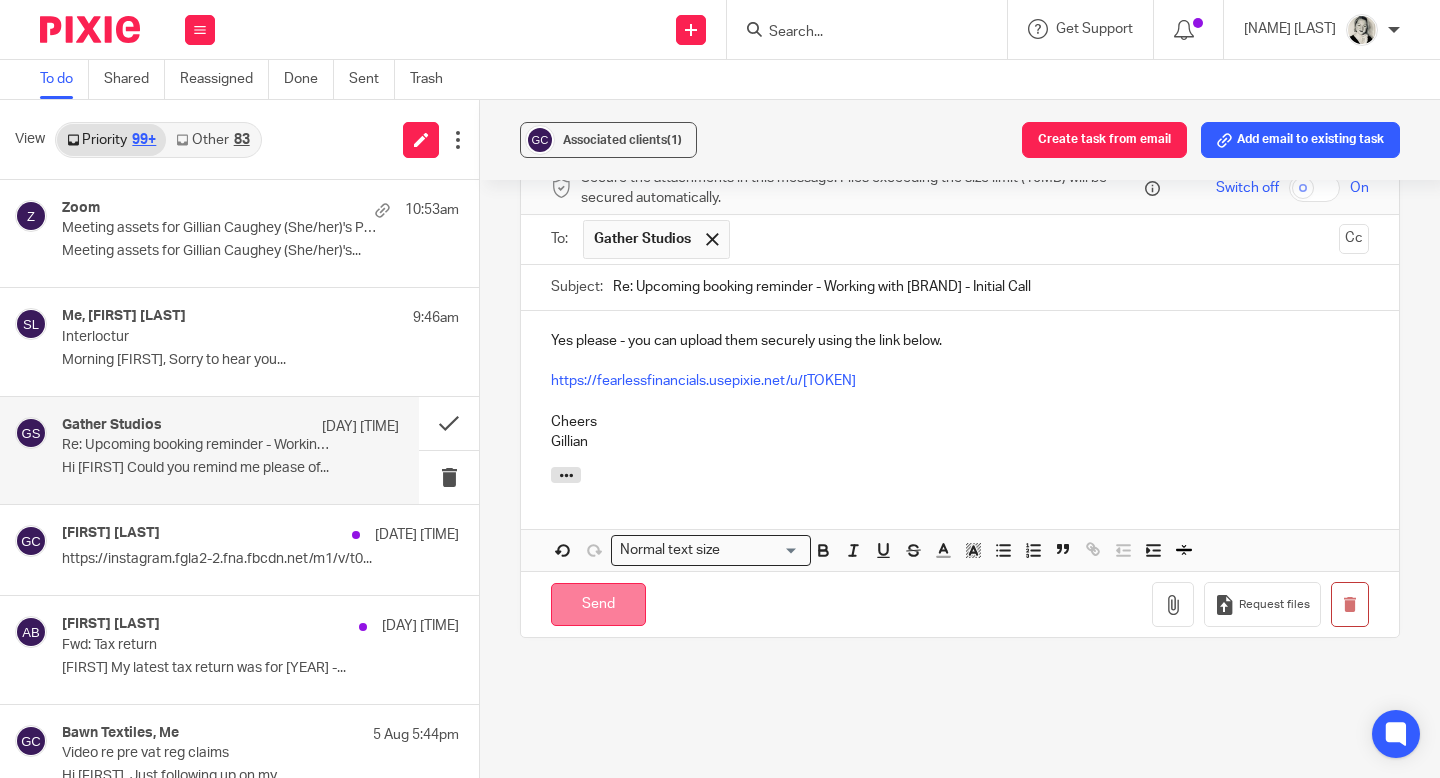 click on "Send" at bounding box center (598, 604) 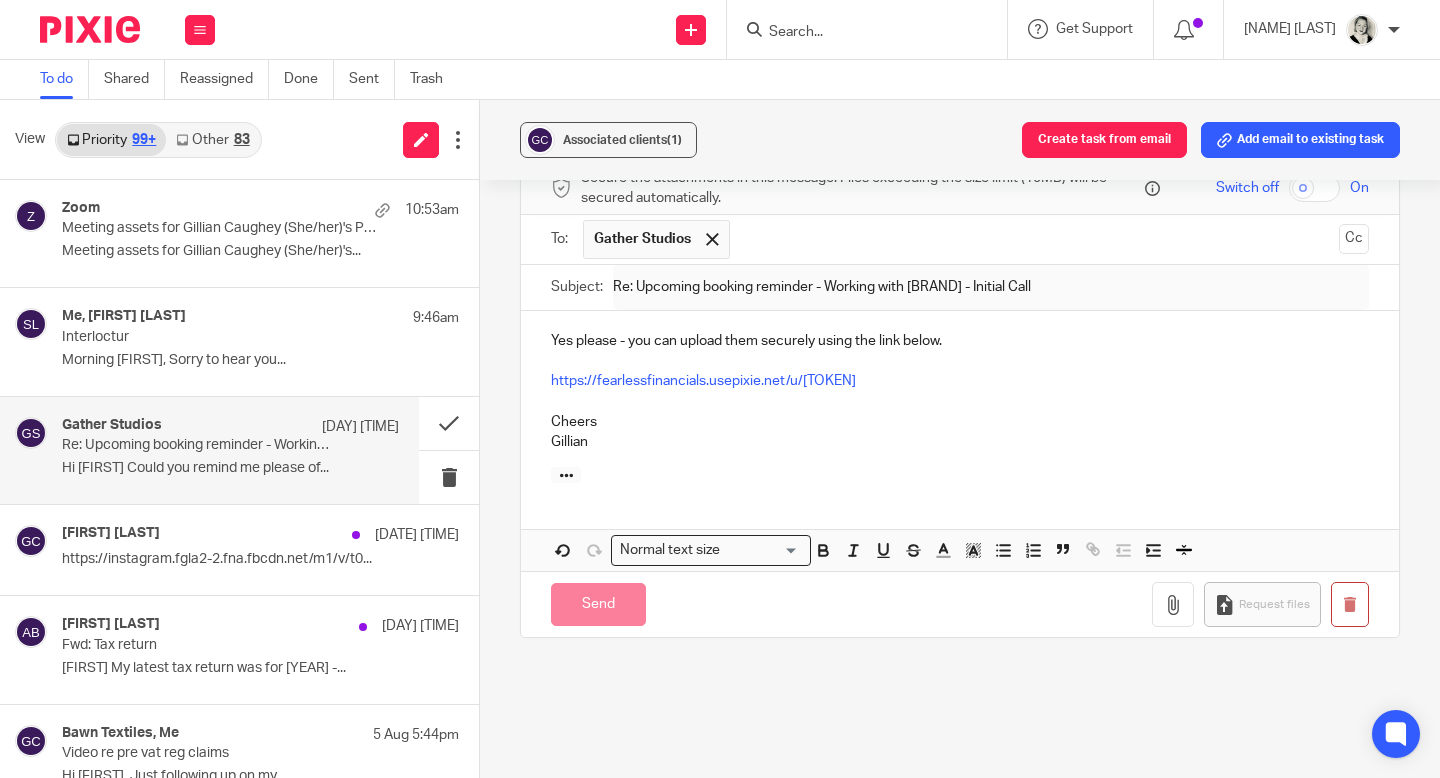 scroll, scrollTop: 192, scrollLeft: 0, axis: vertical 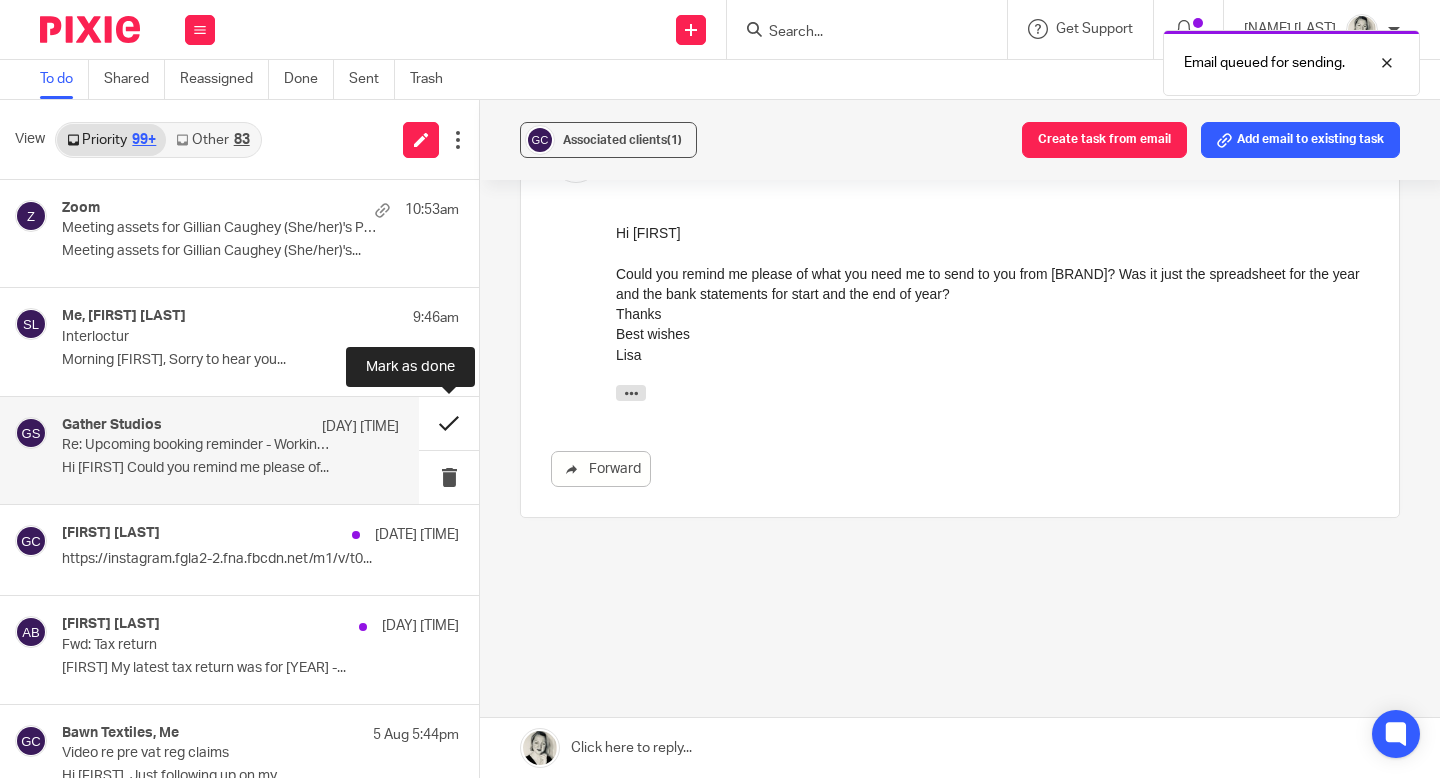 click at bounding box center (449, 423) 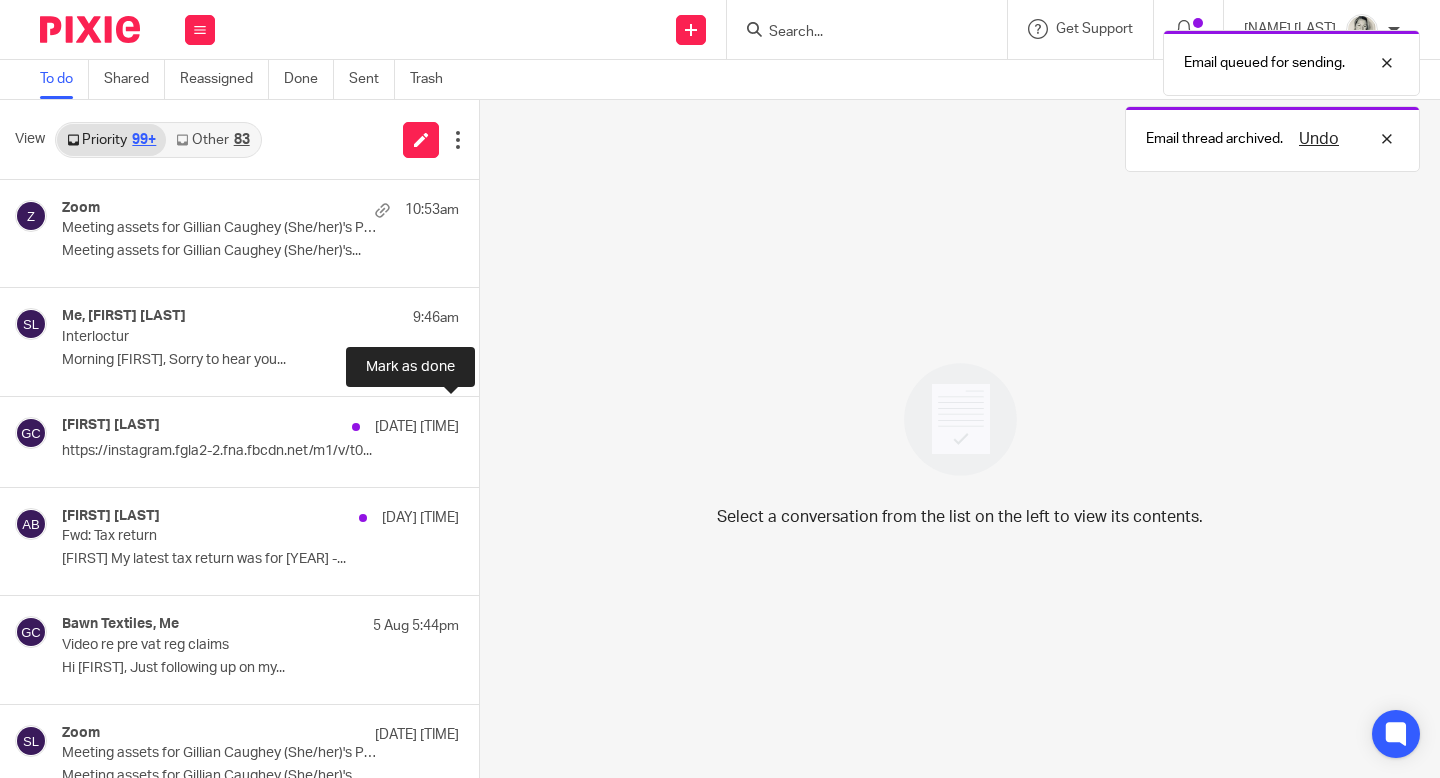 click at bounding box center (487, 419) 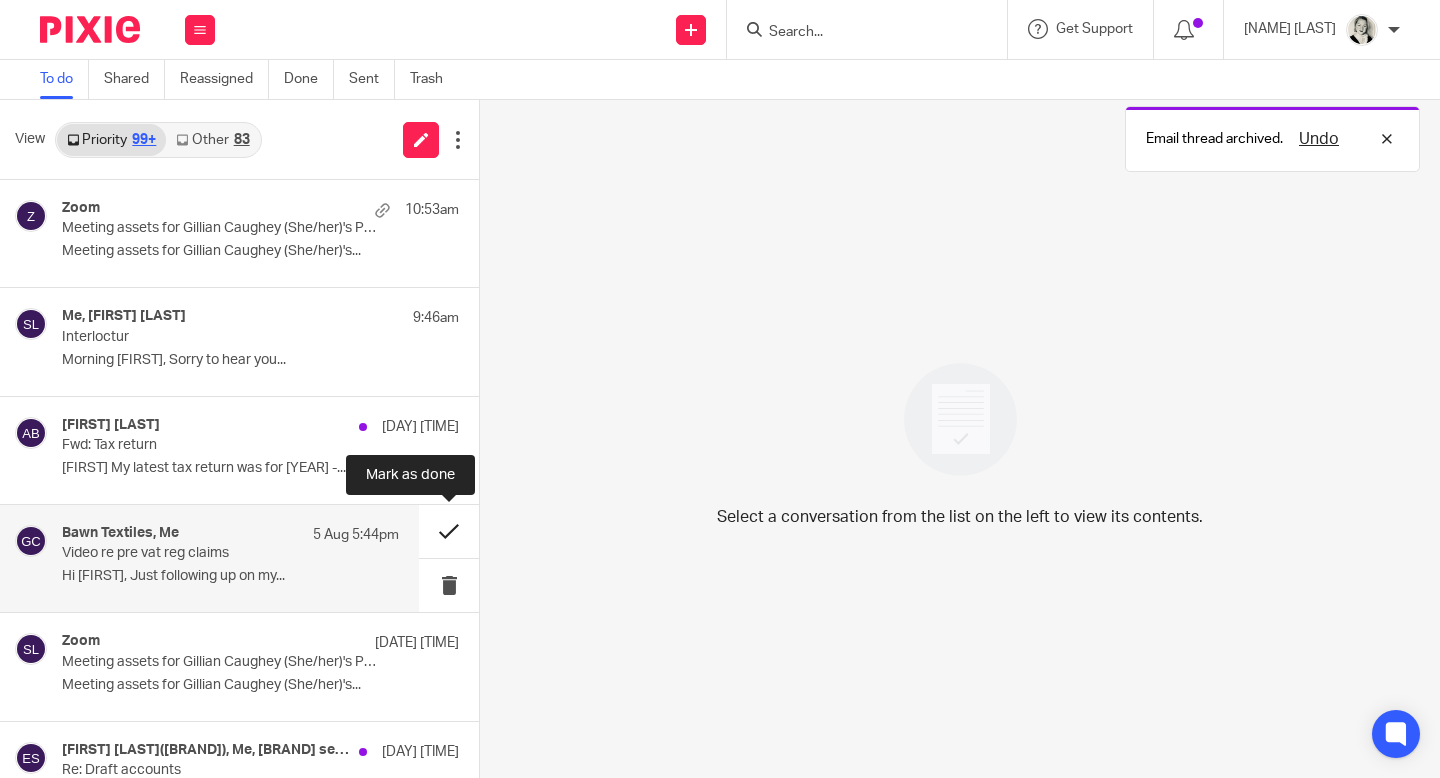 click at bounding box center (449, 531) 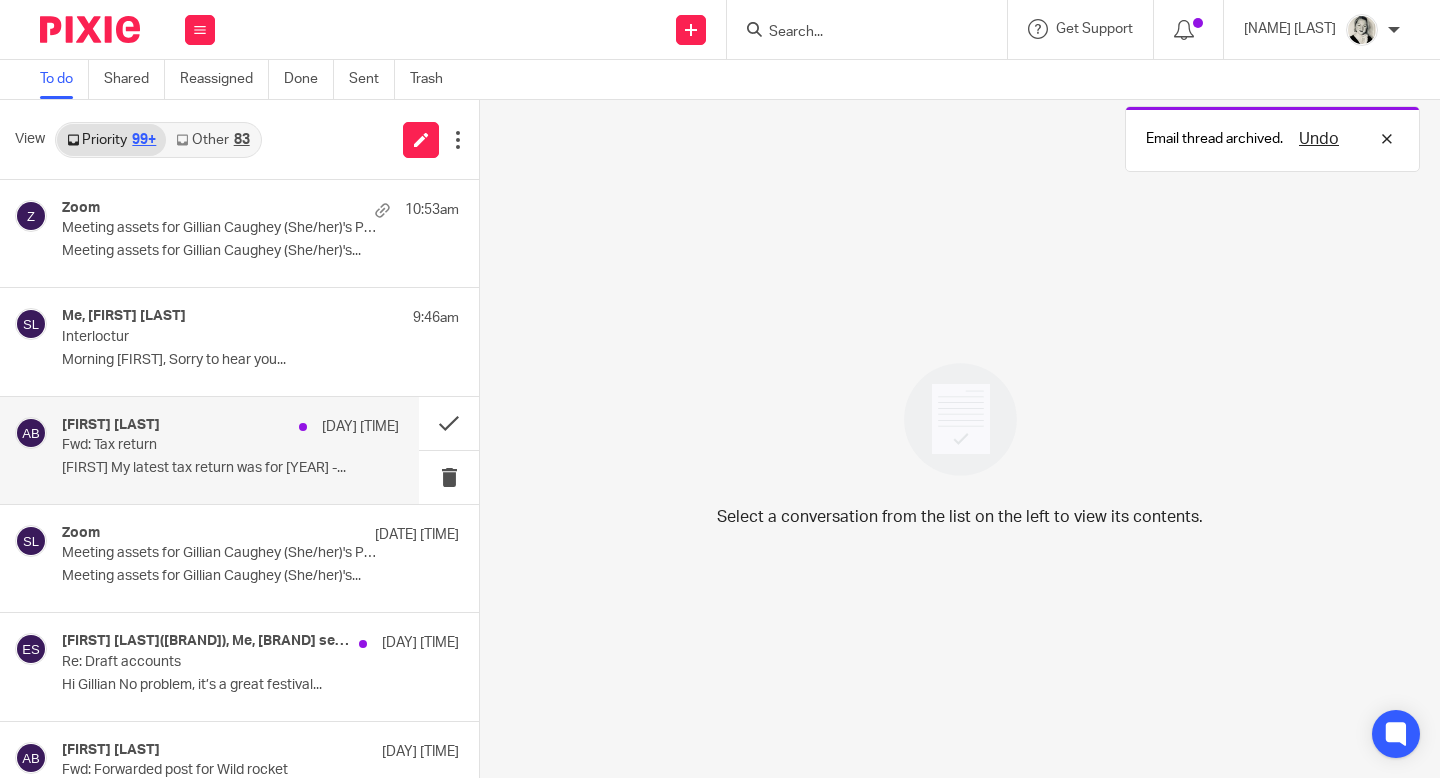 click on "Fwd: Tax return" at bounding box center (197, 445) 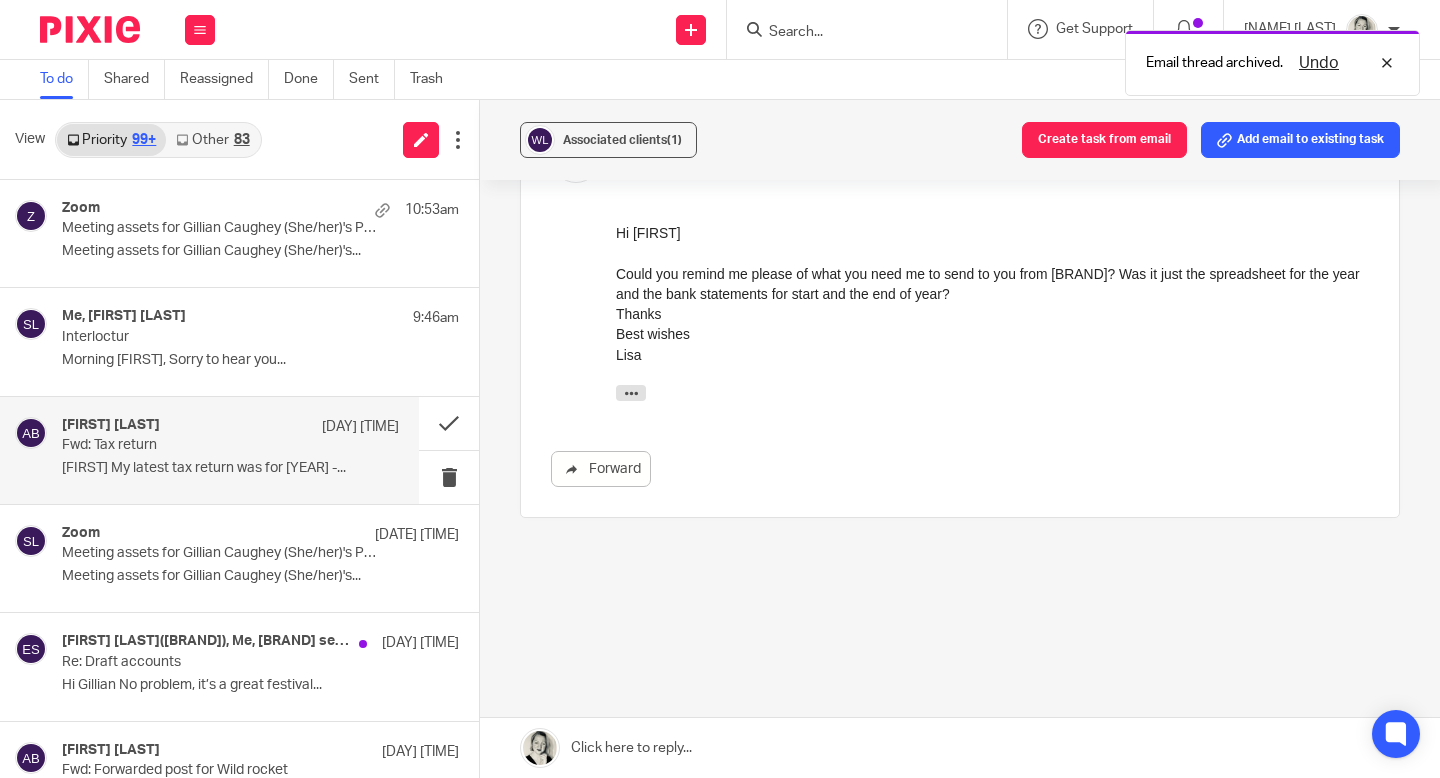 scroll, scrollTop: 0, scrollLeft: 0, axis: both 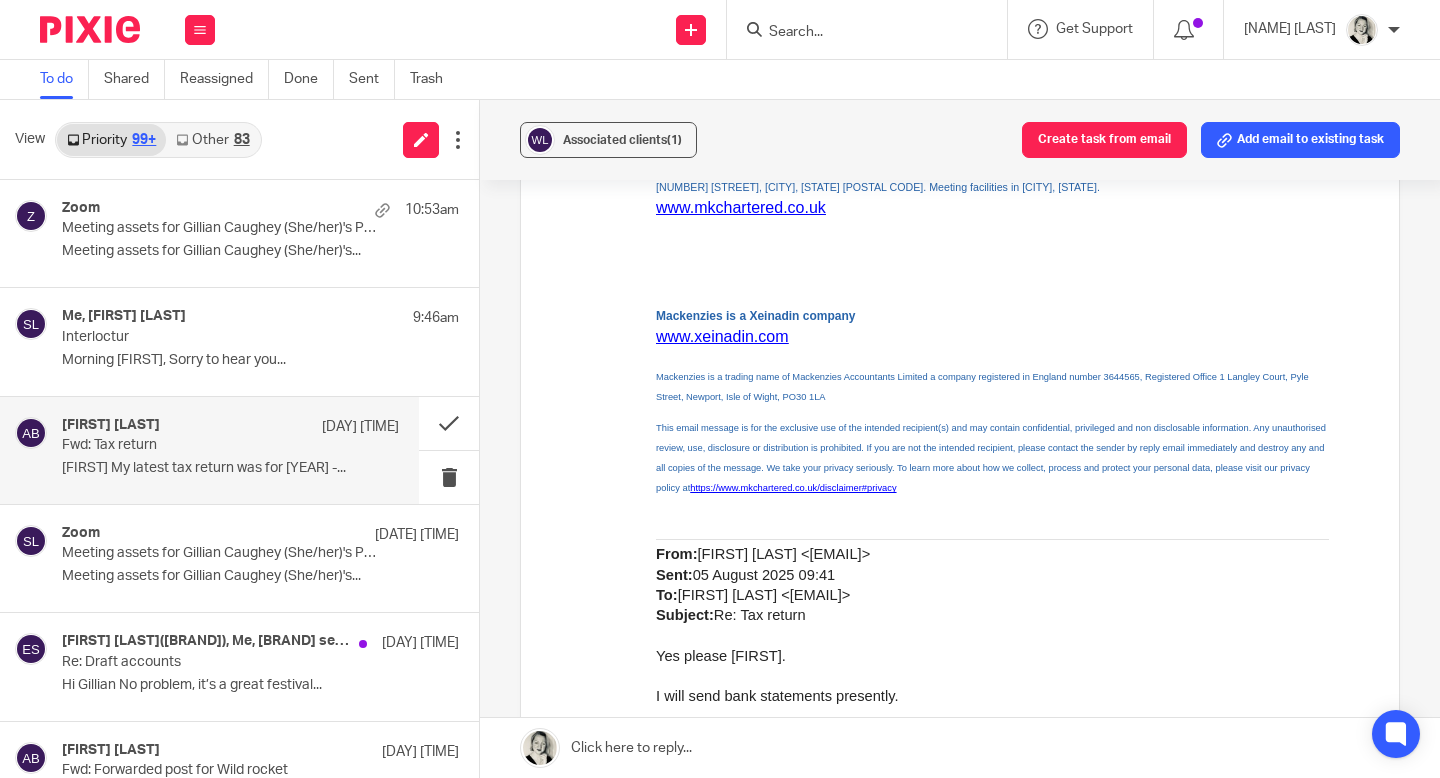 click at bounding box center (960, 748) 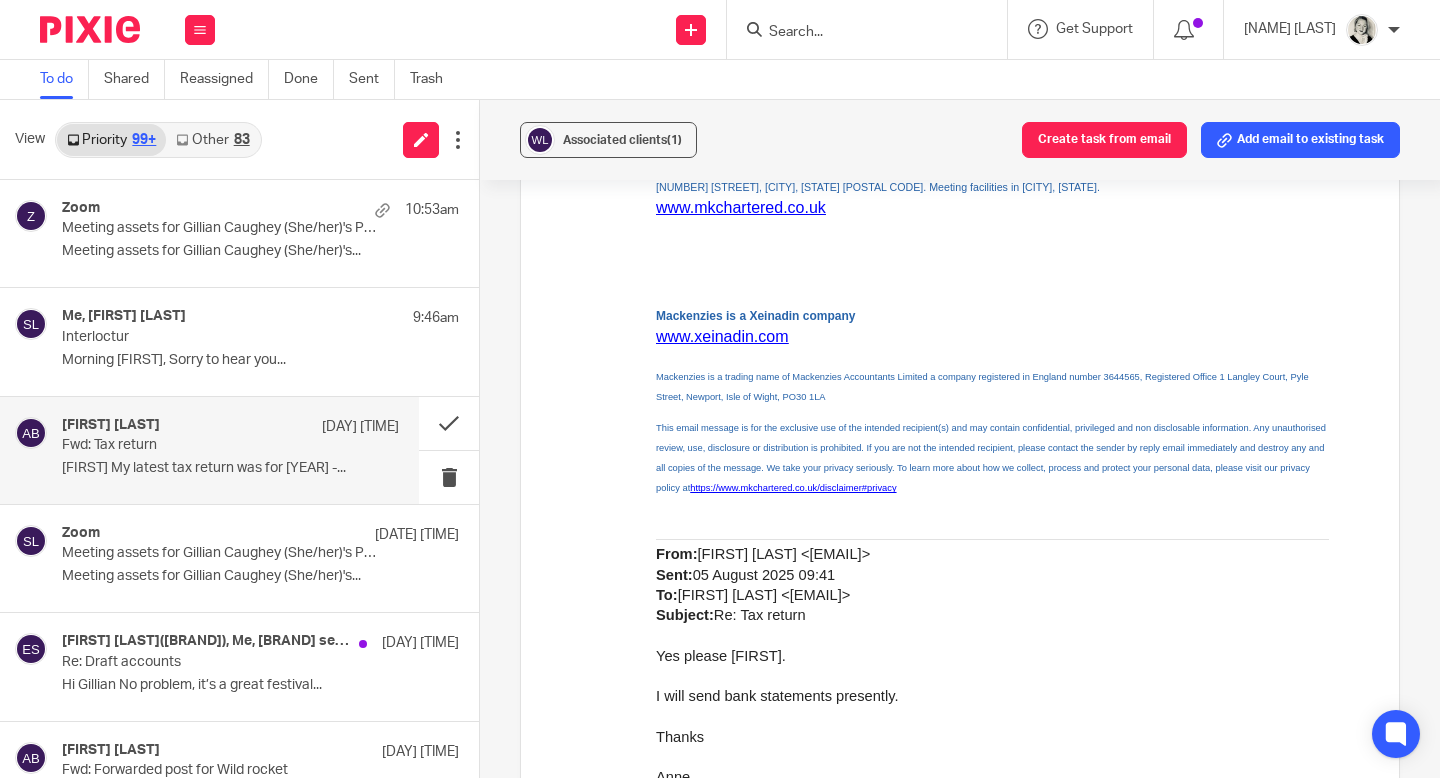 scroll, scrollTop: 3901, scrollLeft: 0, axis: vertical 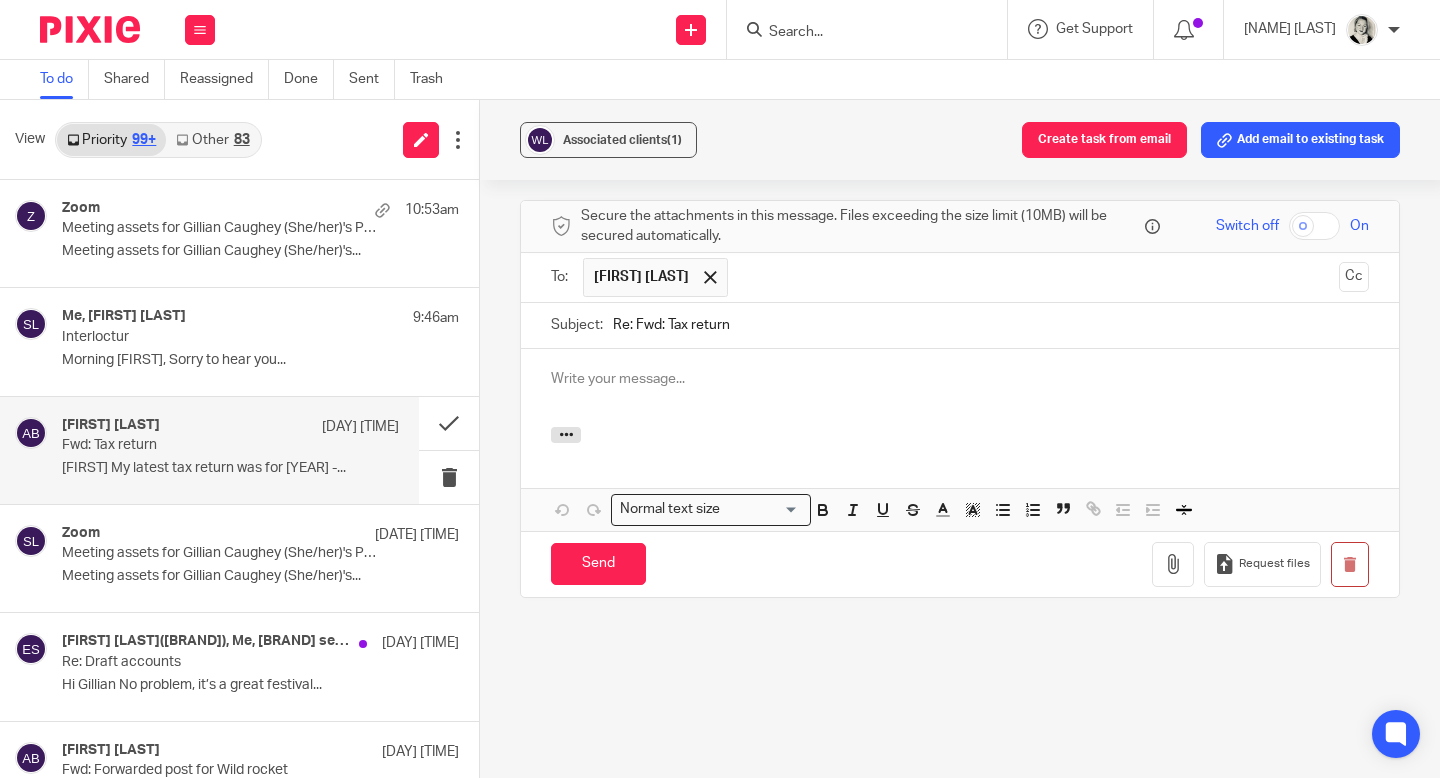 type 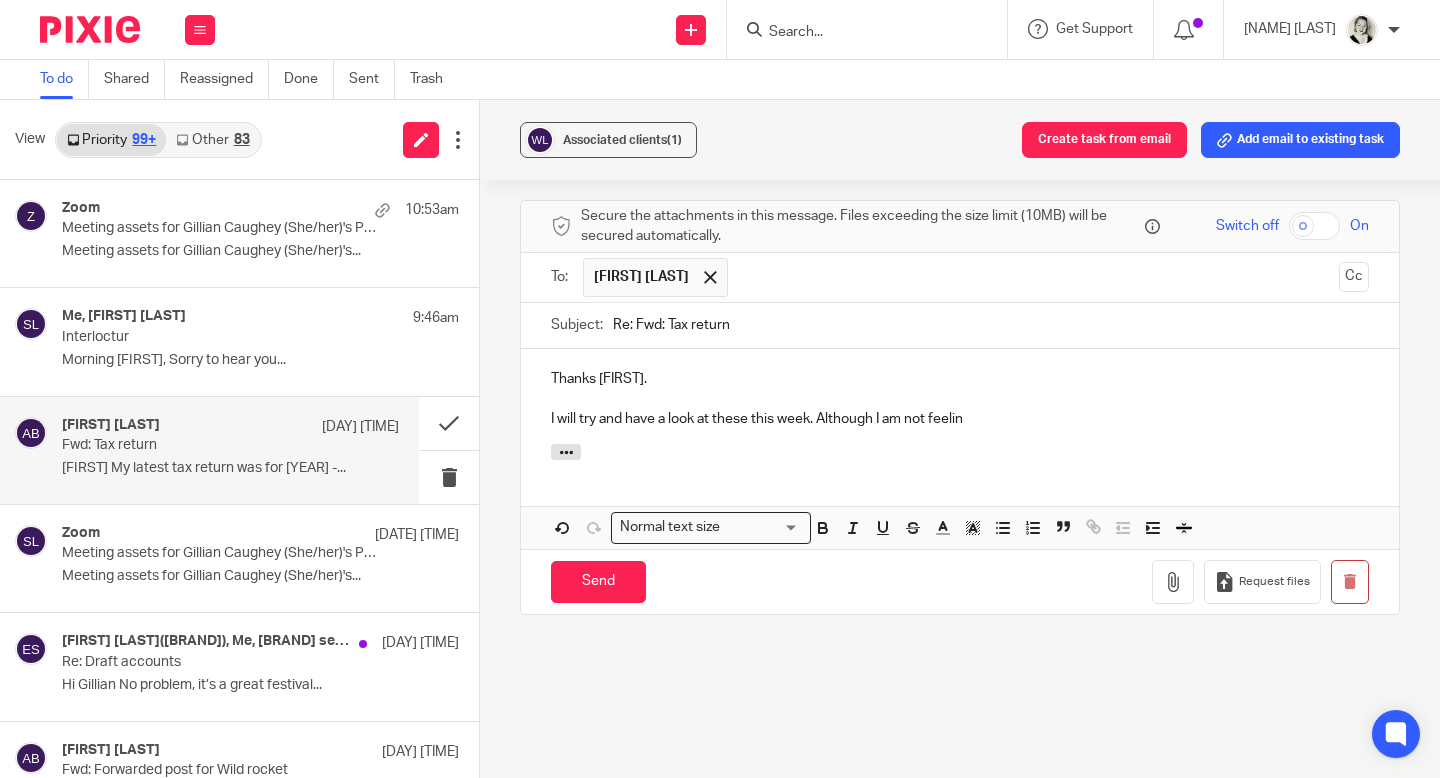 click at bounding box center [960, 399] 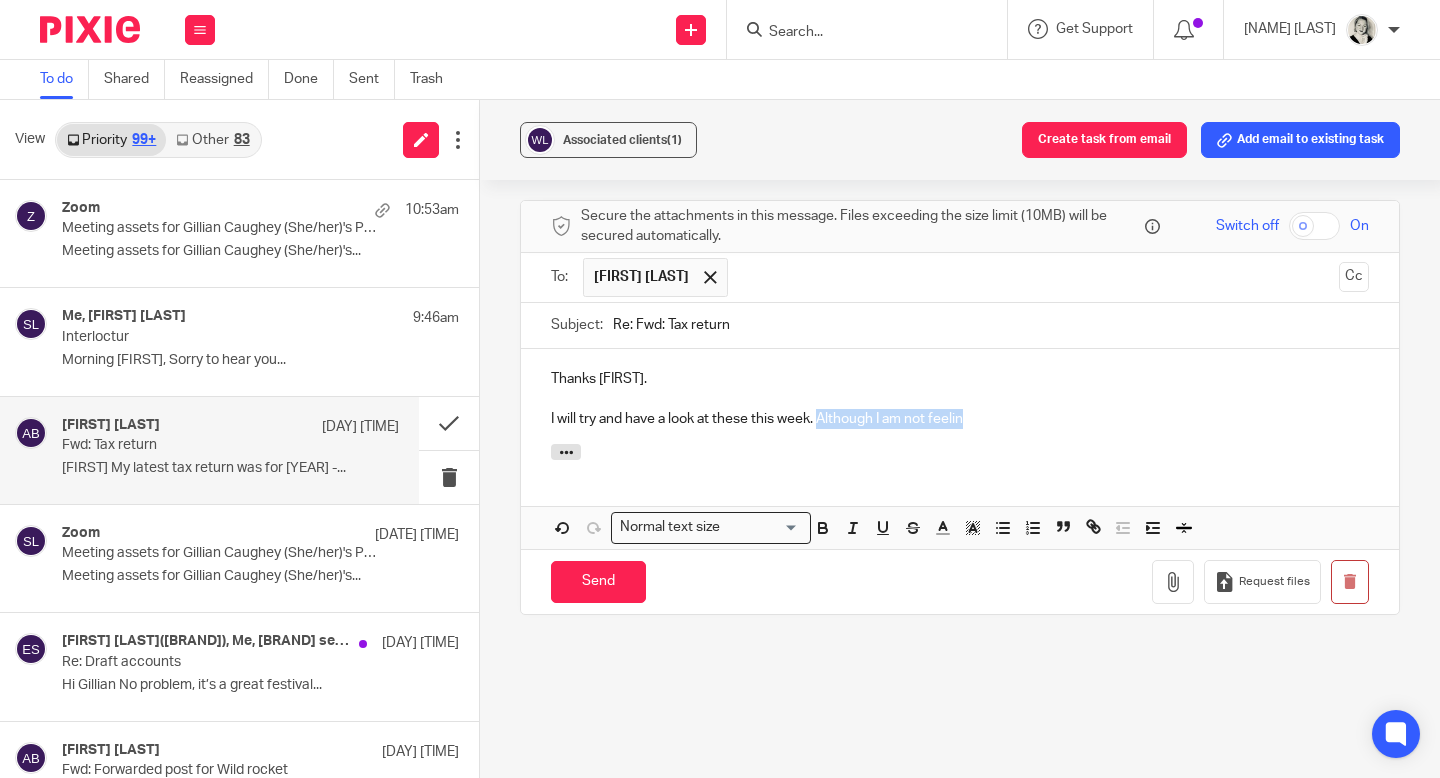 drag, startPoint x: 1001, startPoint y: 415, endPoint x: 825, endPoint y: 414, distance: 176.00284 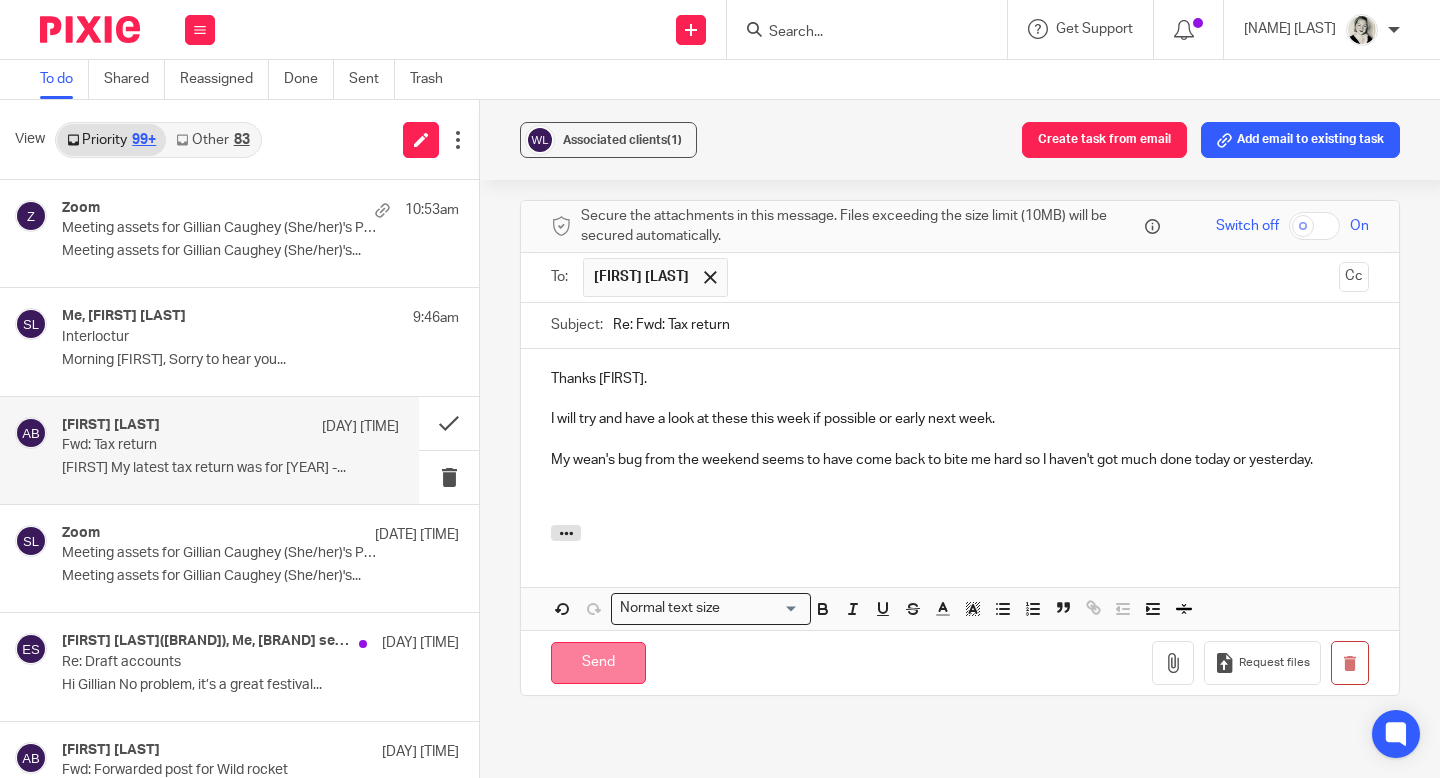 click on "Send" at bounding box center [598, 663] 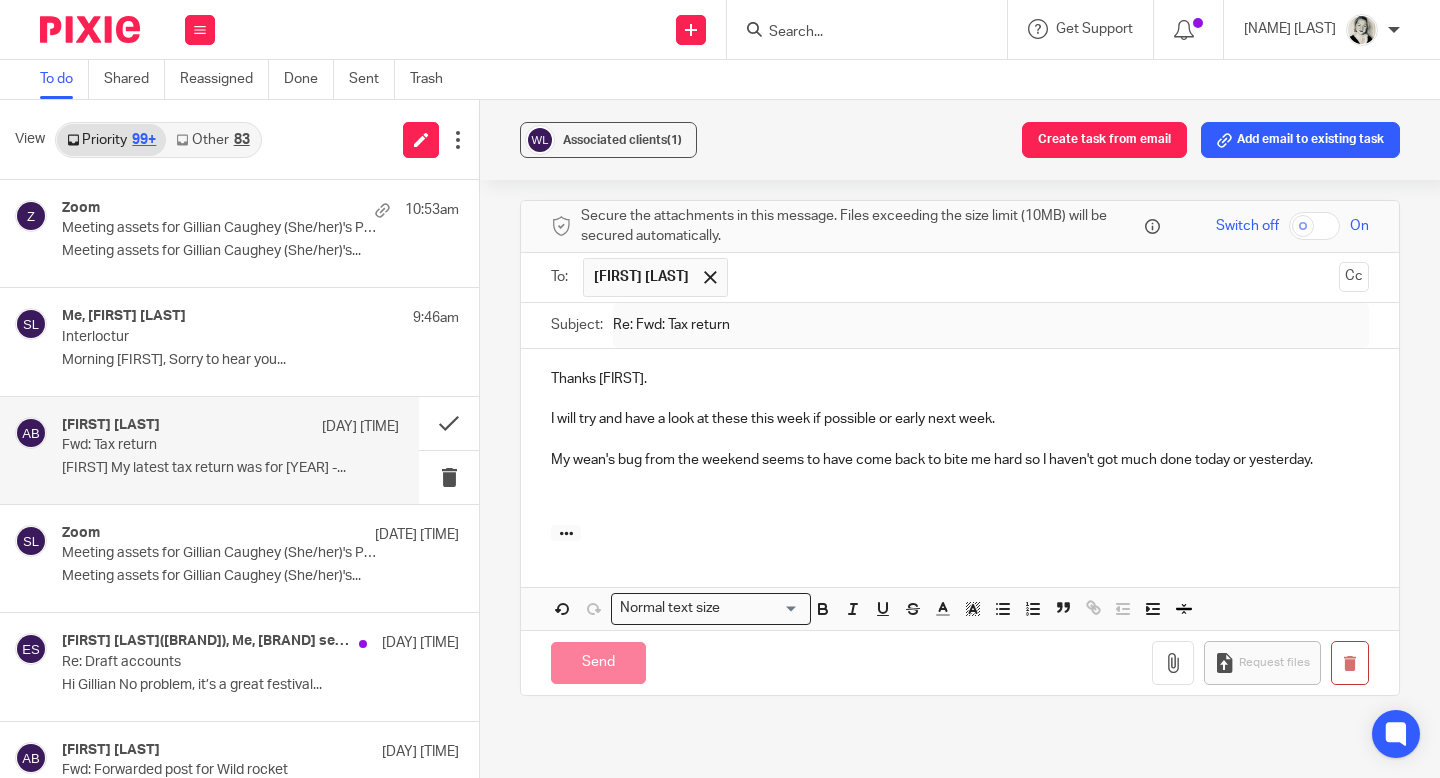 scroll, scrollTop: 3553, scrollLeft: 0, axis: vertical 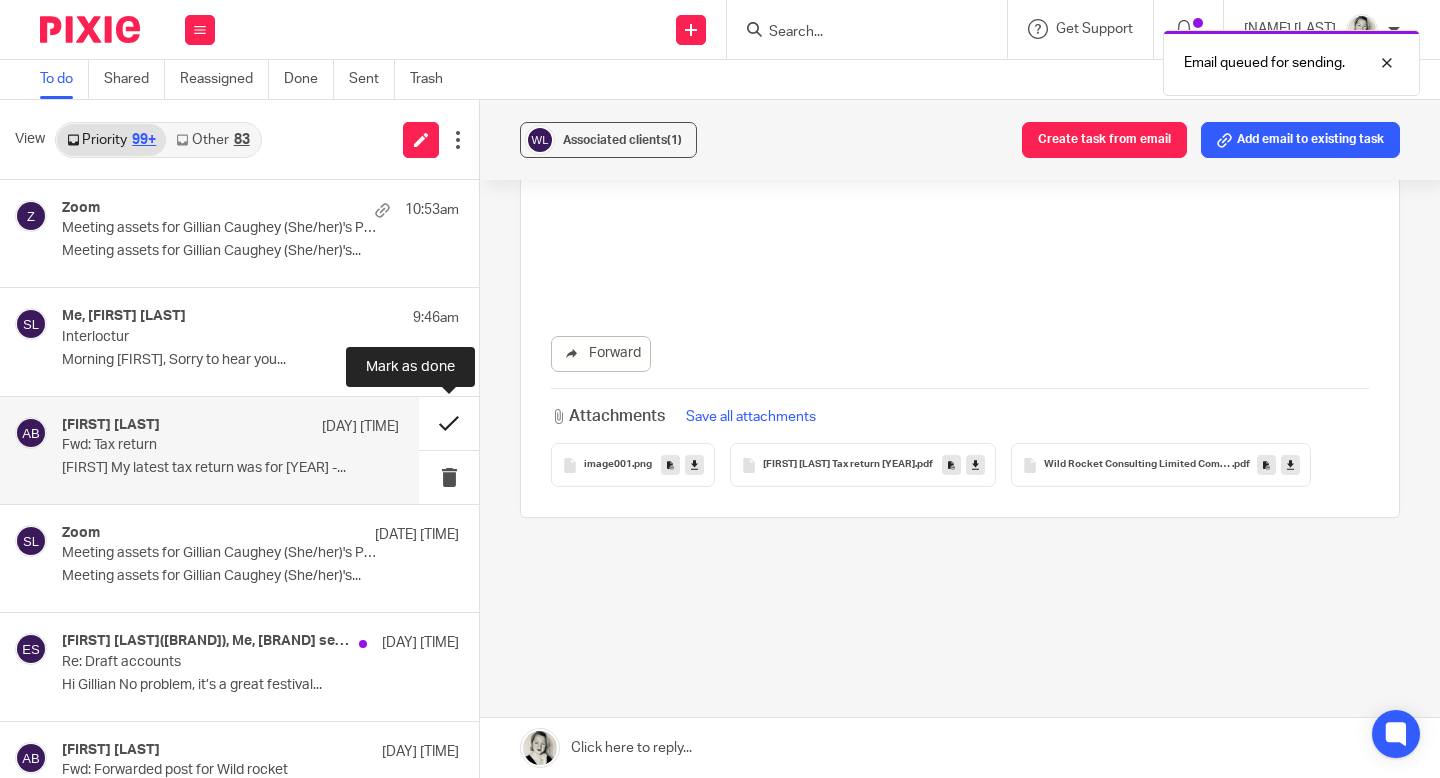 click at bounding box center [449, 423] 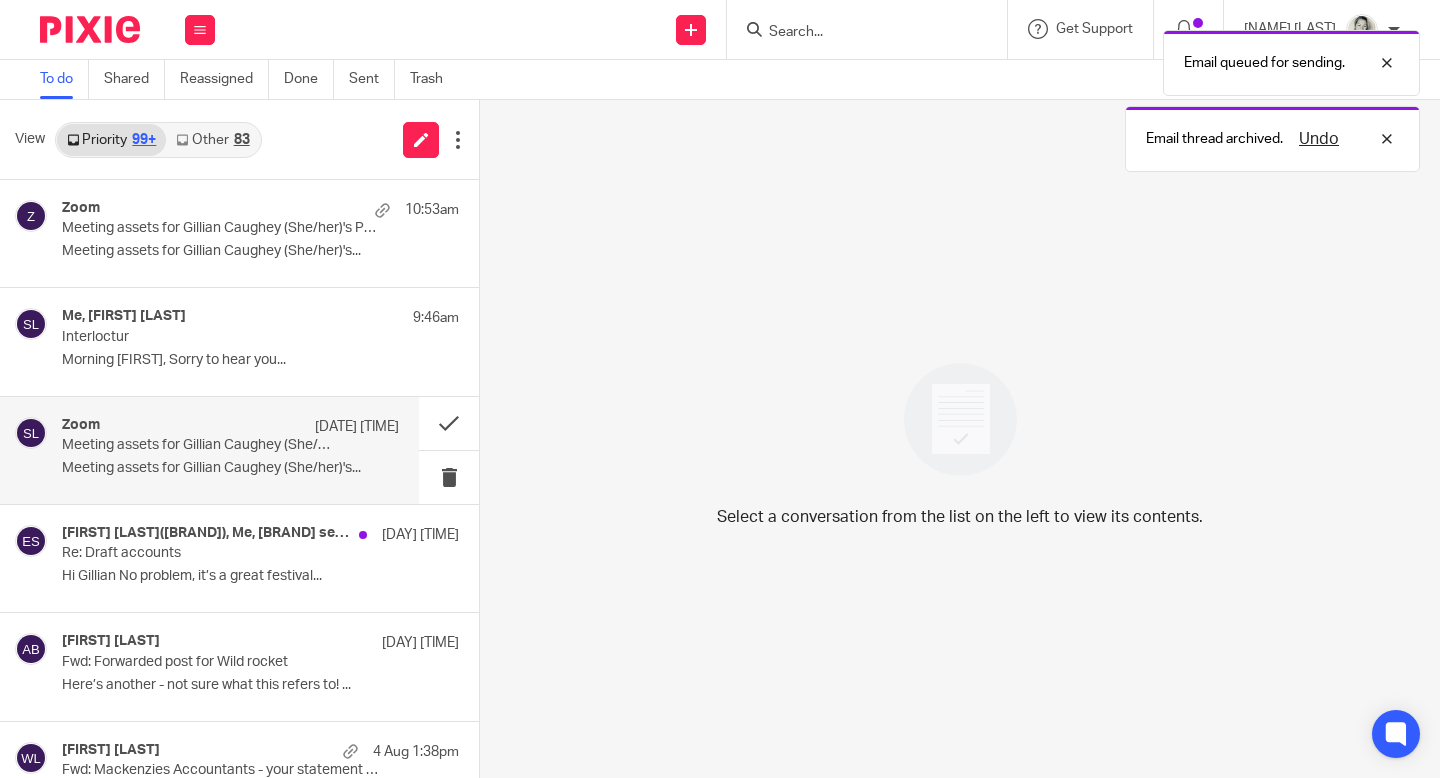 click on "Meeting assets for Gillian Caughey (She/her)'s Personal Meeting Room are ready!" at bounding box center [197, 445] 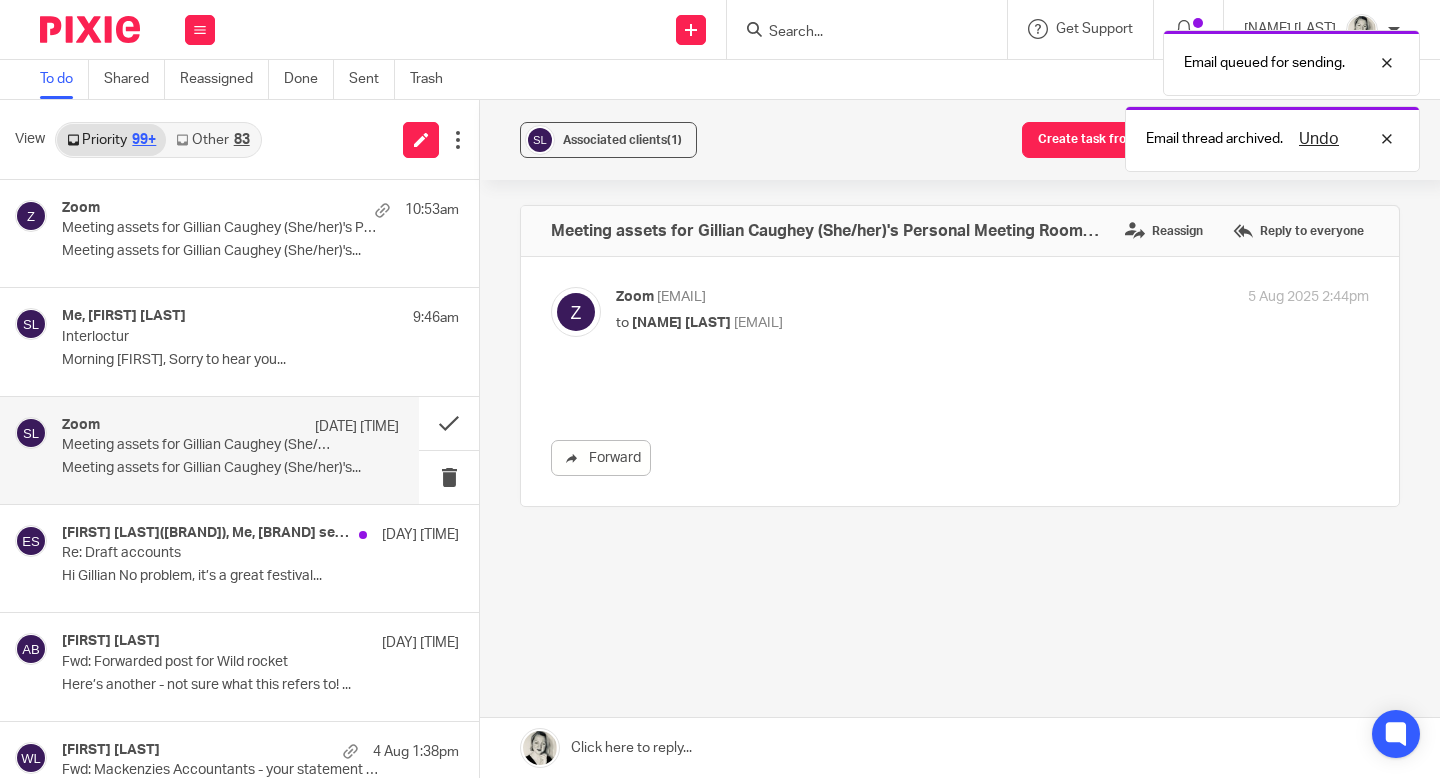 scroll, scrollTop: 0, scrollLeft: 0, axis: both 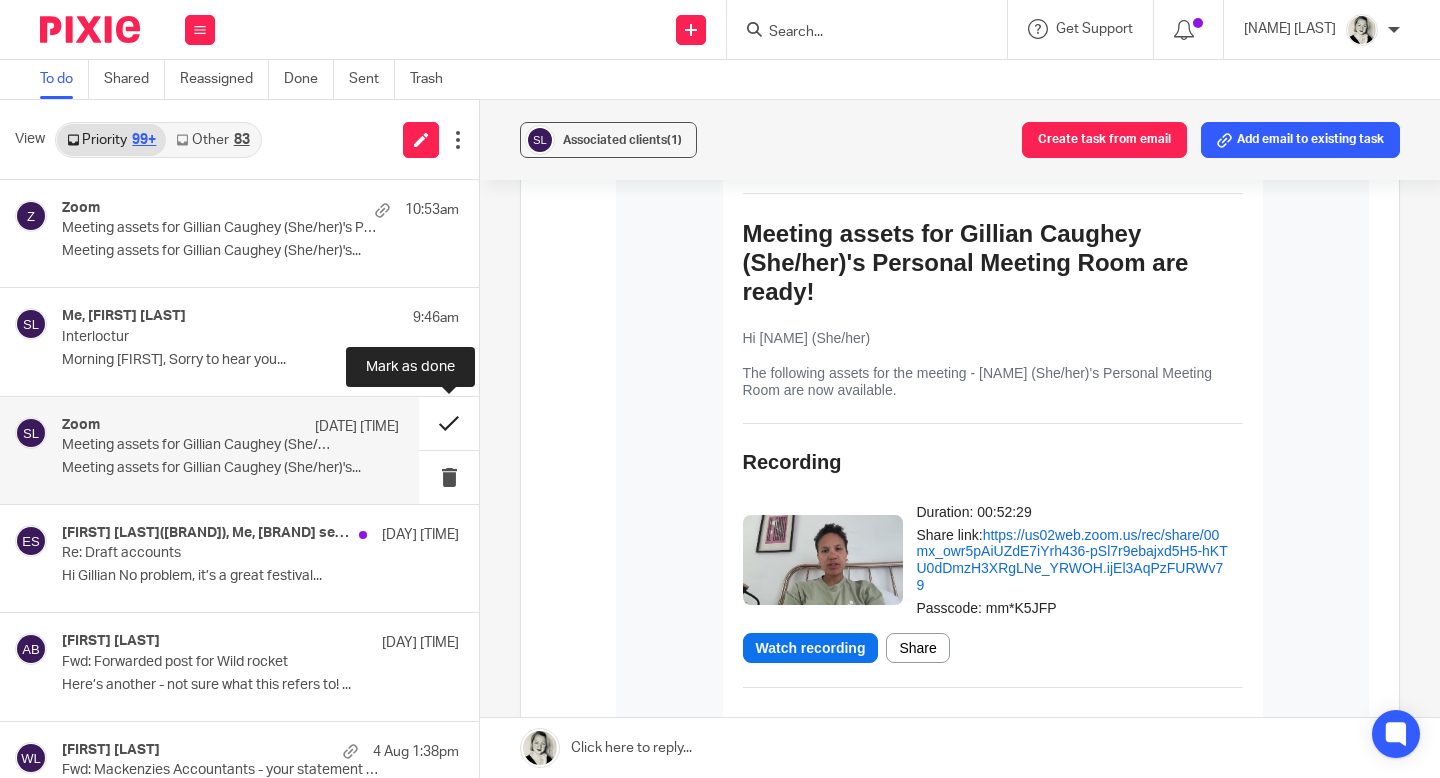 click at bounding box center [449, 423] 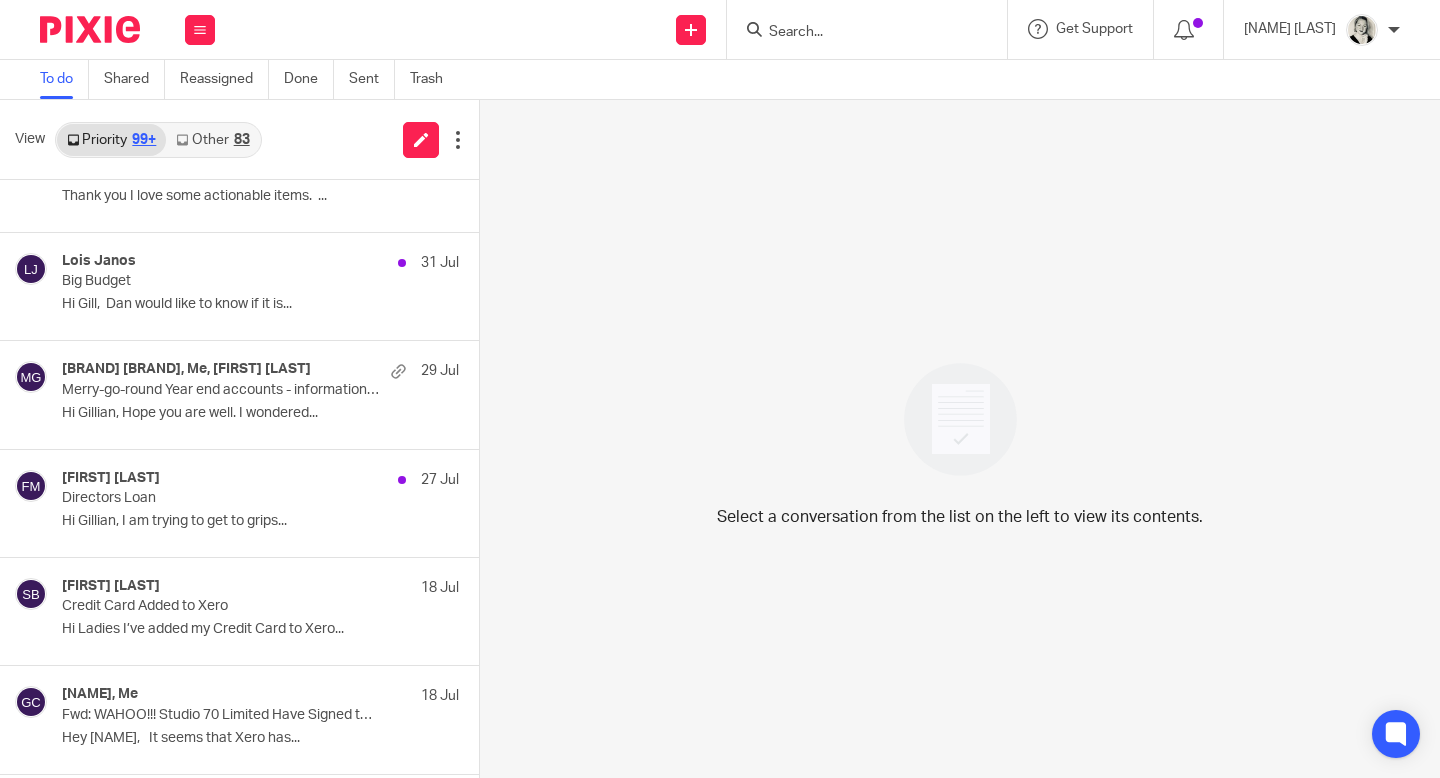 scroll, scrollTop: 871, scrollLeft: 0, axis: vertical 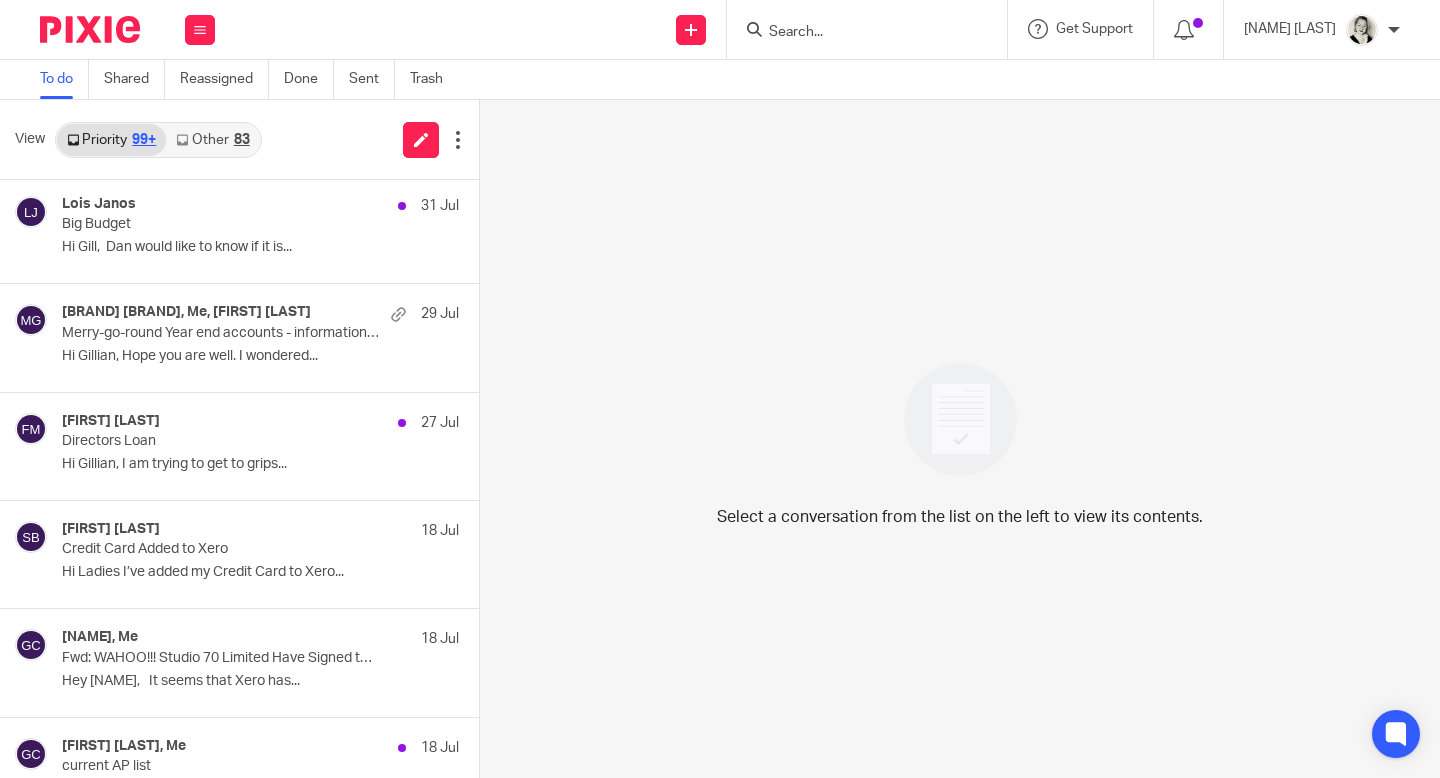click on "Sophie Bryan
18 Jul" at bounding box center [260, 531] 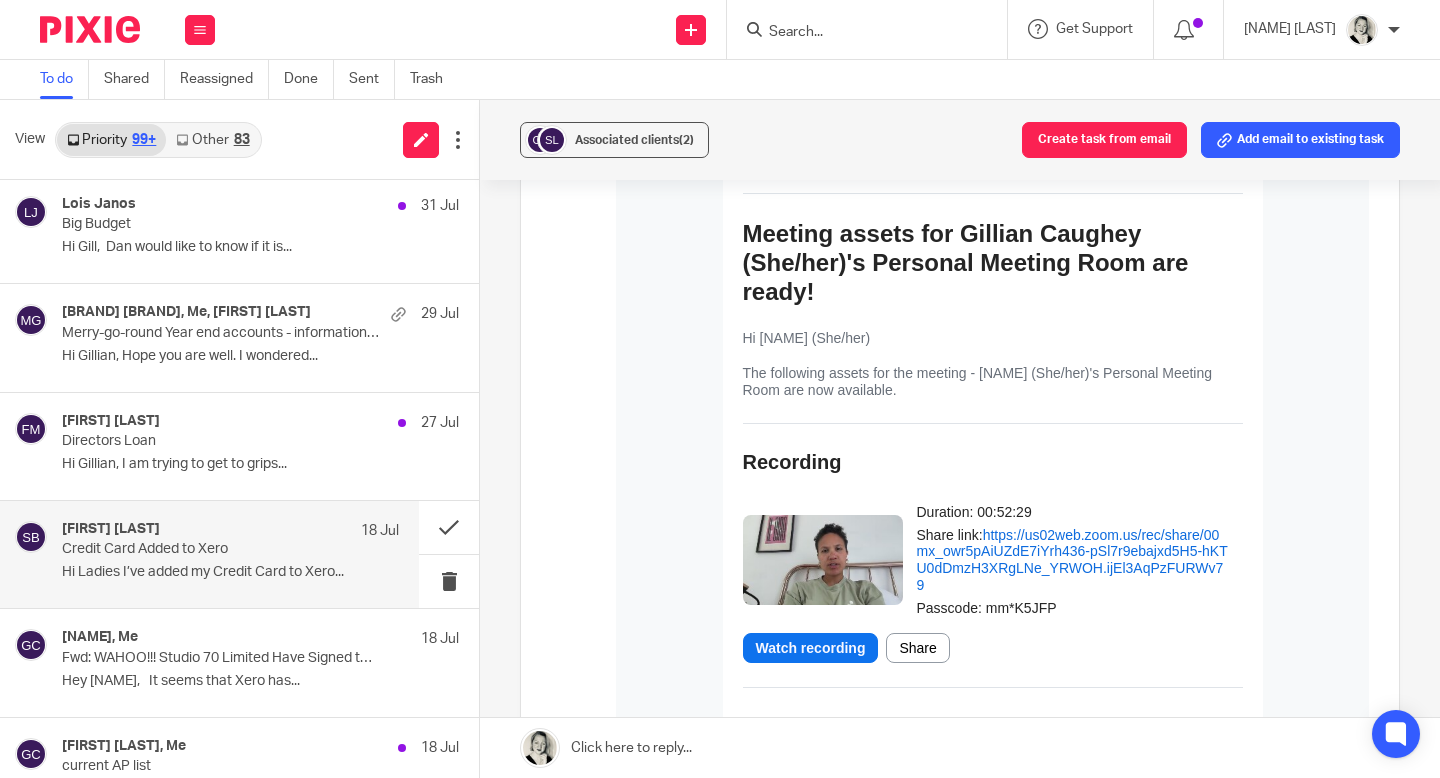scroll, scrollTop: 0, scrollLeft: 0, axis: both 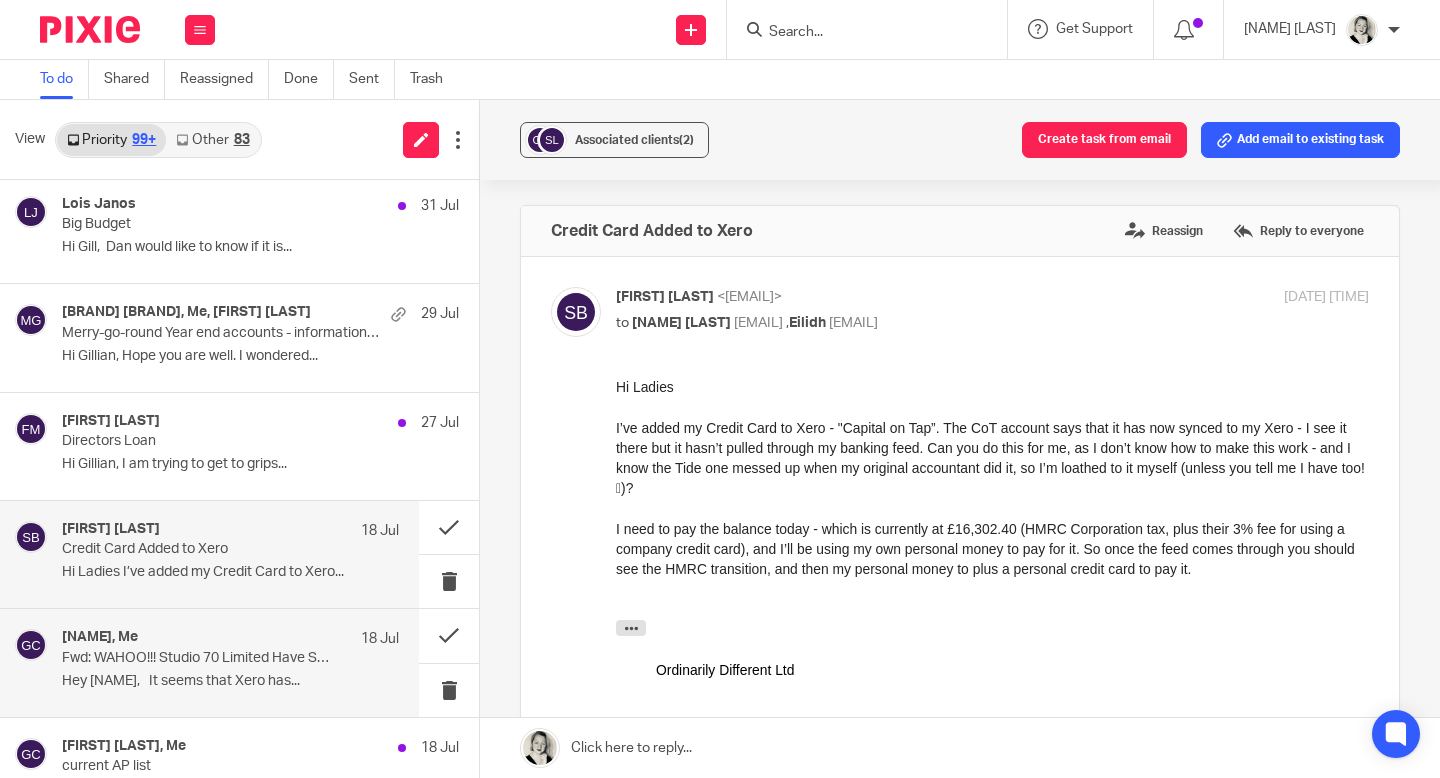 click on "Eilidh, Me
18 Jul" at bounding box center [230, 639] 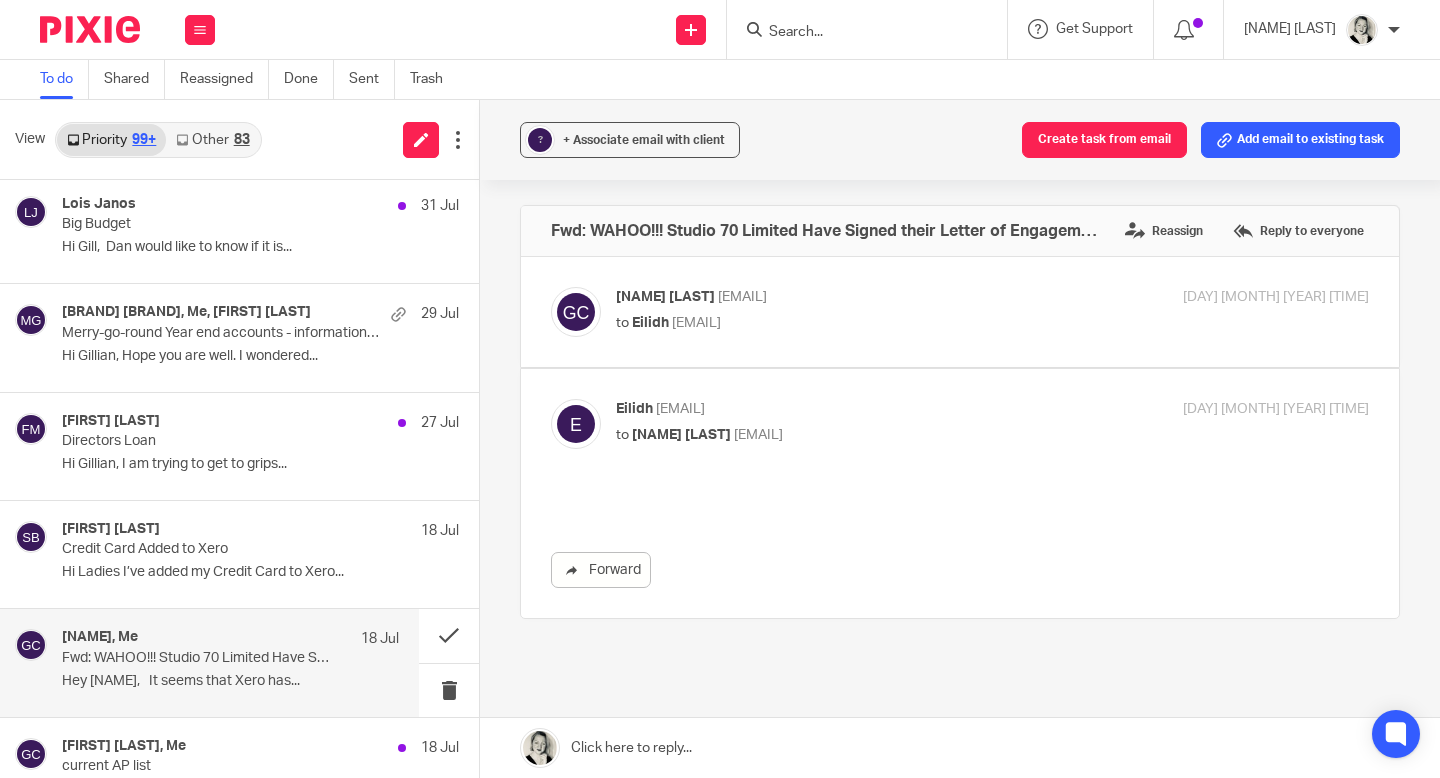 scroll, scrollTop: 0, scrollLeft: 0, axis: both 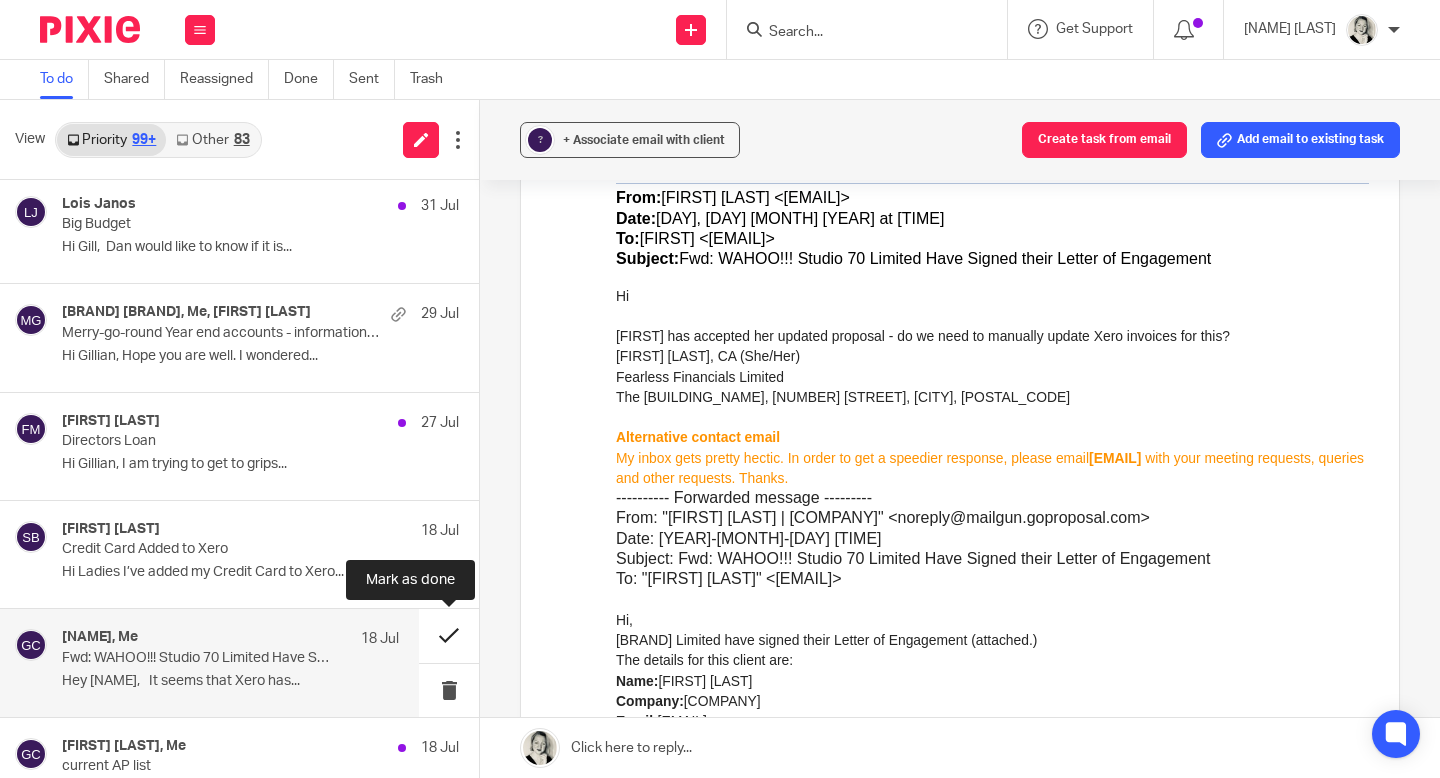 click at bounding box center [449, 635] 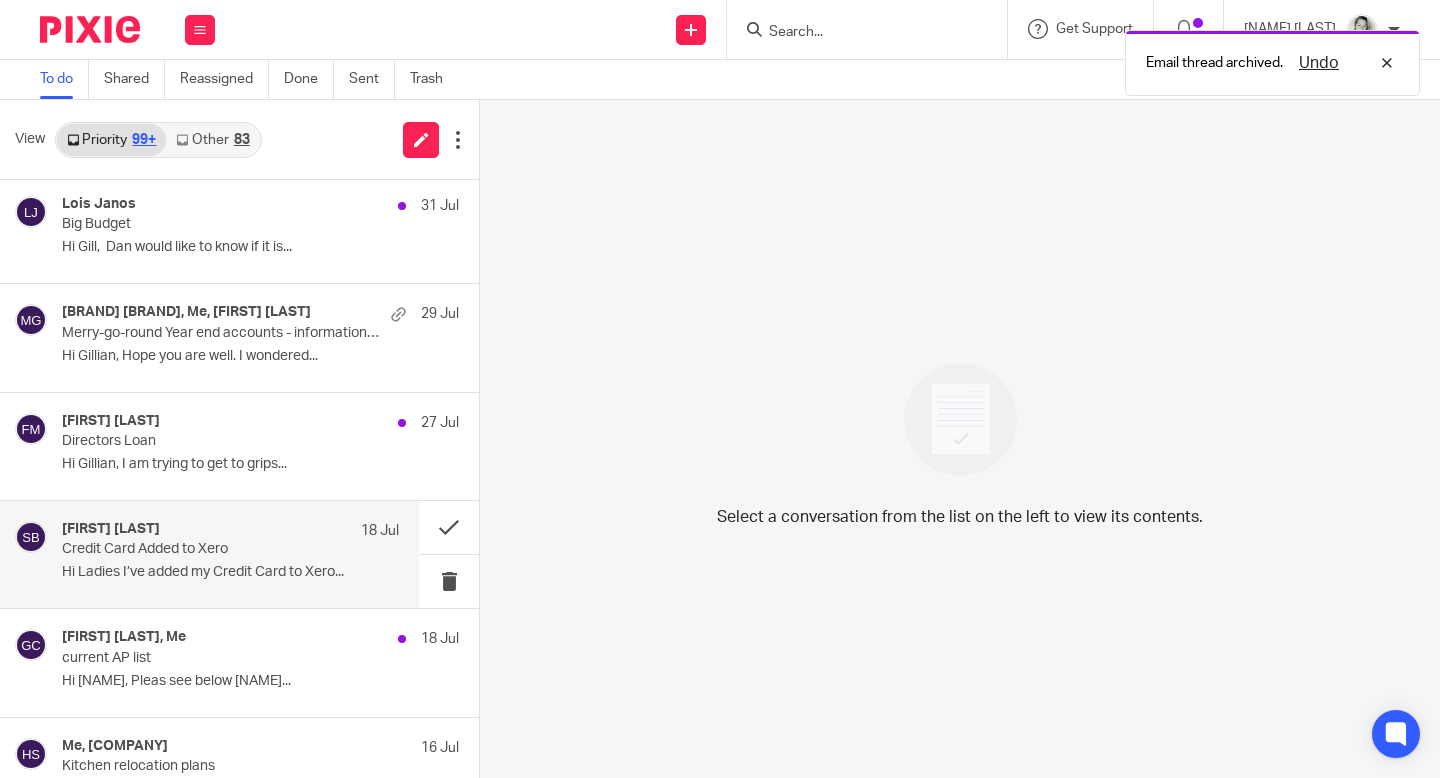 click on "Sophie Bryan
18 Jul" at bounding box center (230, 531) 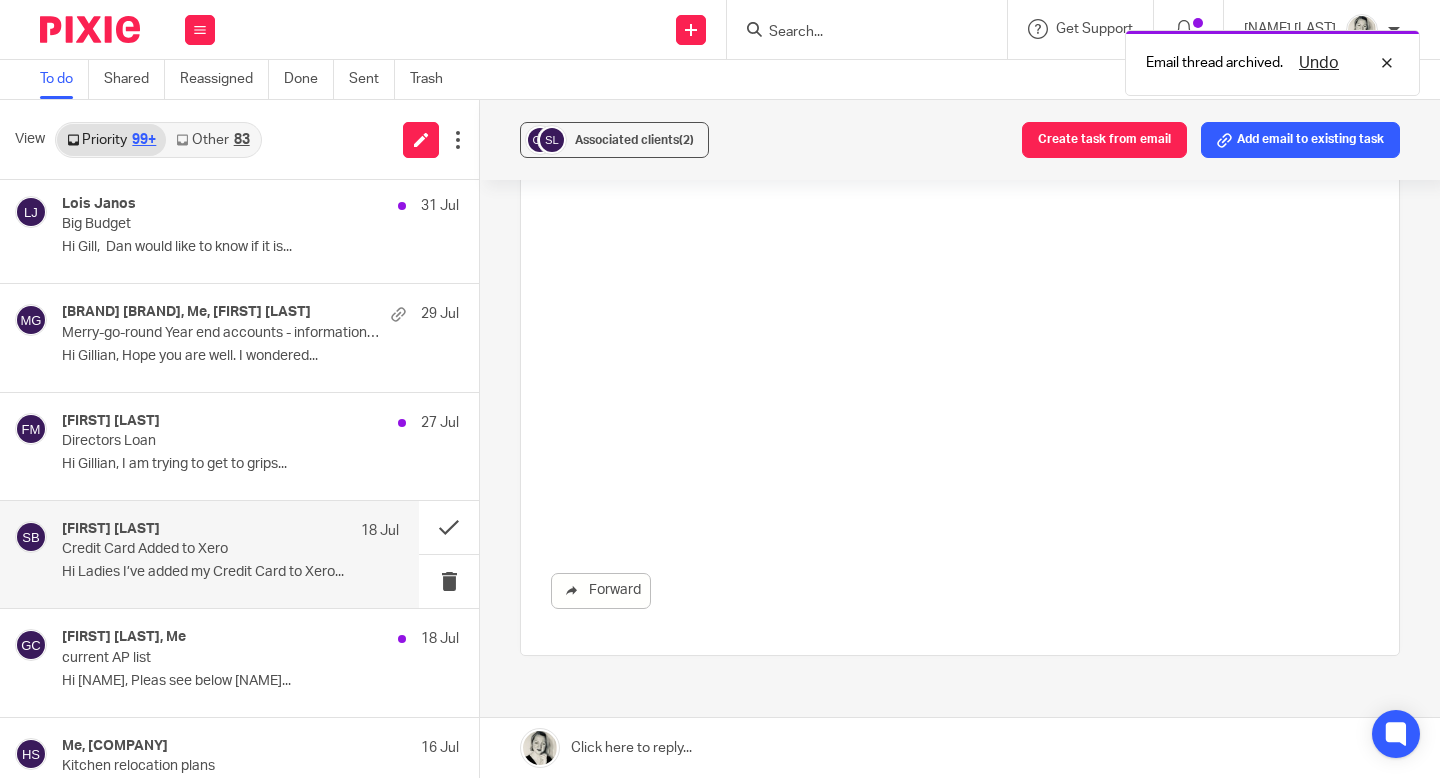 scroll, scrollTop: 0, scrollLeft: 0, axis: both 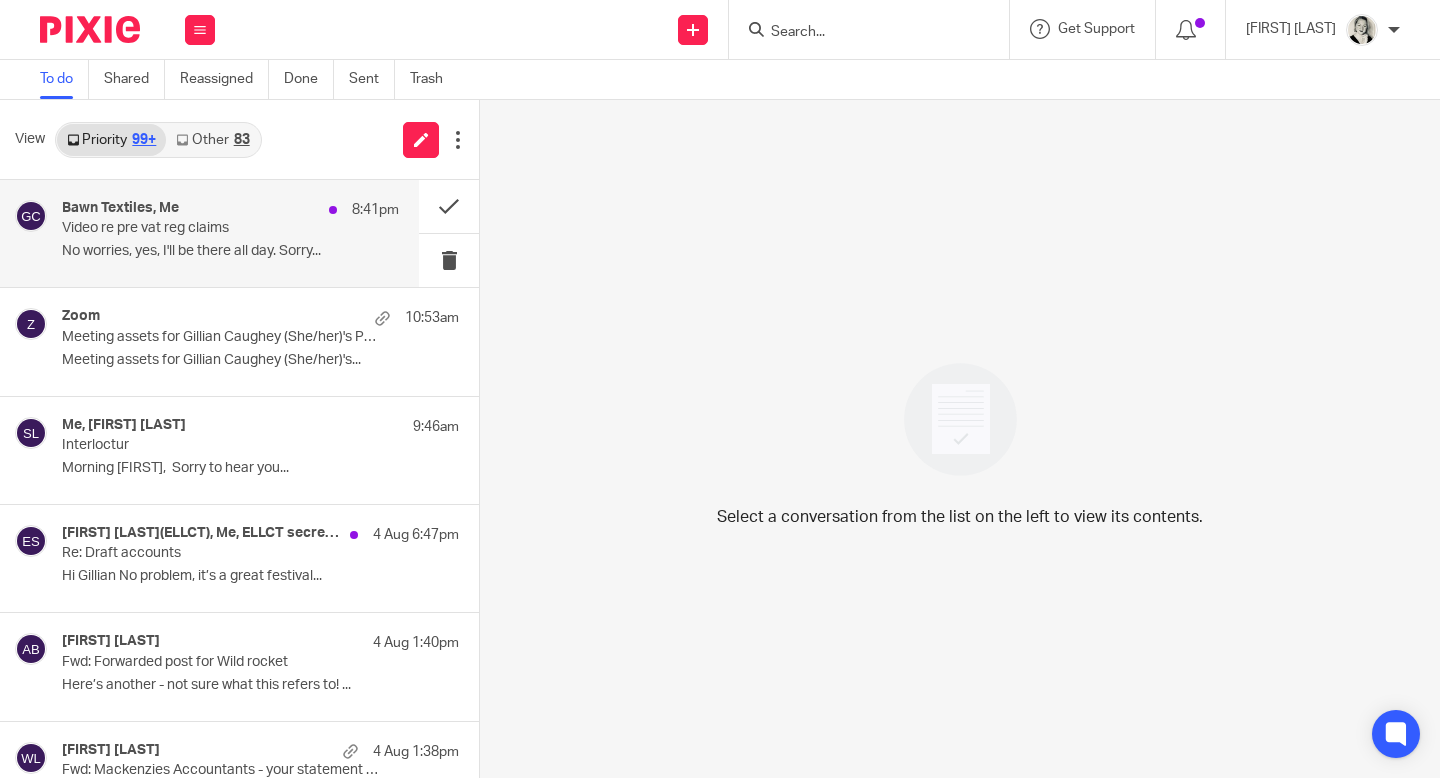 click on "[COMPANY], Me
[TIME]   Video re pre vat reg claims   No worries, yes, I'll be there all day. Sorry..." at bounding box center (209, 233) 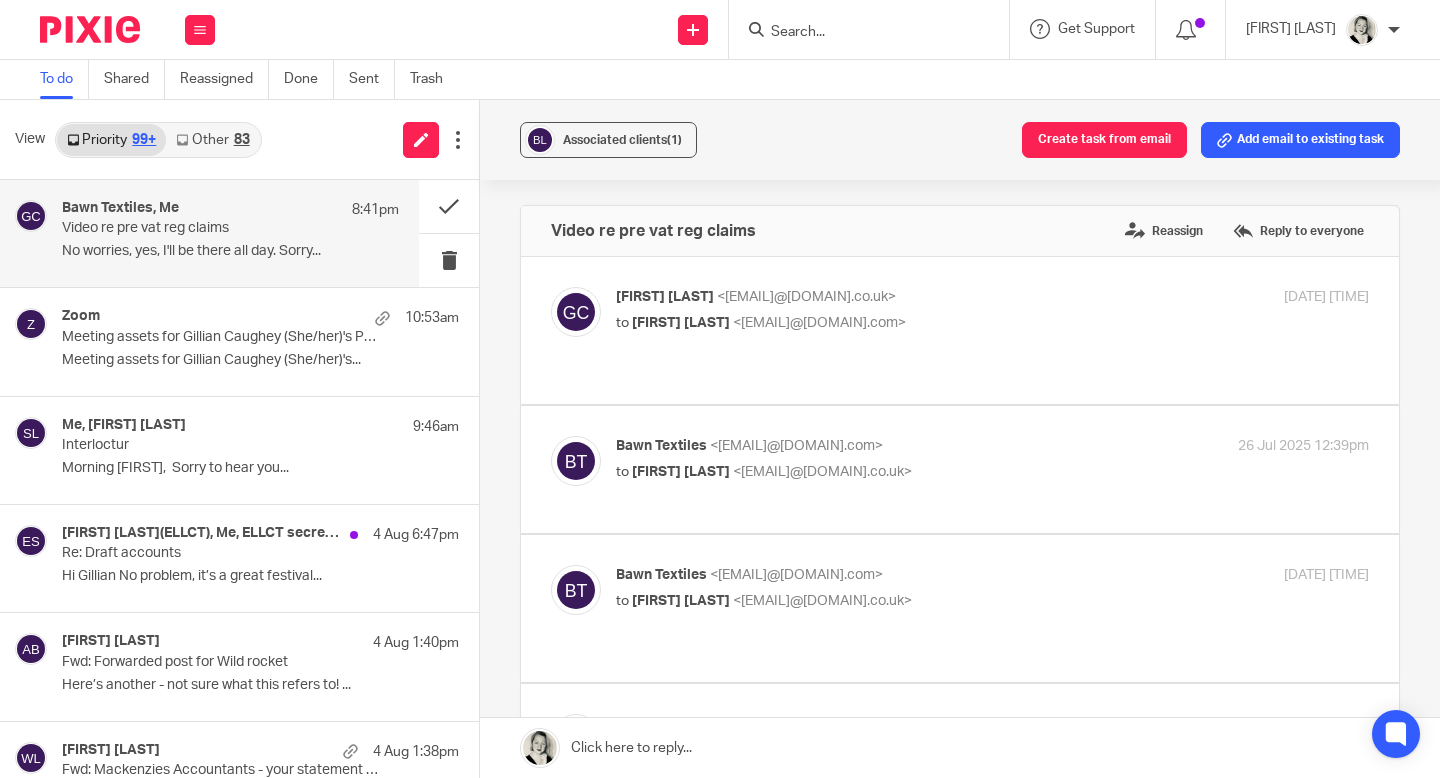 scroll, scrollTop: 0, scrollLeft: 0, axis: both 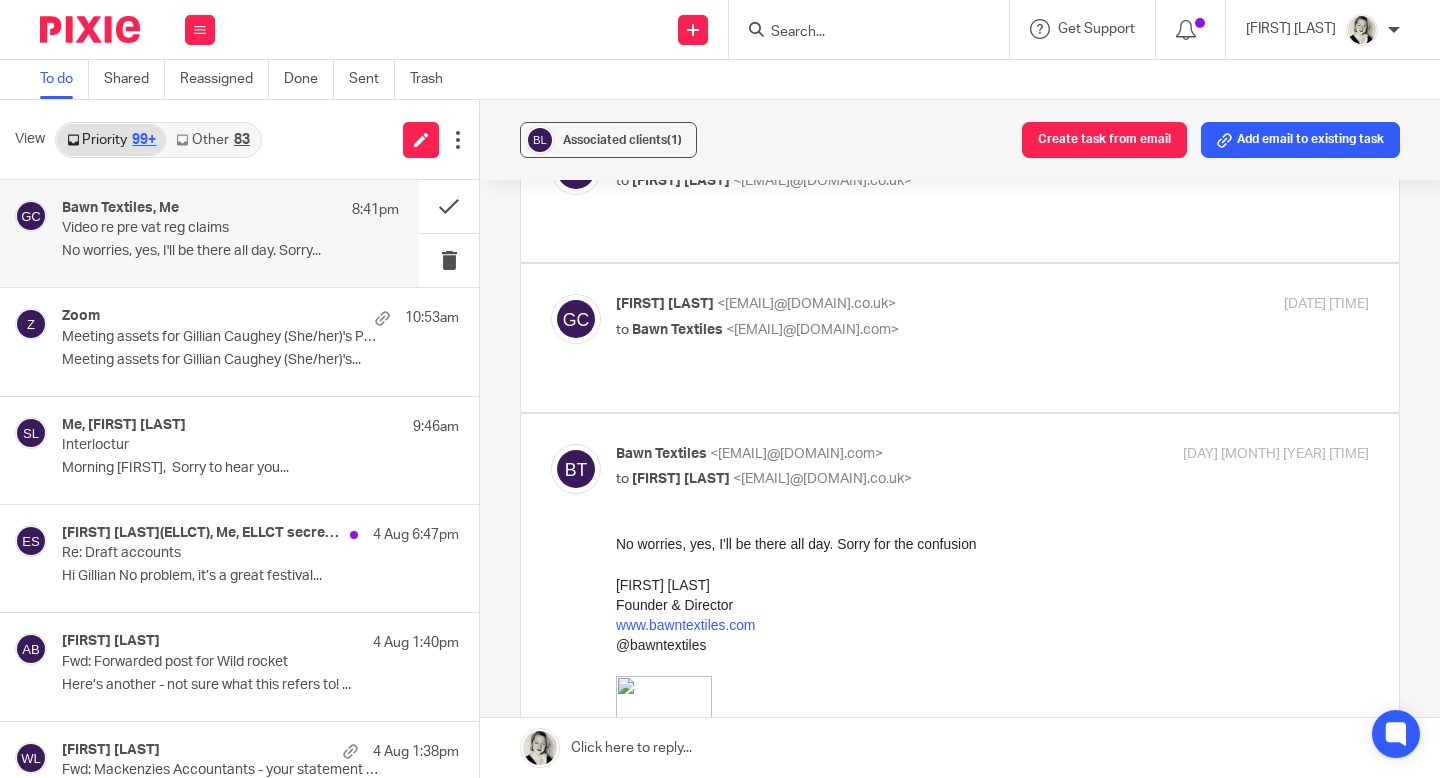 click at bounding box center (960, 748) 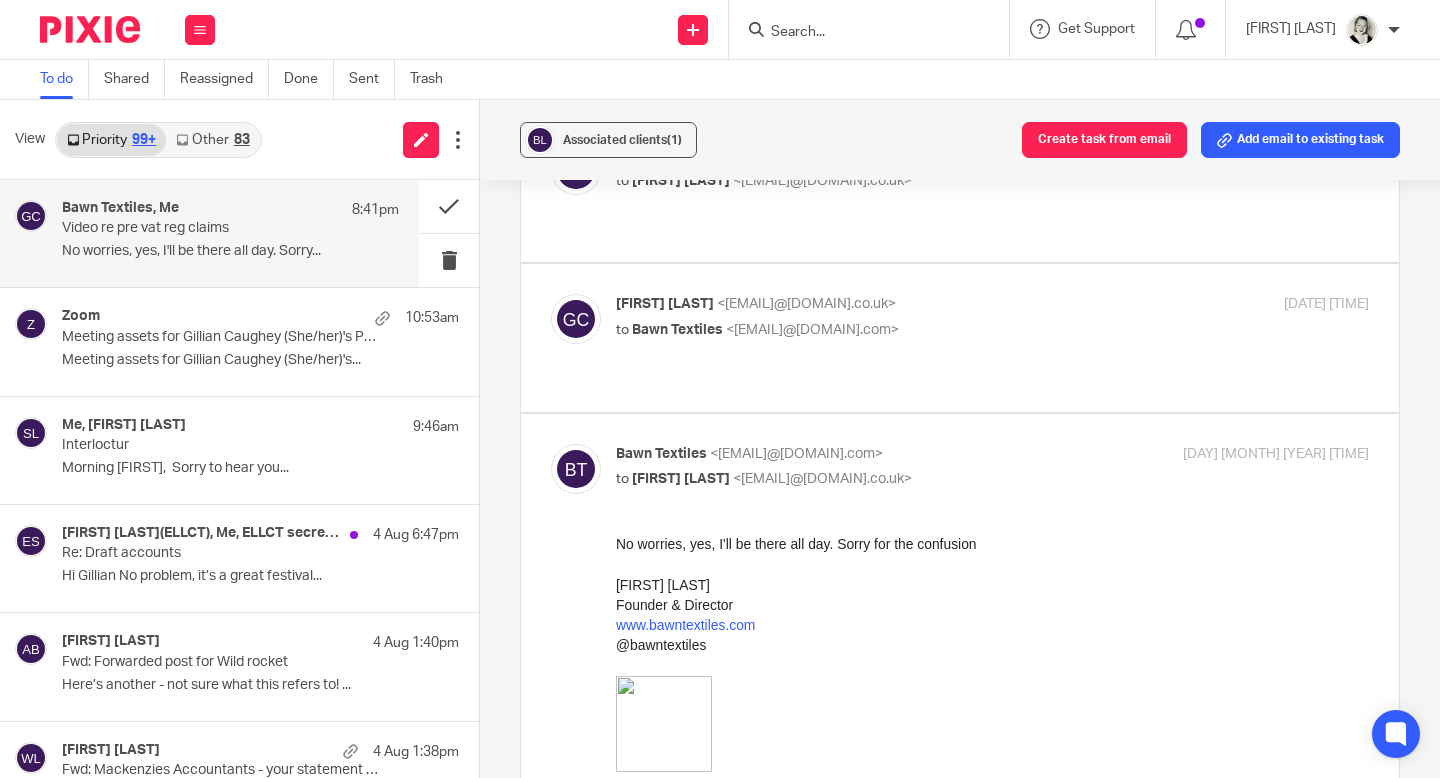 scroll, scrollTop: 1868, scrollLeft: 0, axis: vertical 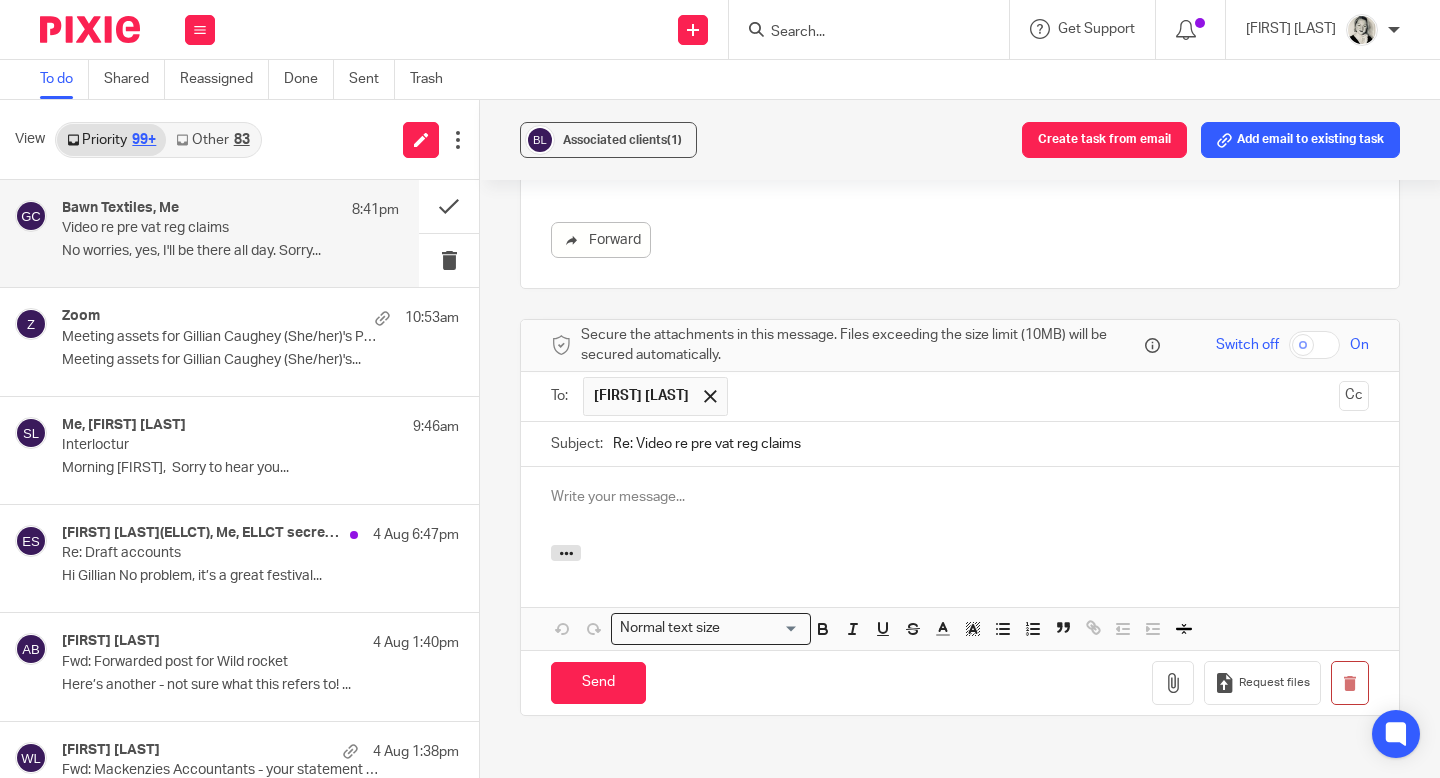 type 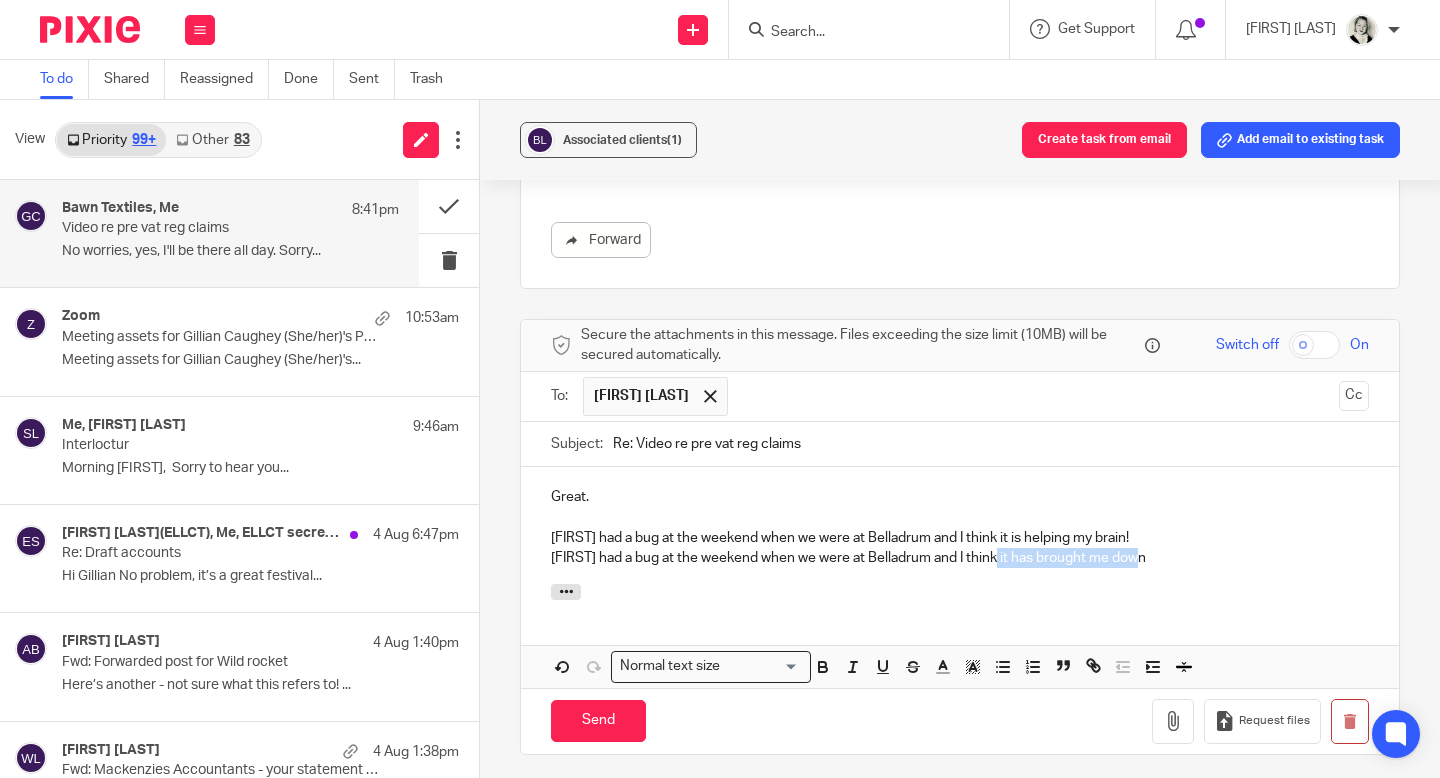 drag, startPoint x: 1005, startPoint y: 438, endPoint x: 1149, endPoint y: 441, distance: 144.03125 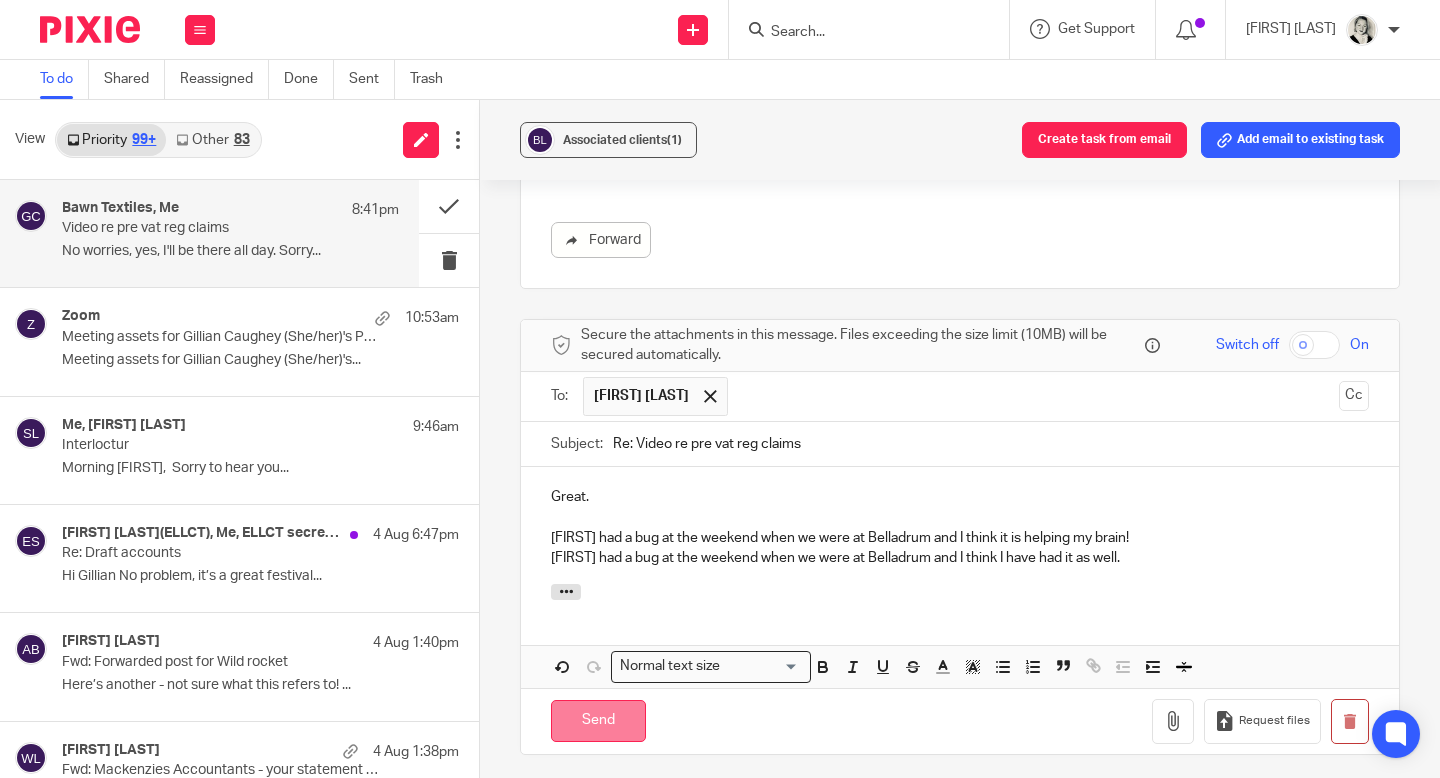 click on "Send" at bounding box center [598, 721] 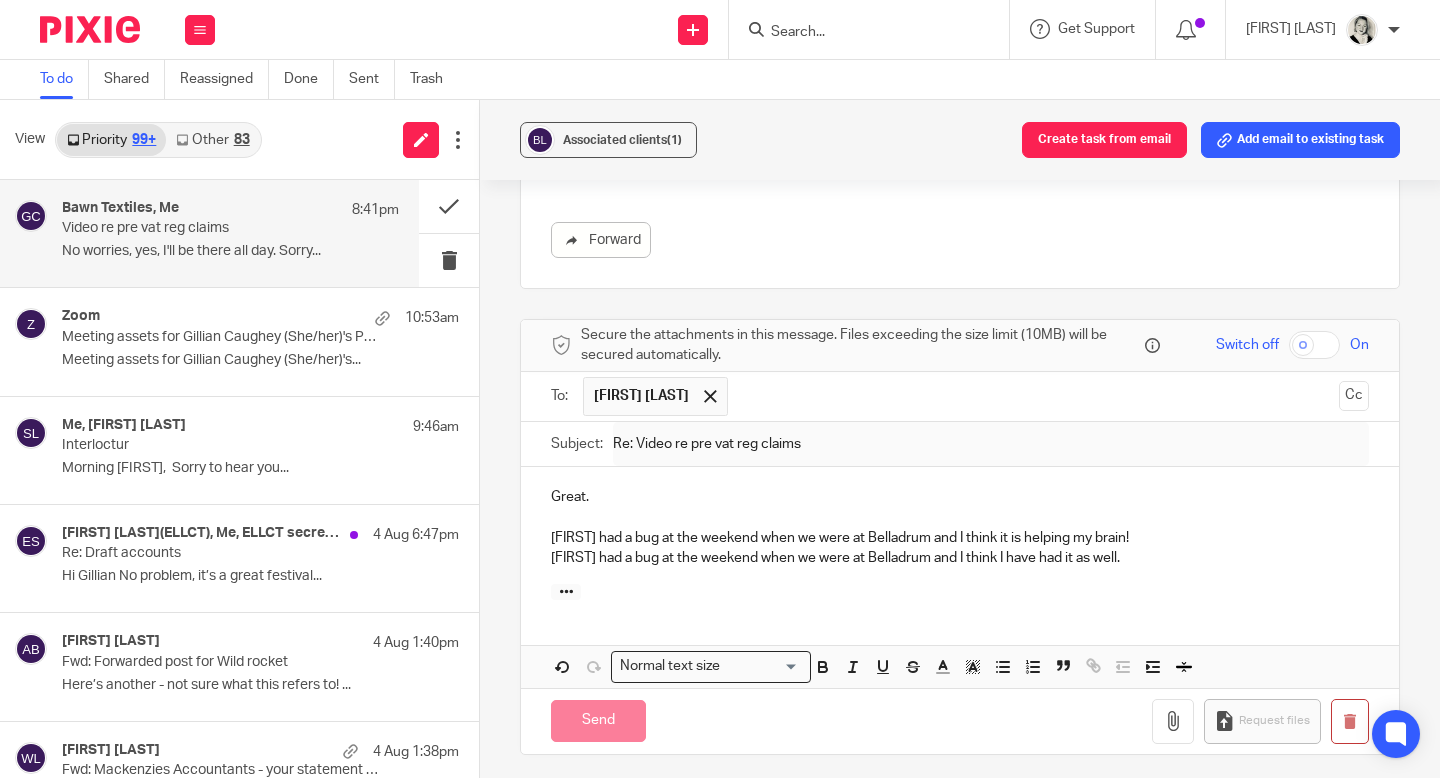 click on "83" at bounding box center (242, 140) 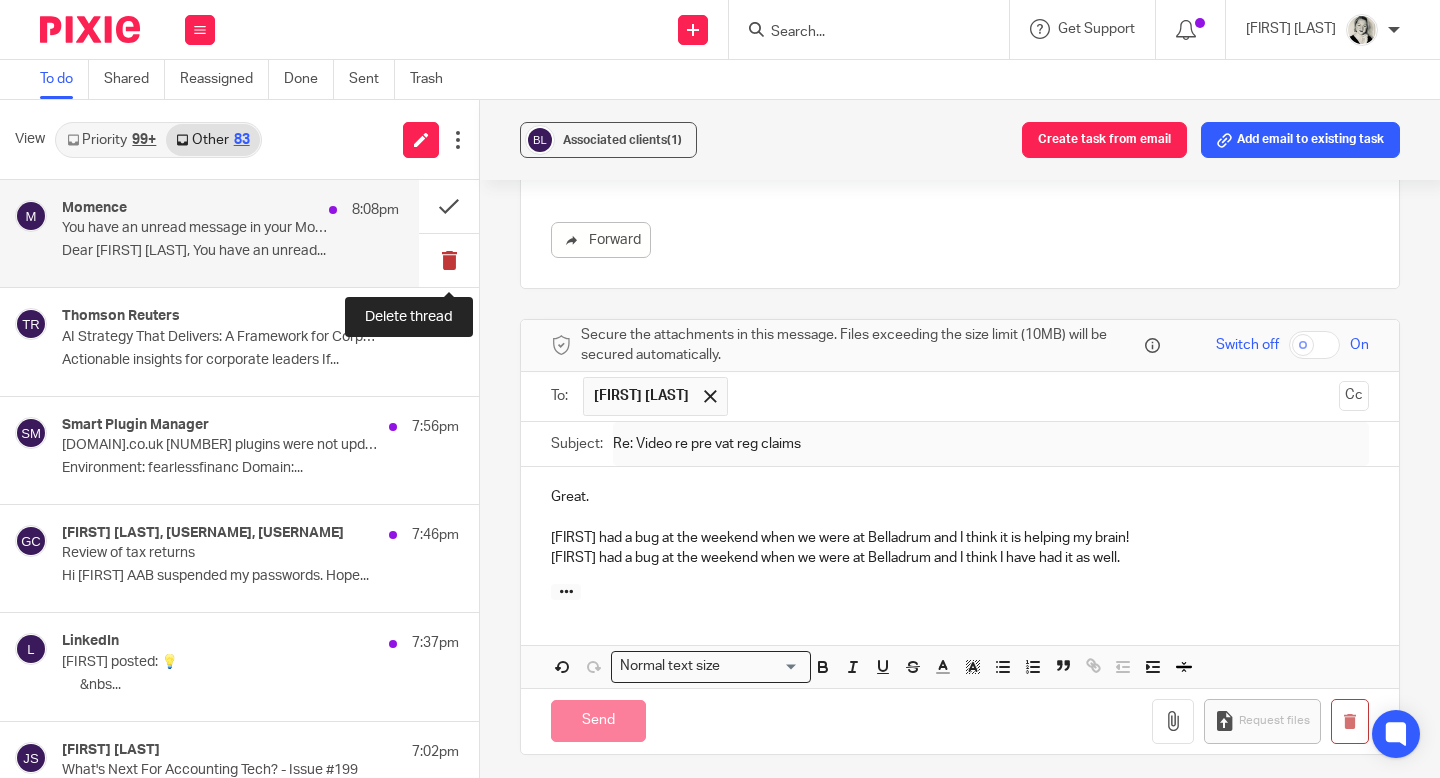 click at bounding box center [449, 260] 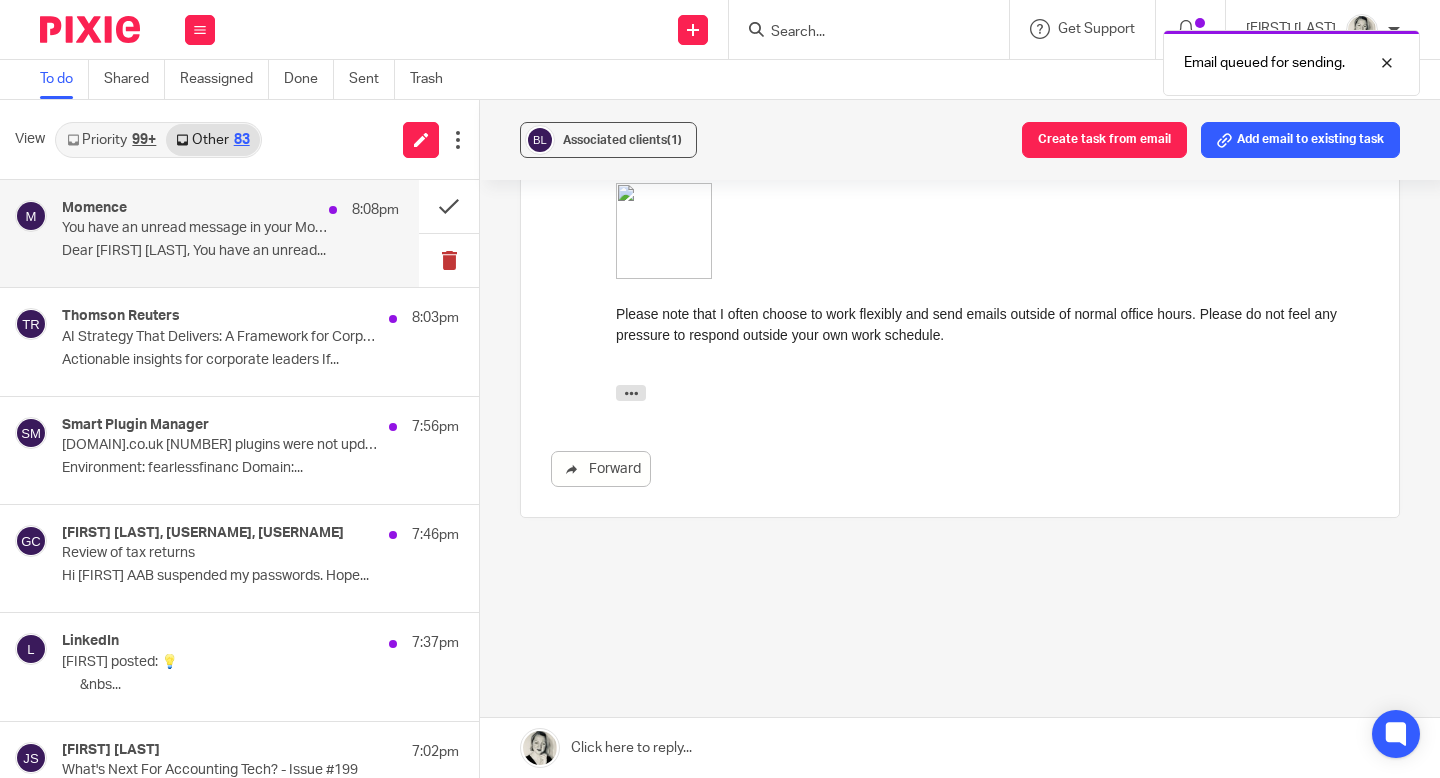scroll, scrollTop: 1521, scrollLeft: 0, axis: vertical 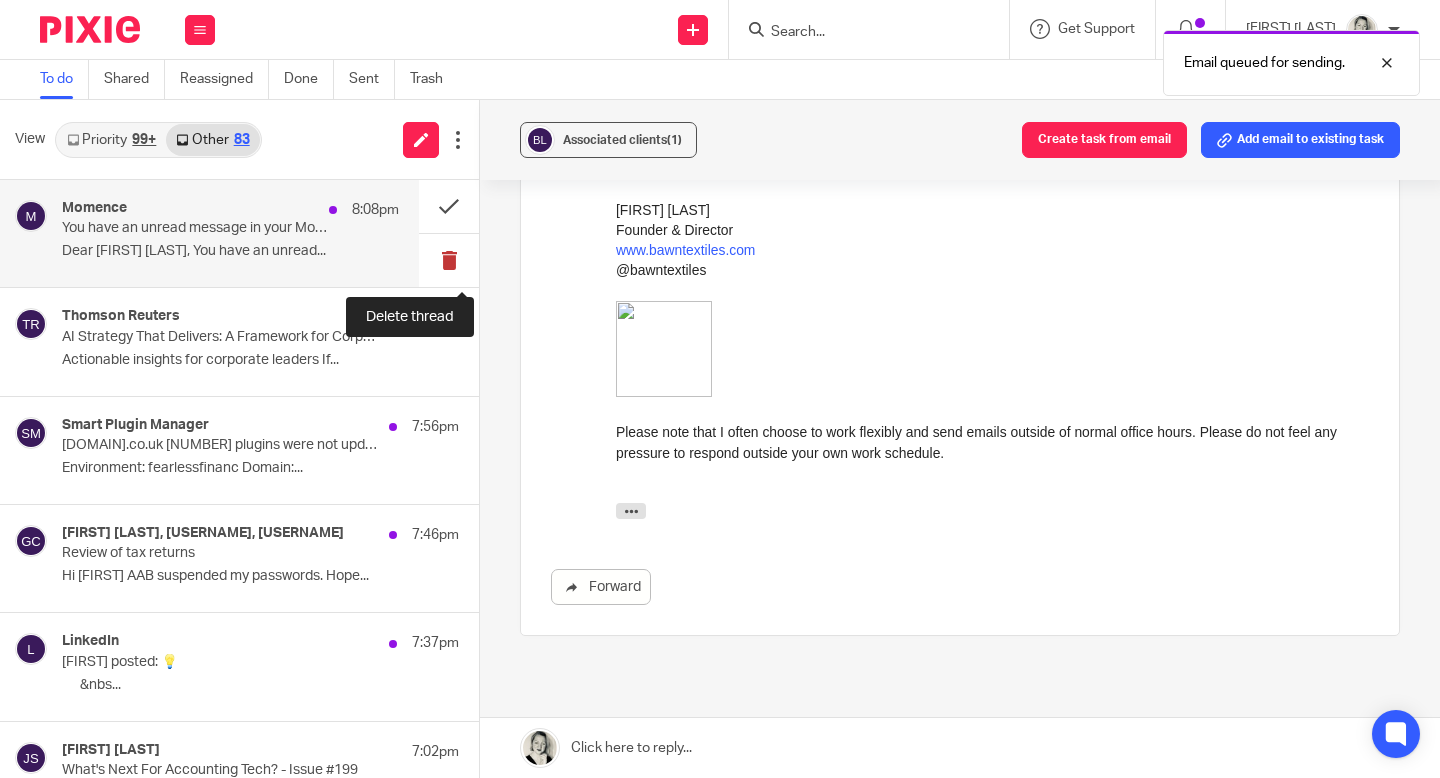 click at bounding box center [449, 260] 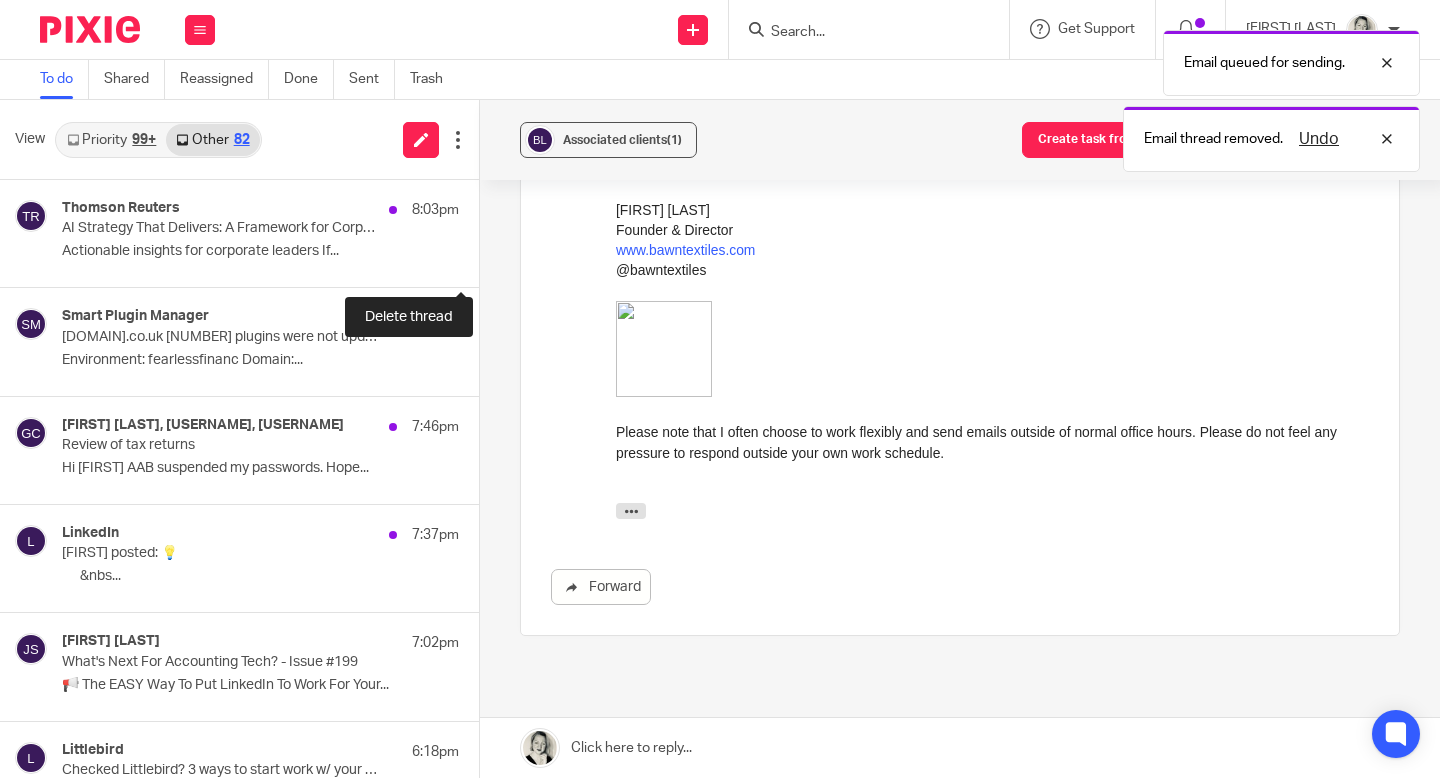 click at bounding box center [487, 260] 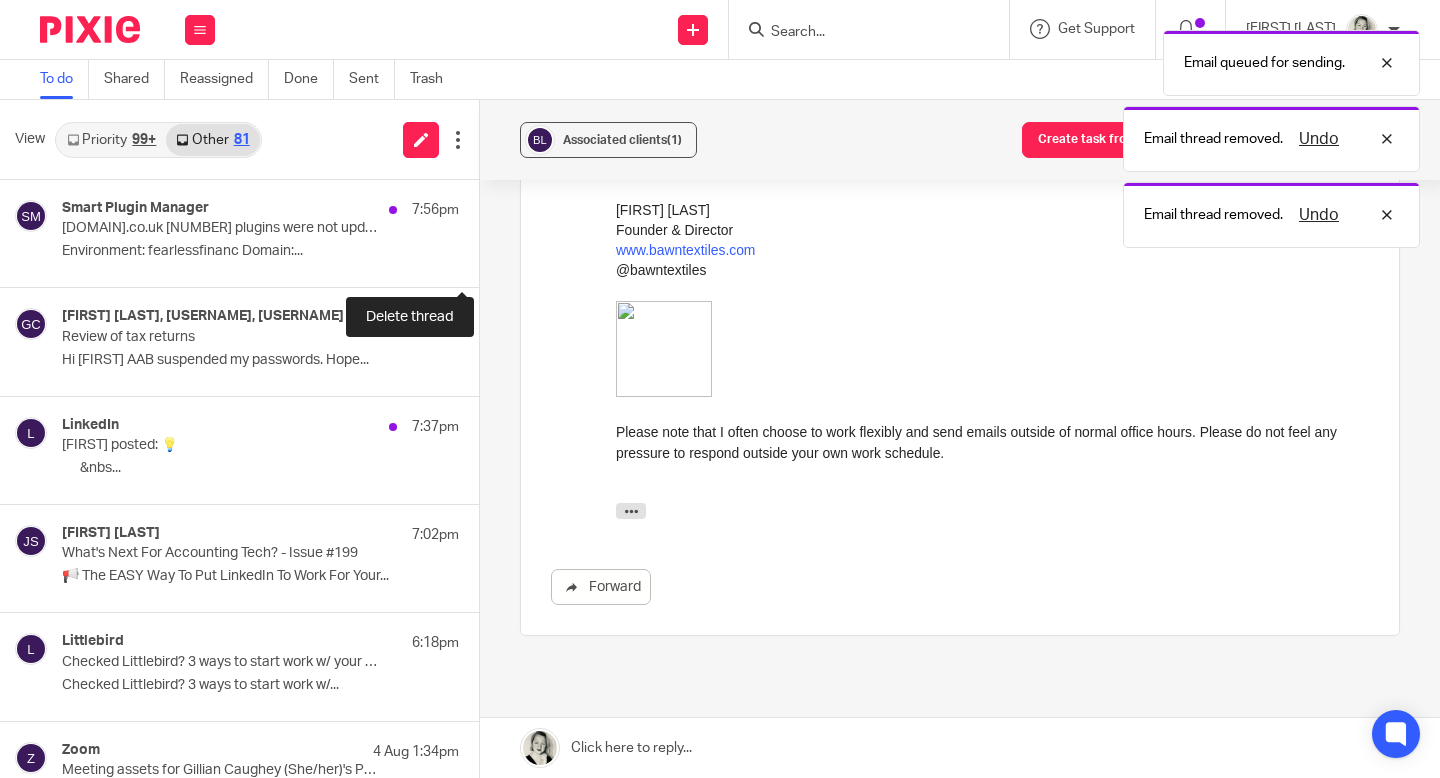 click at bounding box center [487, 260] 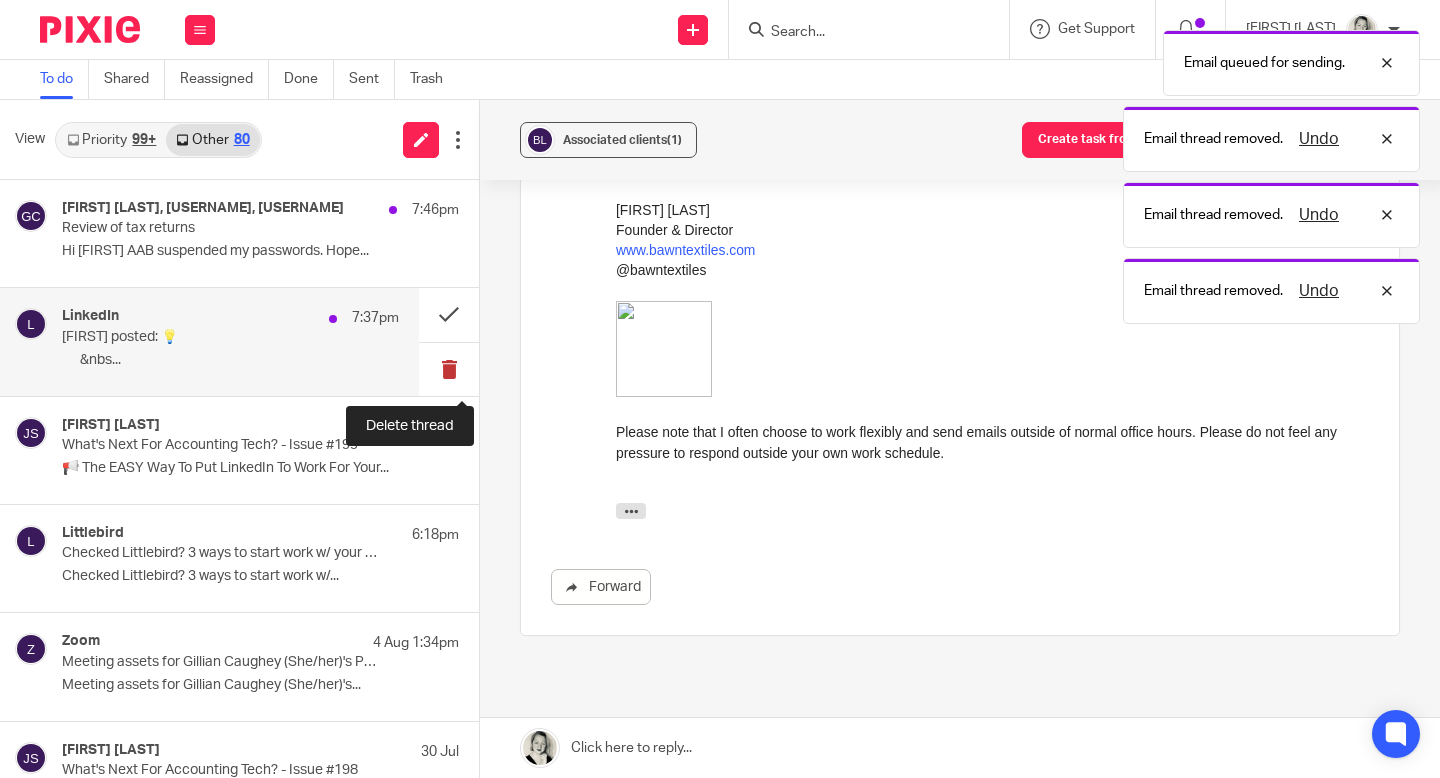 click at bounding box center [449, 369] 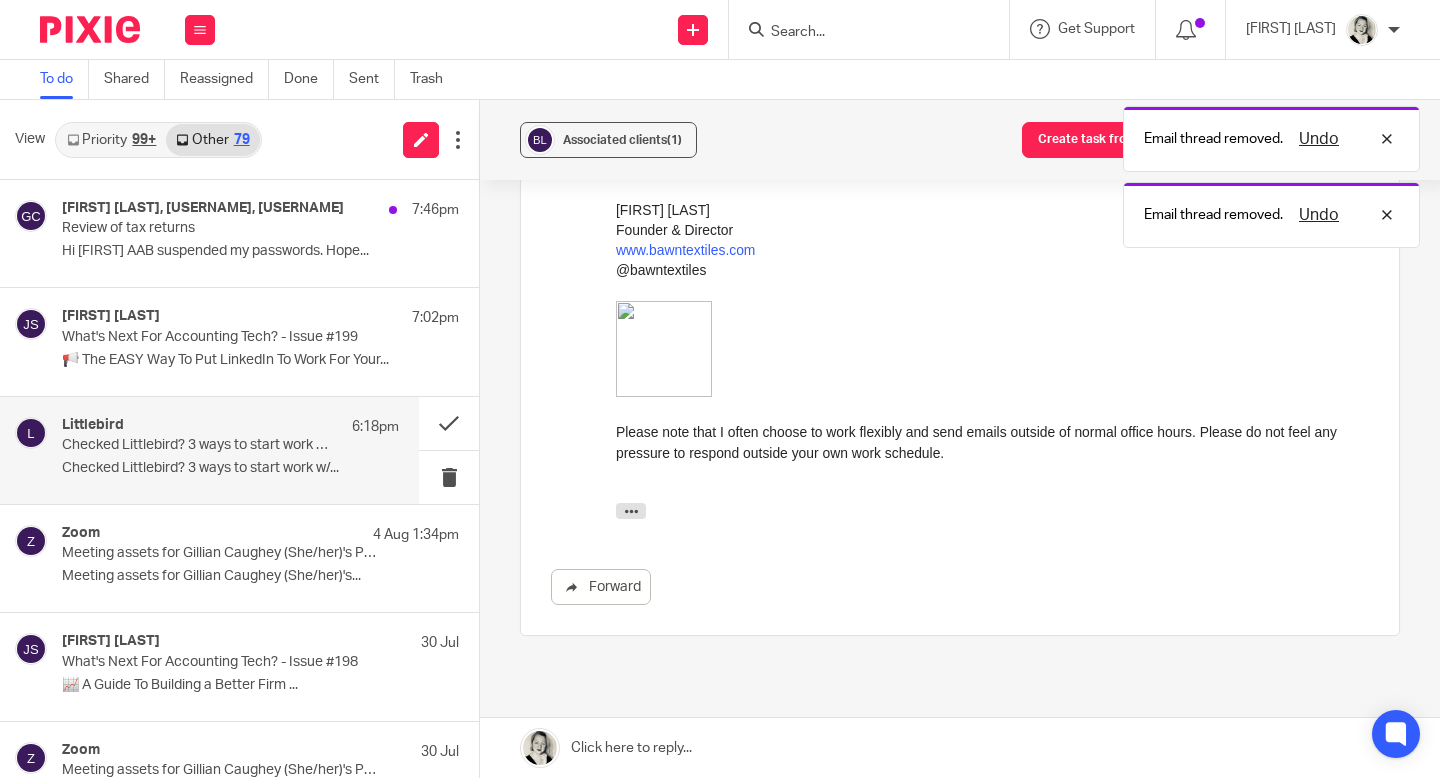 click on "Littlebird
6:18pm   Checked Littlebird? 3 ways to start work w/ your new Personal Assistant   Checked Littlebird? 3 ways to start work w/..." at bounding box center [230, 450] 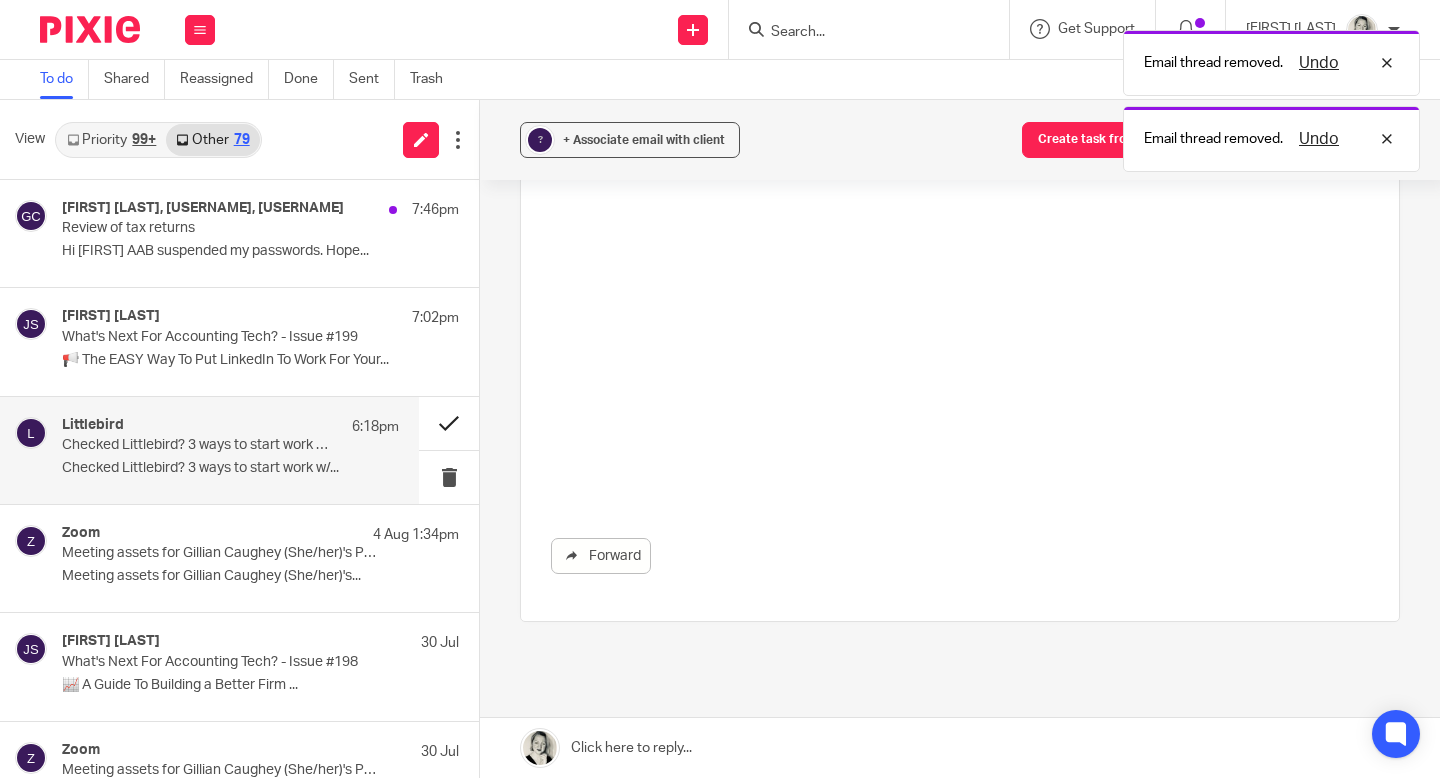 scroll, scrollTop: 0, scrollLeft: 0, axis: both 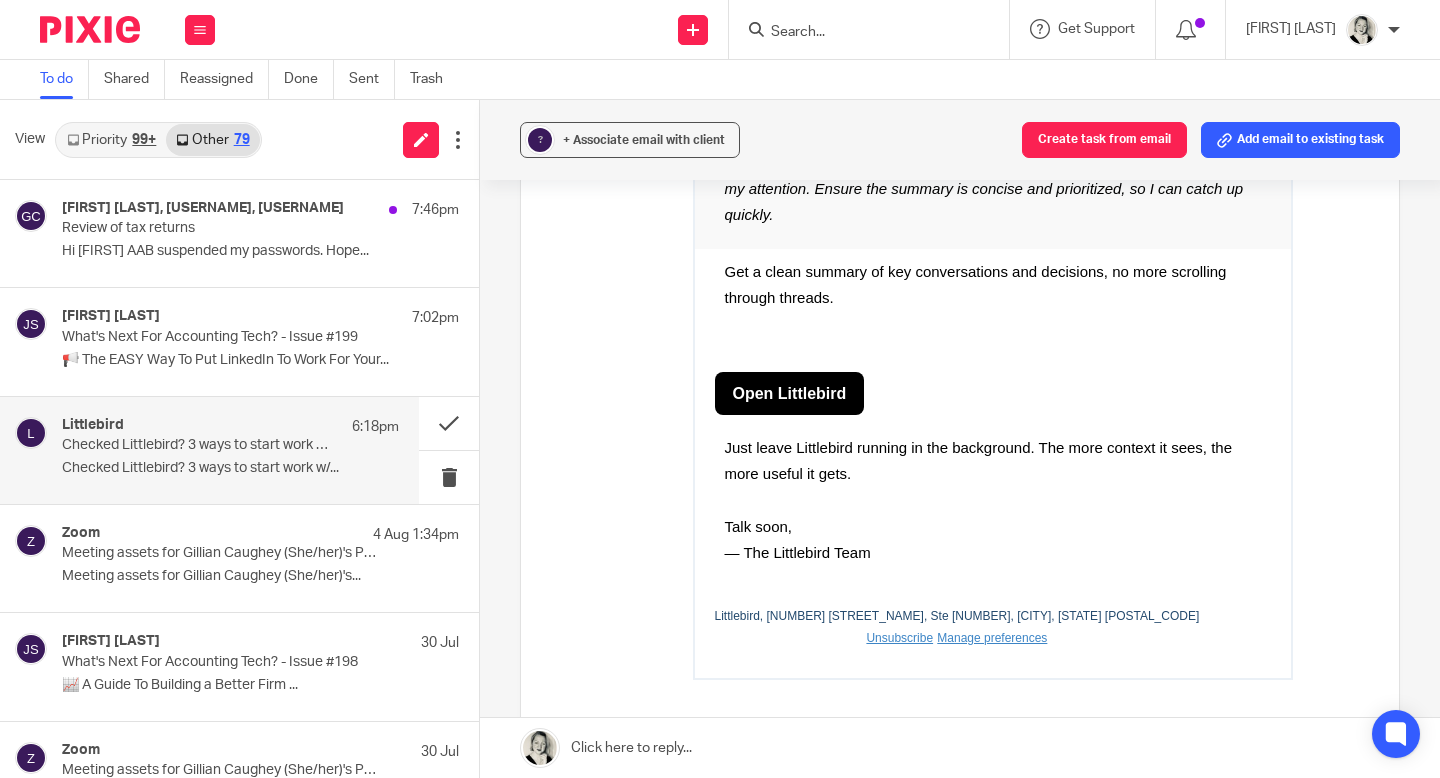 click on "99+" at bounding box center [144, 140] 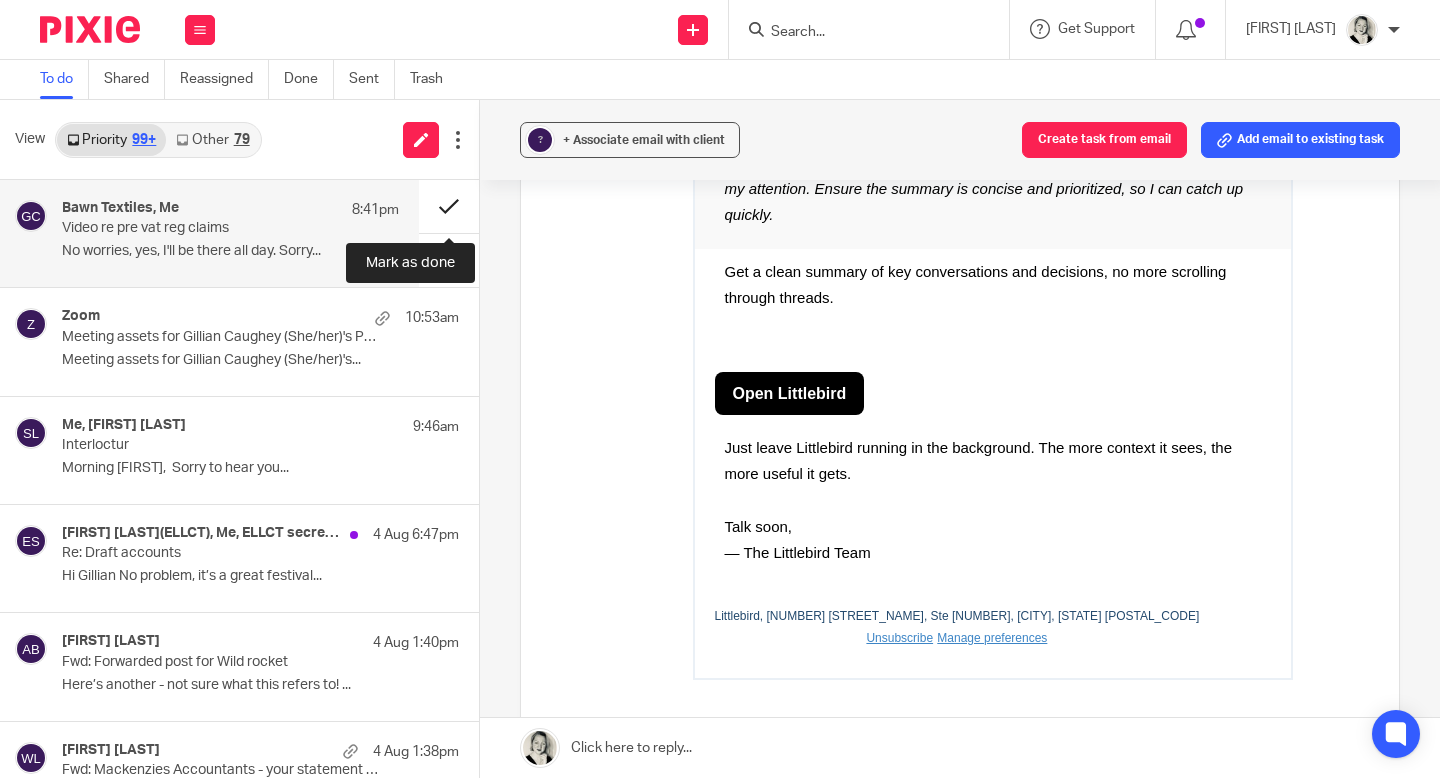 click at bounding box center (449, 206) 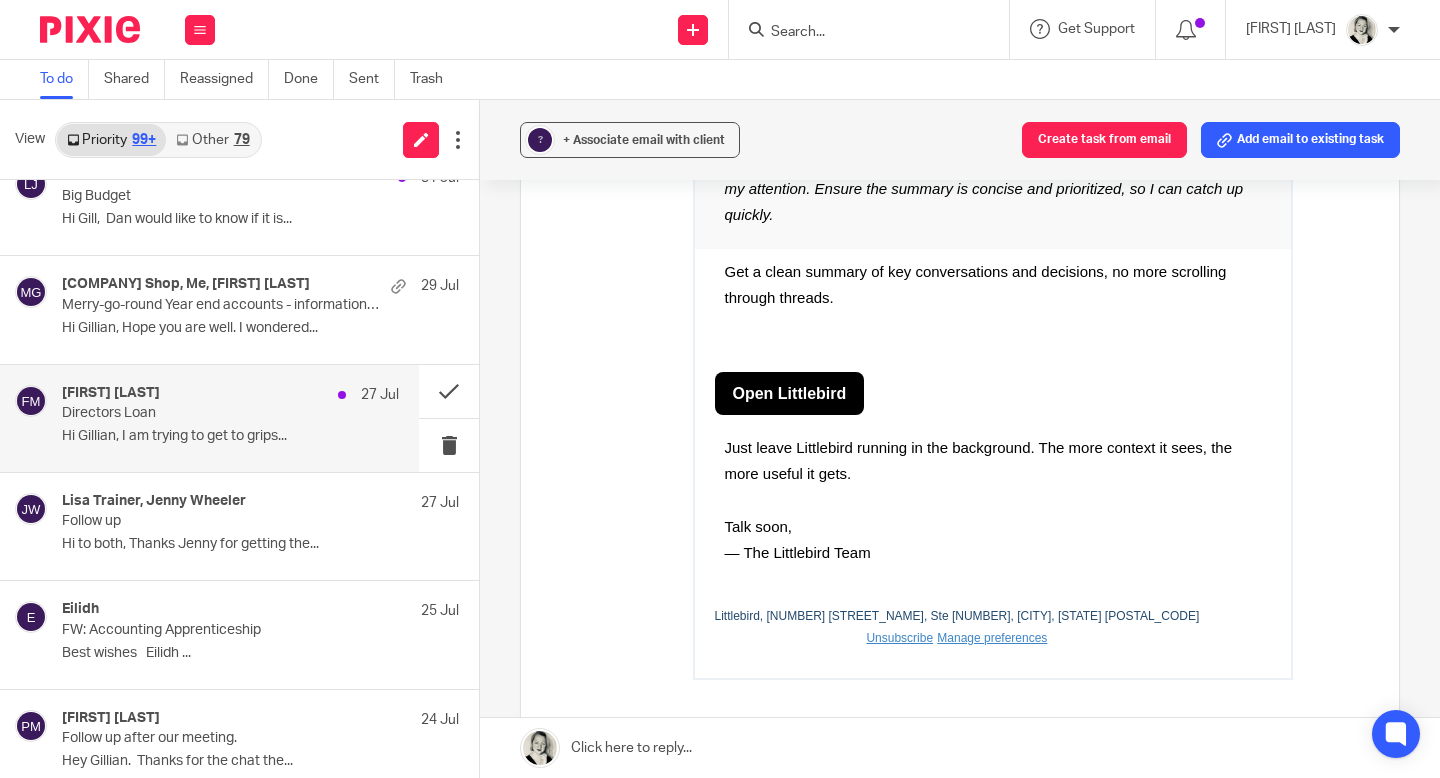 scroll, scrollTop: 1172, scrollLeft: 0, axis: vertical 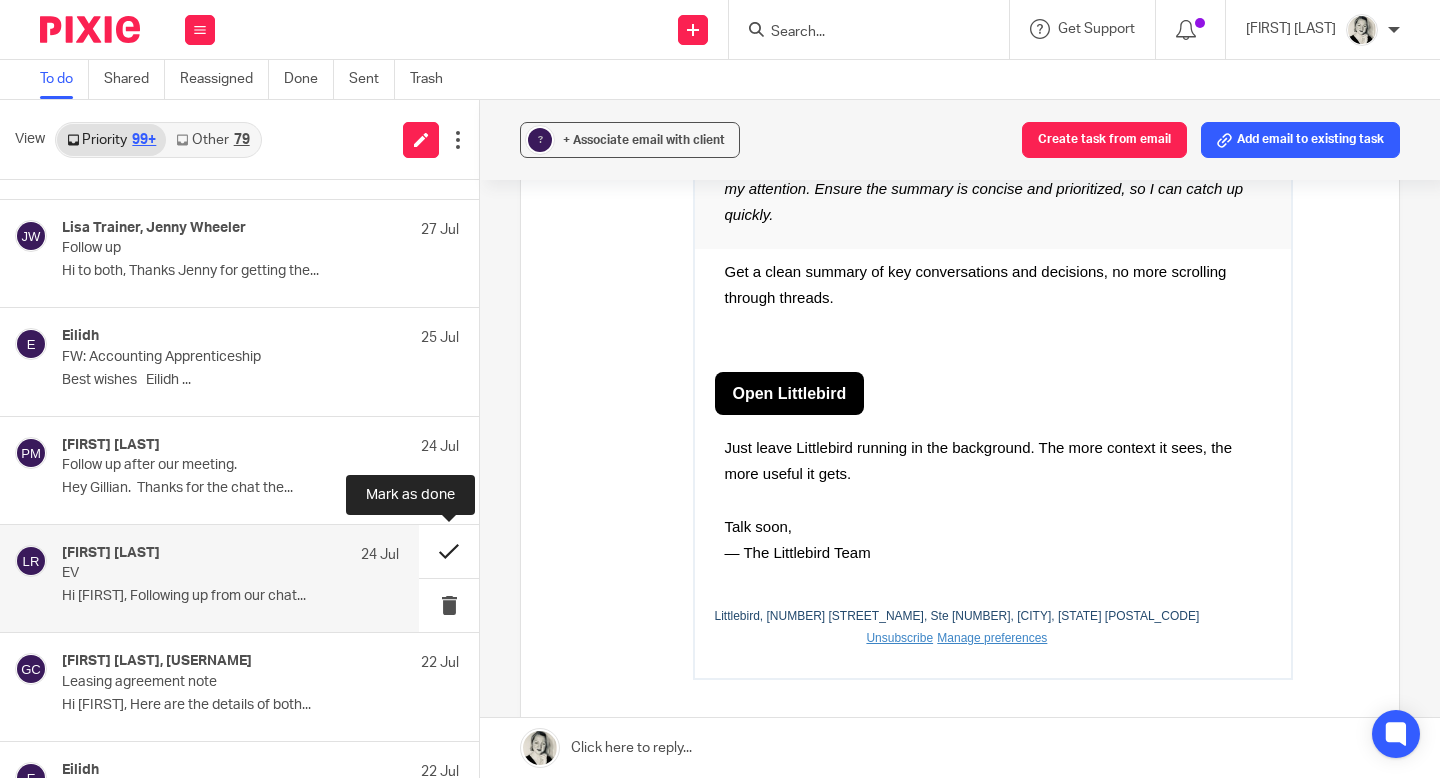 click at bounding box center (449, 551) 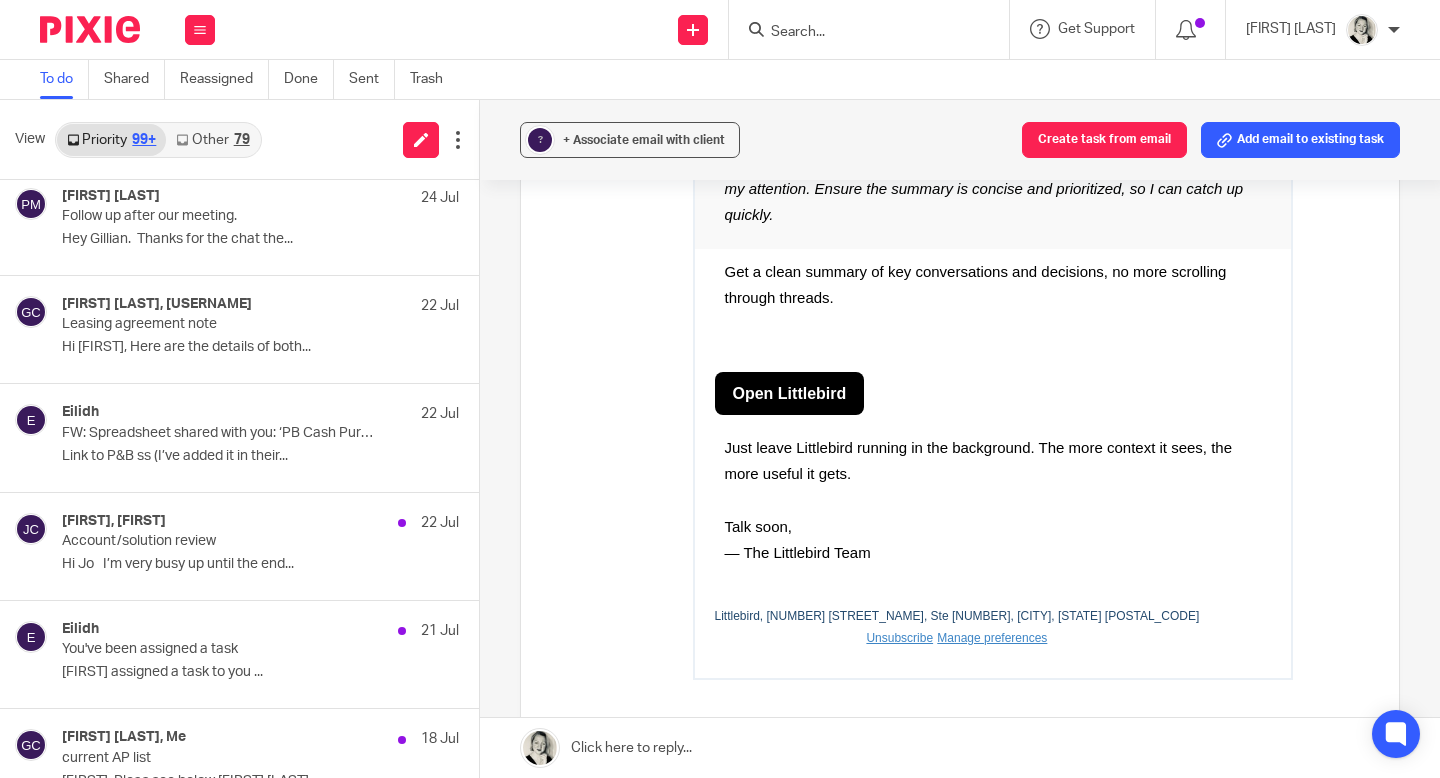 scroll, scrollTop: 1783, scrollLeft: 0, axis: vertical 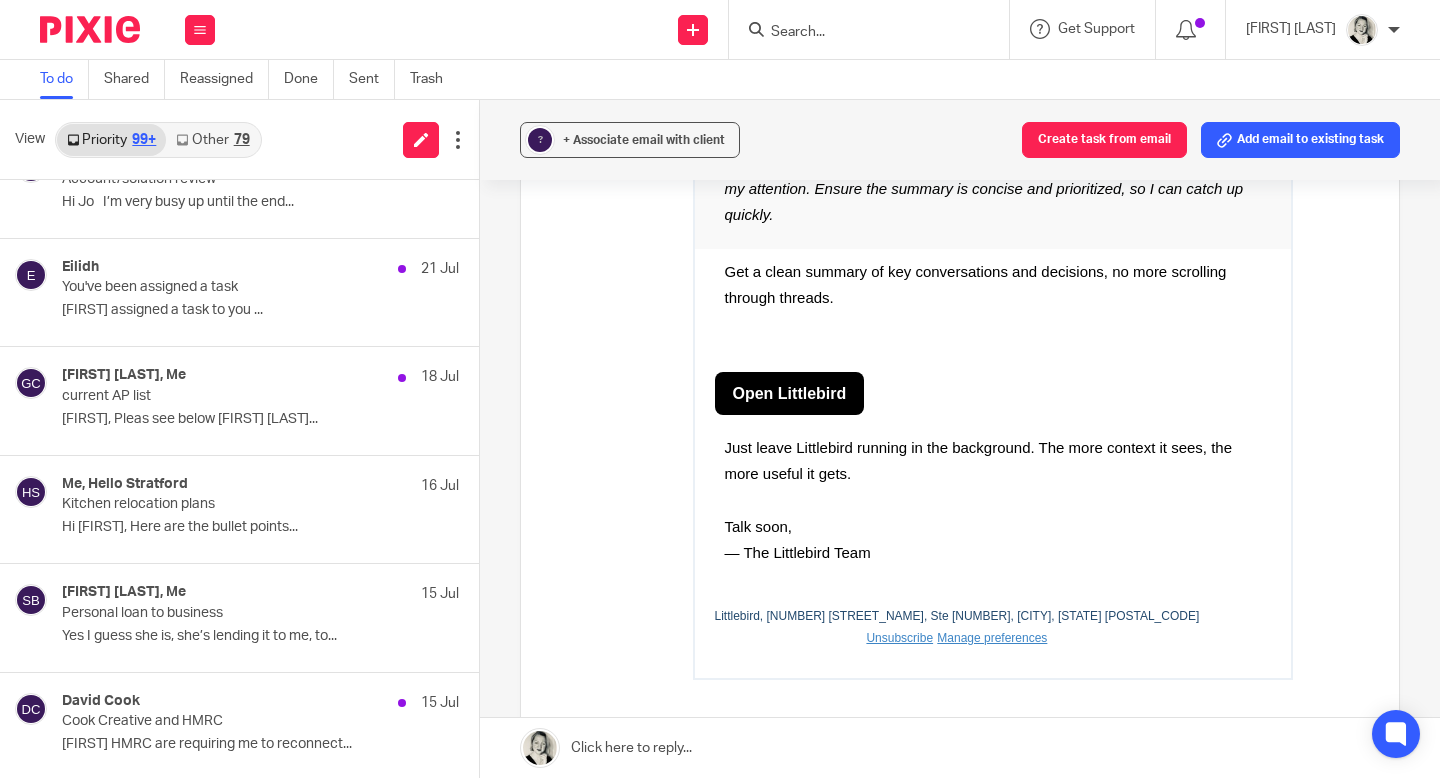 click at bounding box center [869, 29] 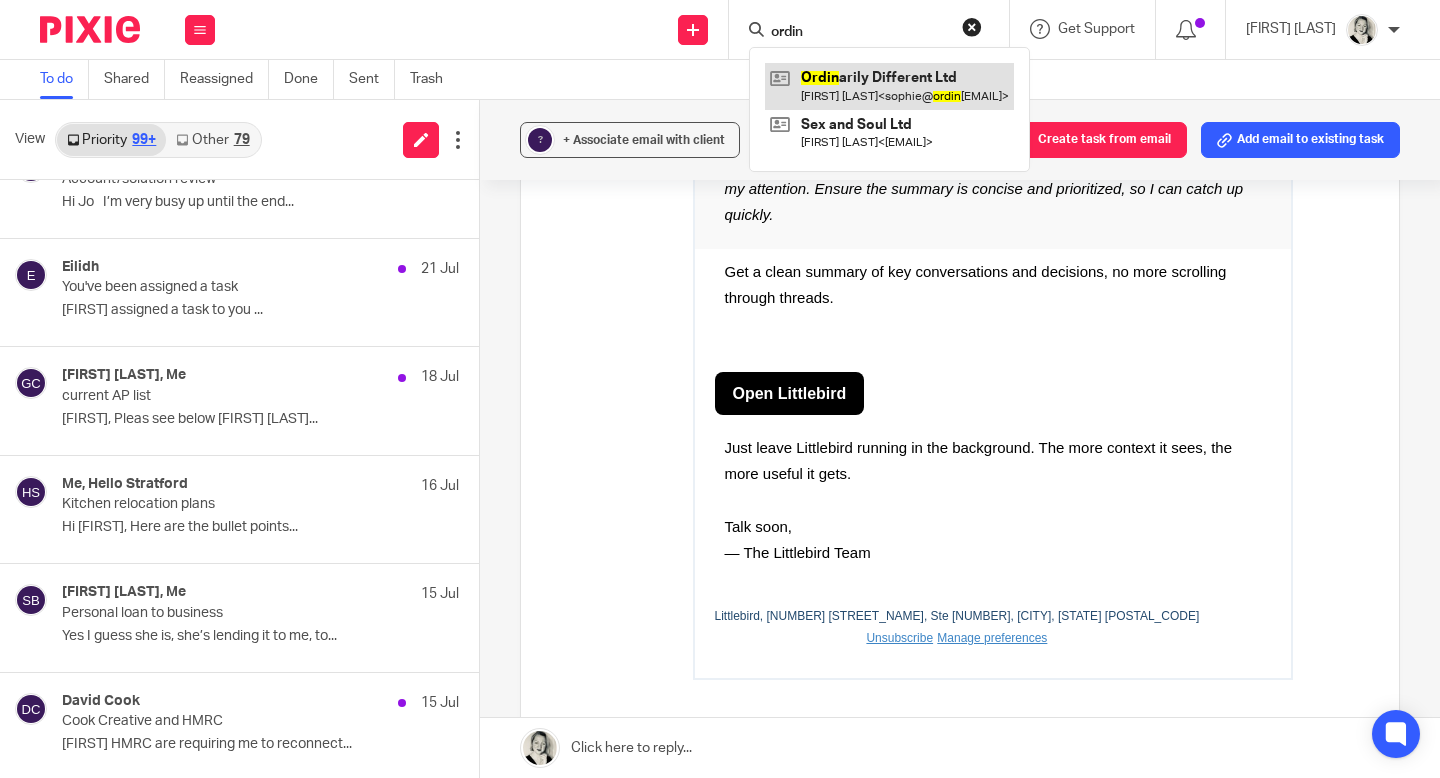 type on "ordin" 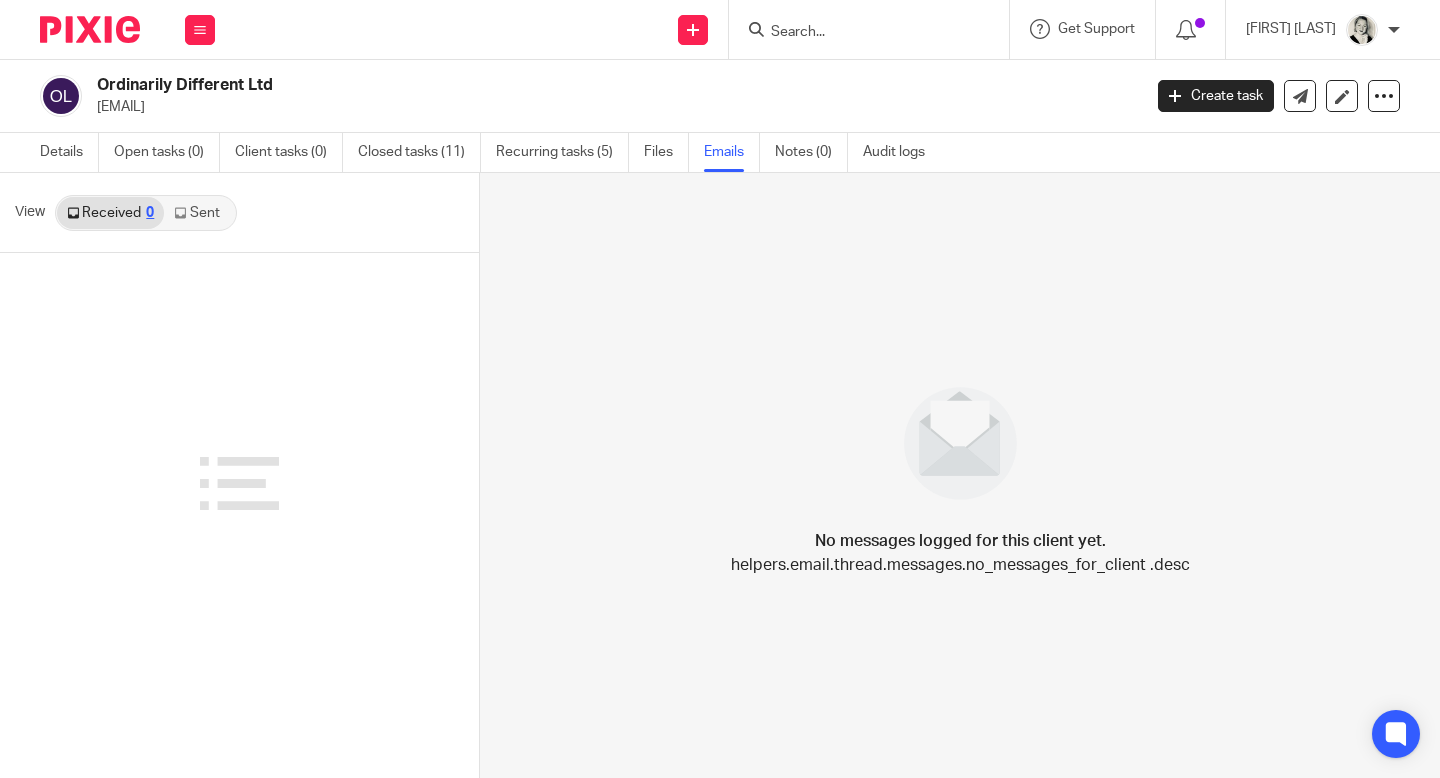 scroll, scrollTop: 0, scrollLeft: 0, axis: both 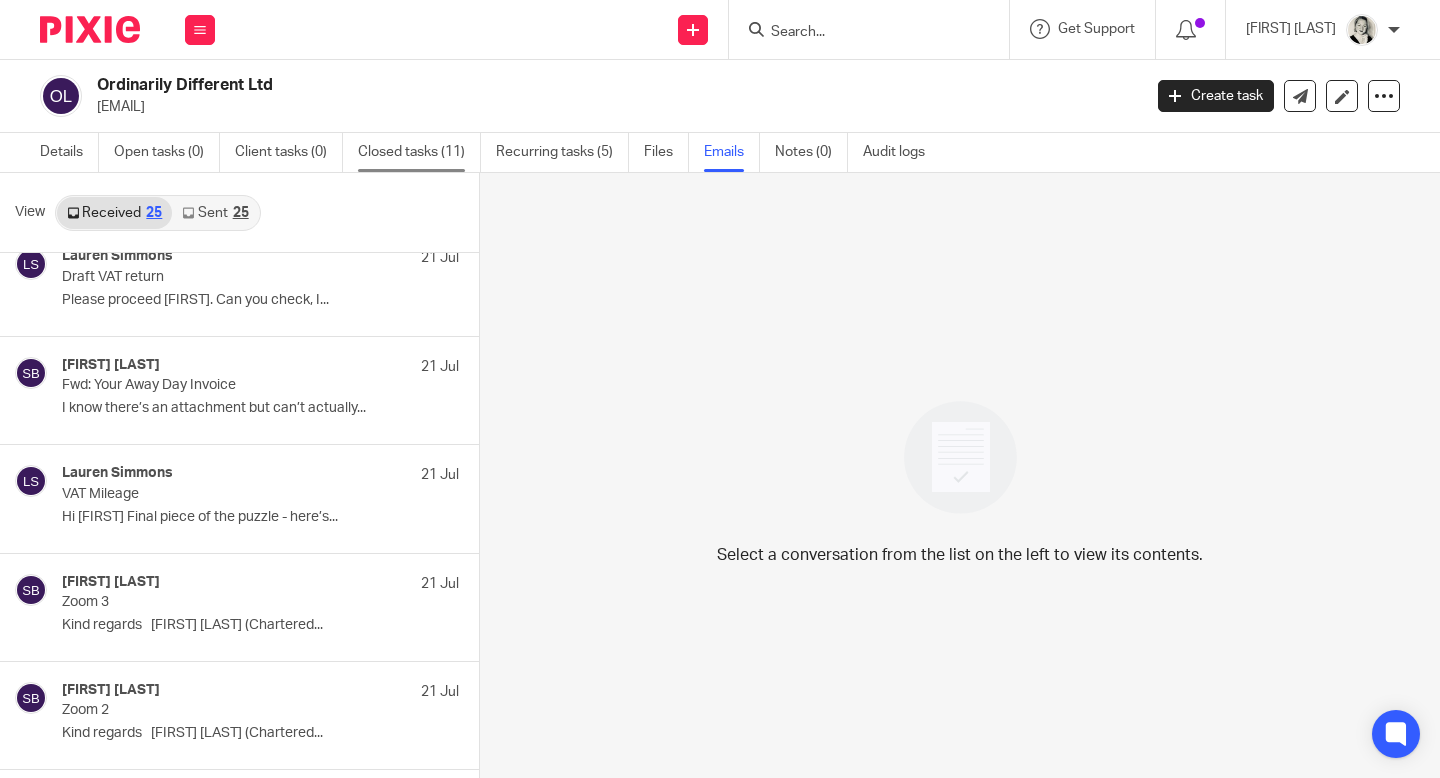click on "Closed tasks (11)" at bounding box center (419, 152) 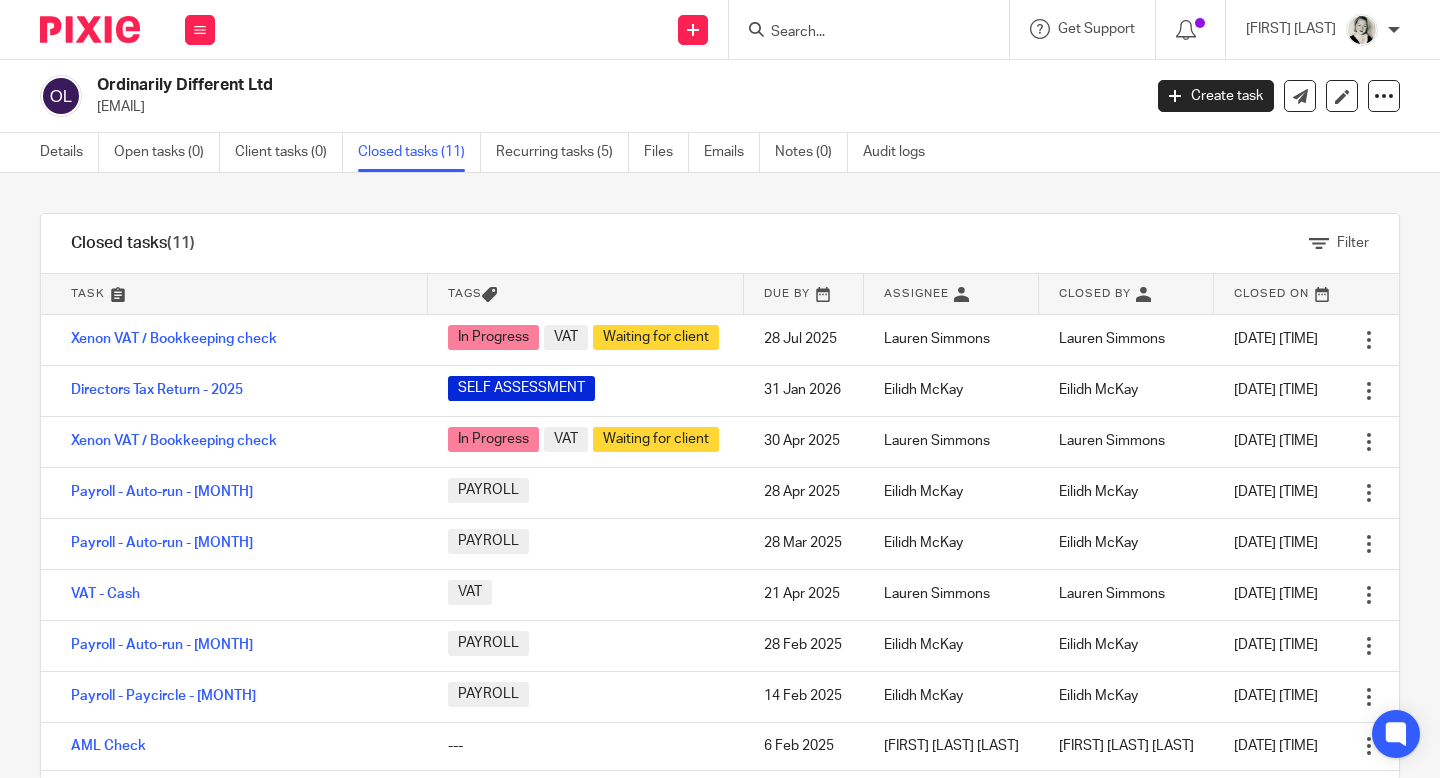 scroll, scrollTop: 0, scrollLeft: 0, axis: both 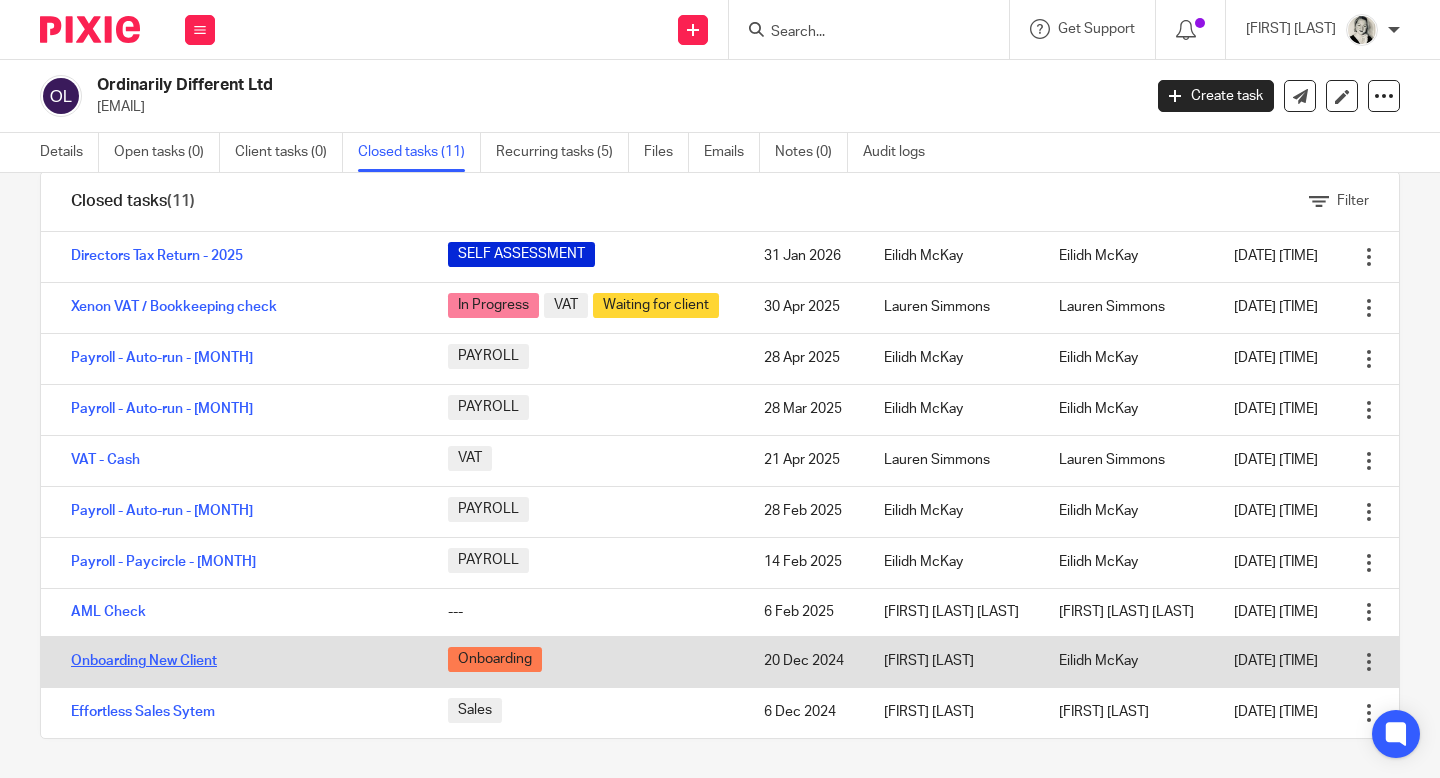 click on "Onboarding New Client" at bounding box center [144, 661] 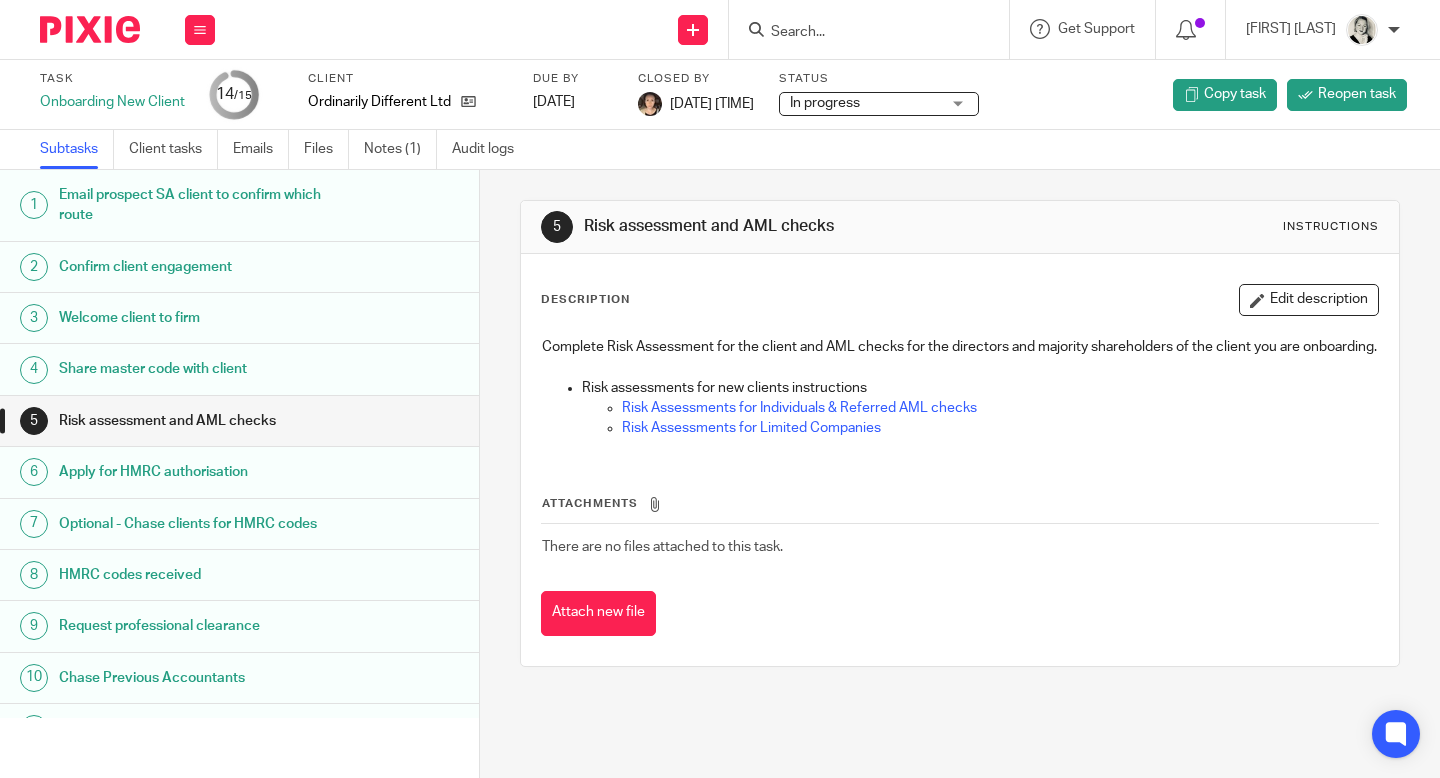 scroll, scrollTop: 0, scrollLeft: 0, axis: both 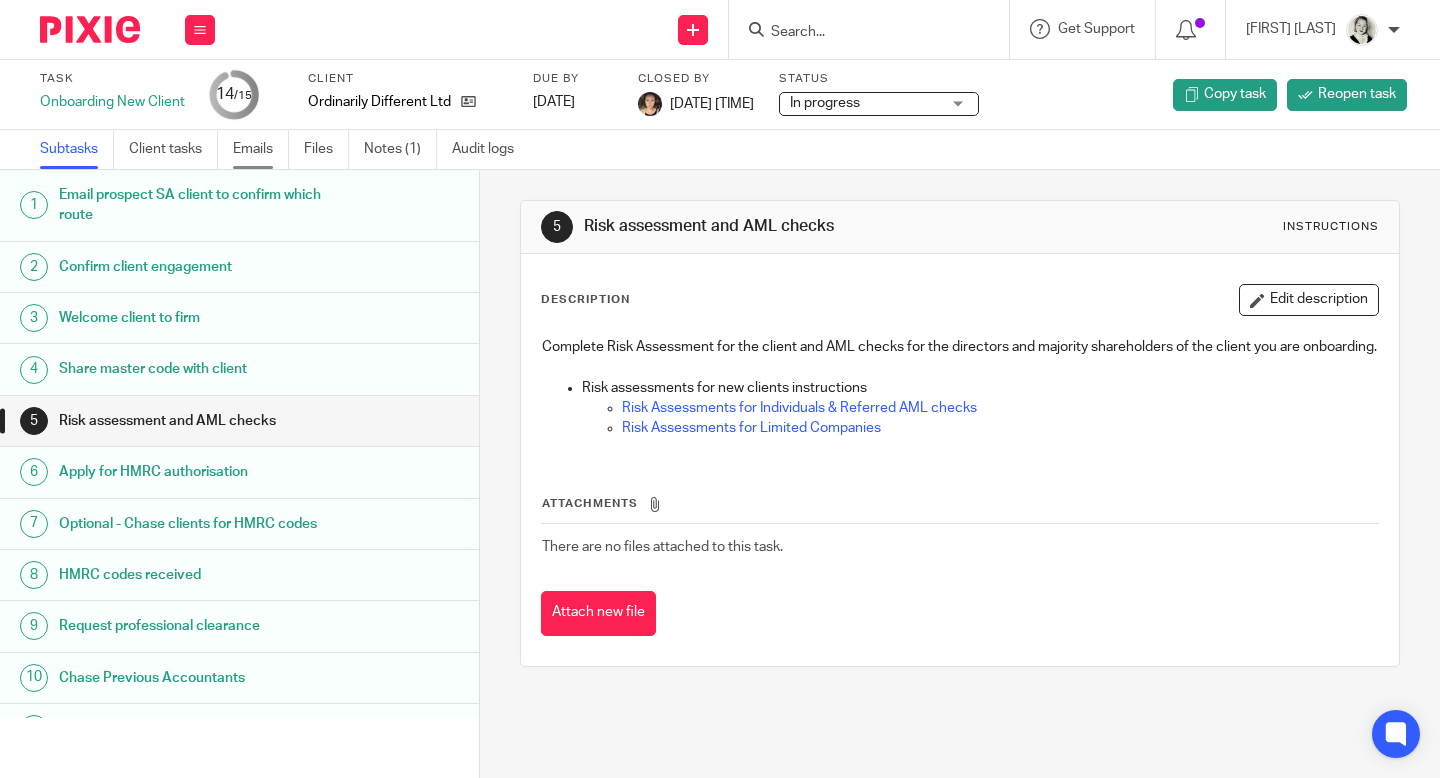 click on "Emails" at bounding box center [261, 149] 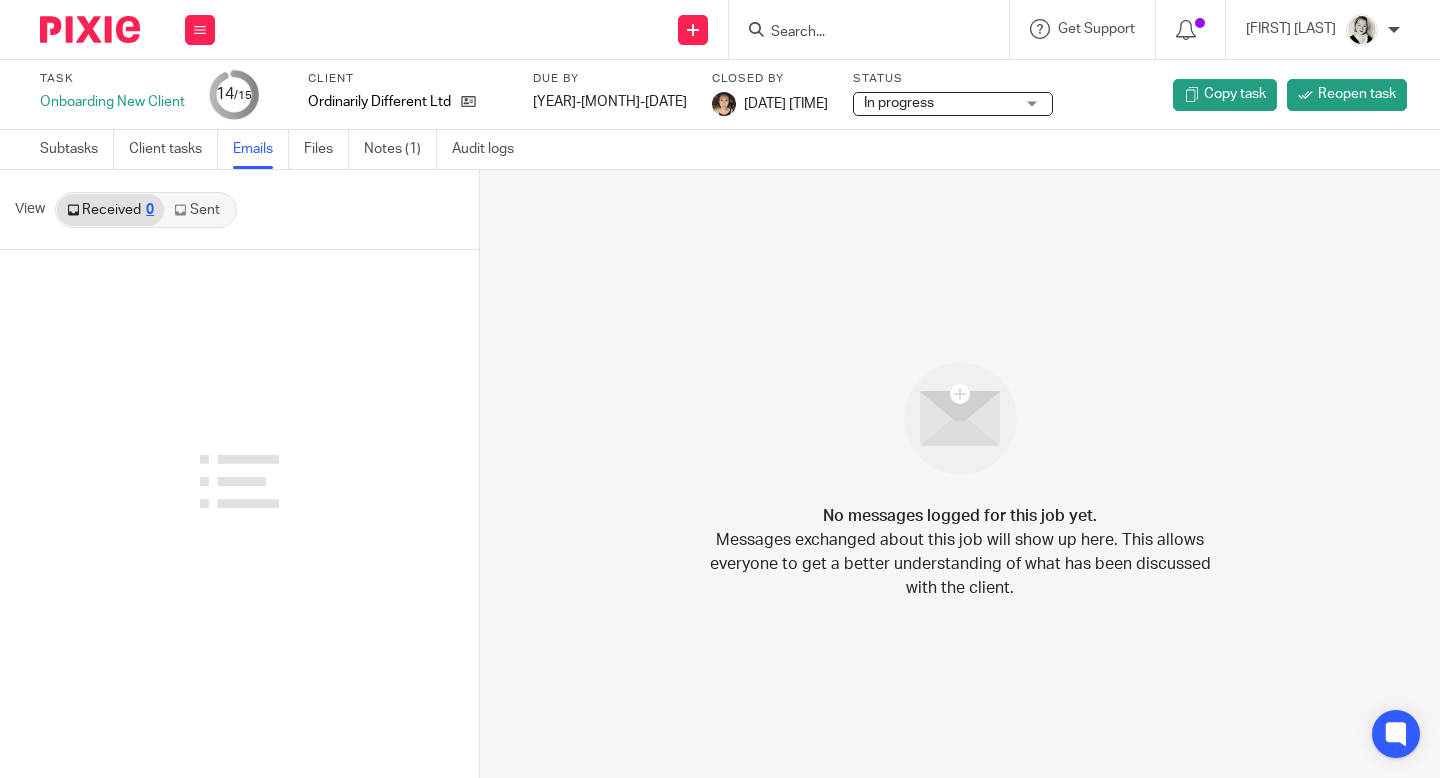 scroll, scrollTop: 0, scrollLeft: 0, axis: both 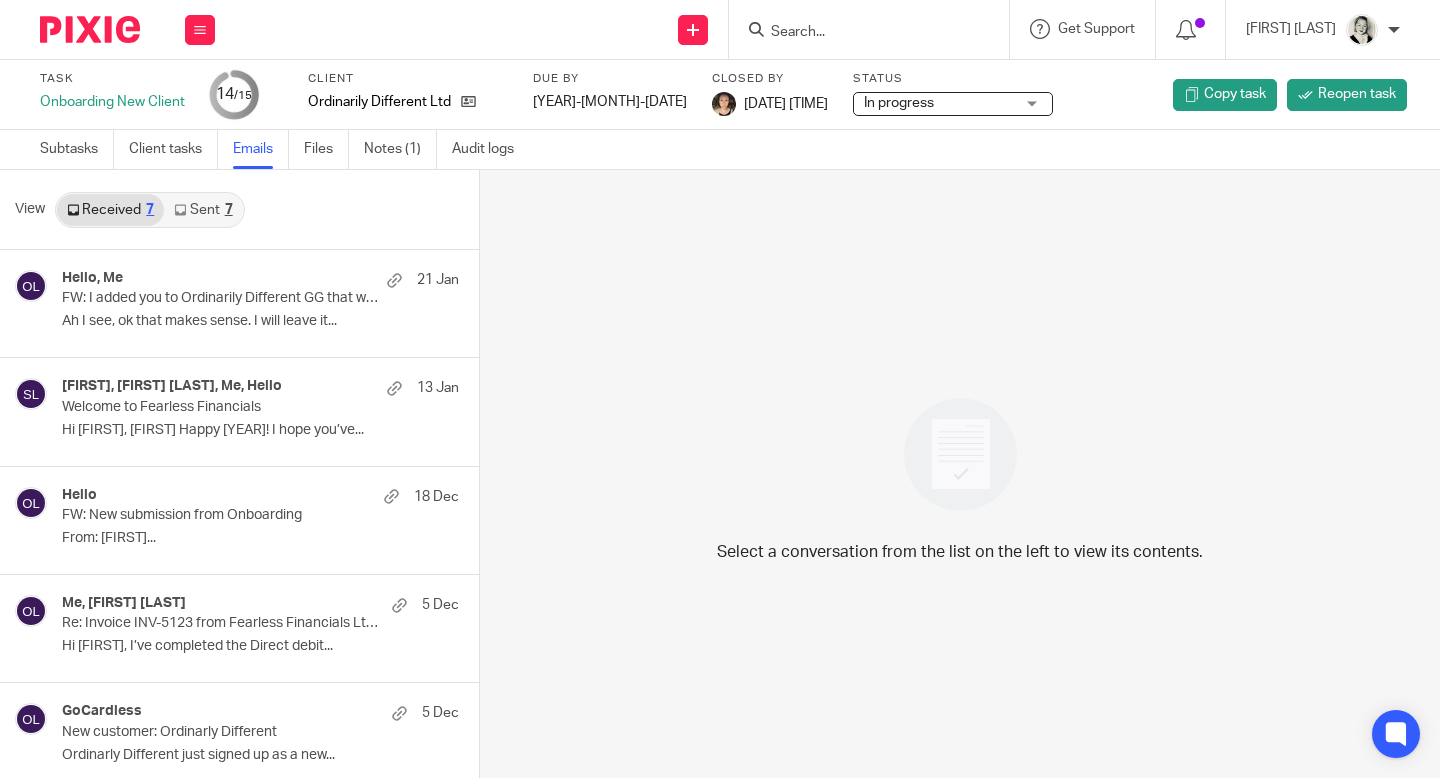 click on "Sent
7" at bounding box center [203, 210] 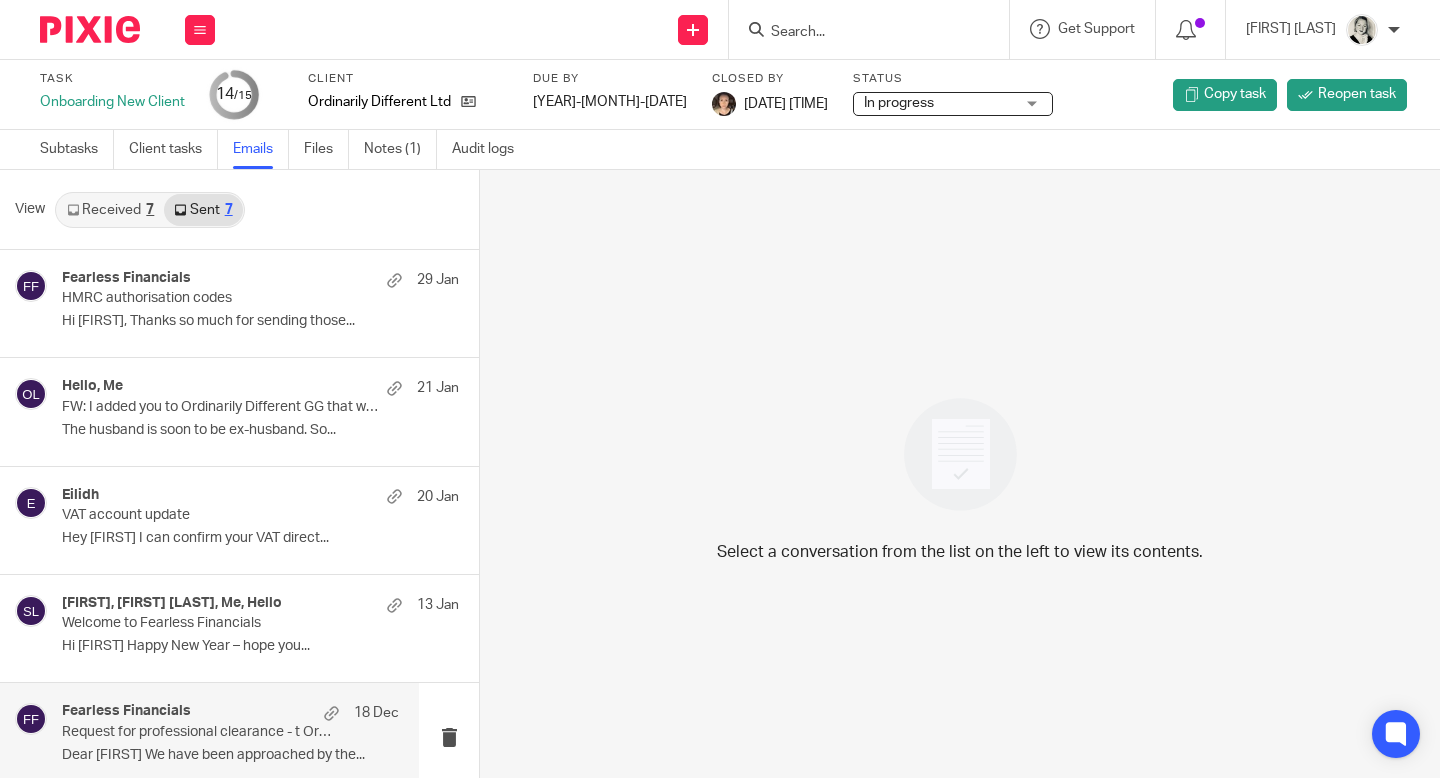 click on "Dear [FIRST] We have been approached by the..." at bounding box center (230, 755) 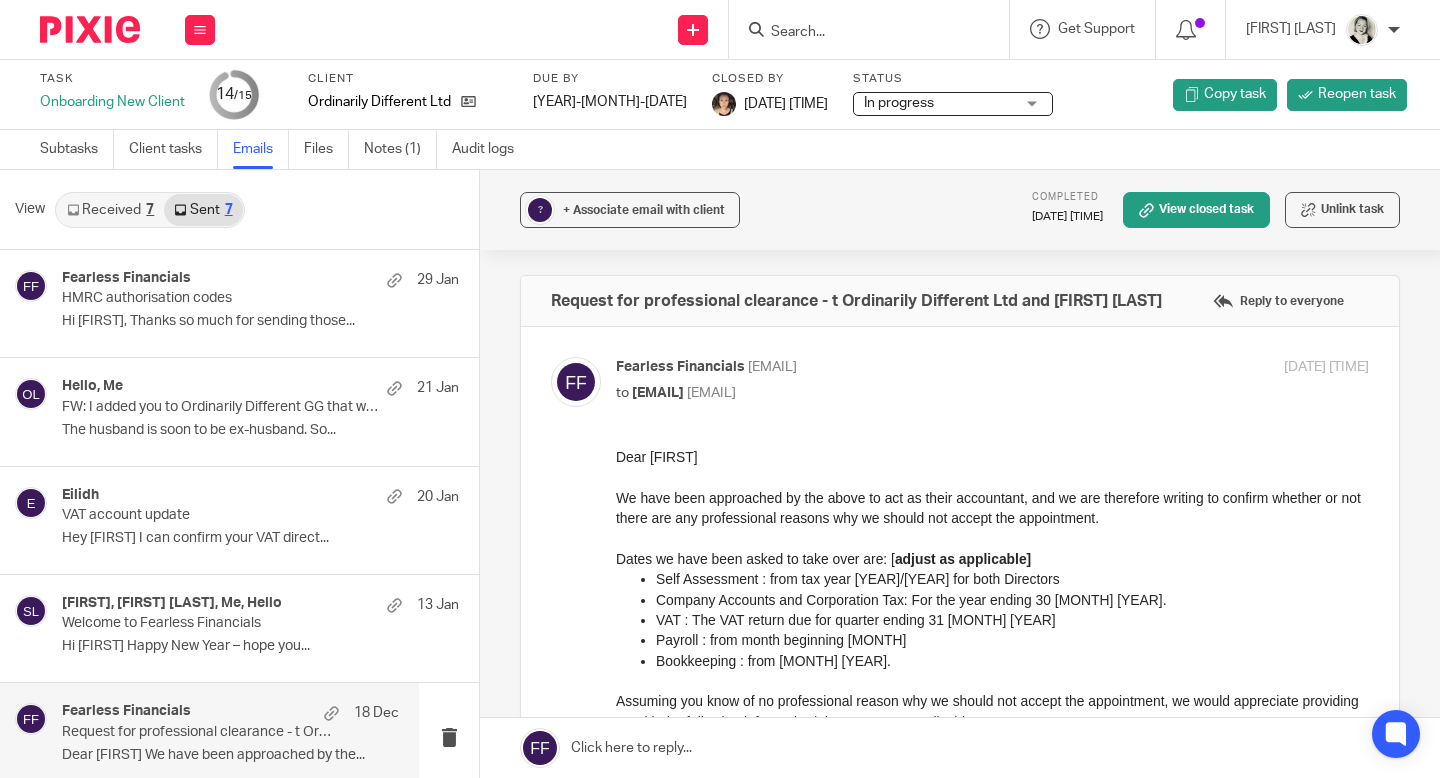 scroll, scrollTop: 0, scrollLeft: 0, axis: both 